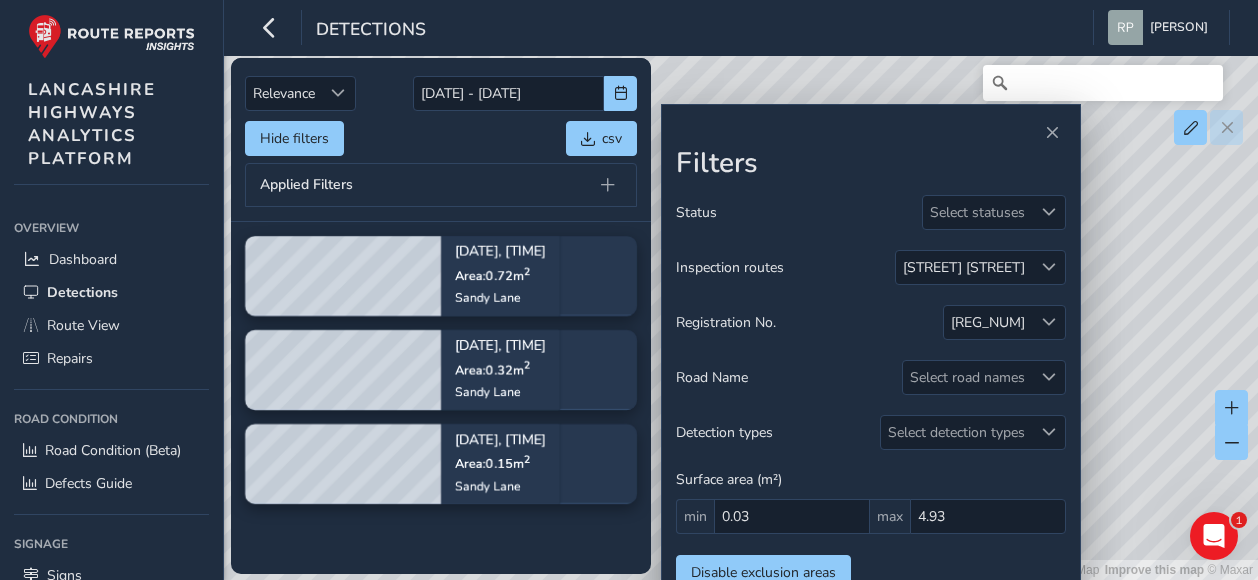 scroll, scrollTop: 0, scrollLeft: 0, axis: both 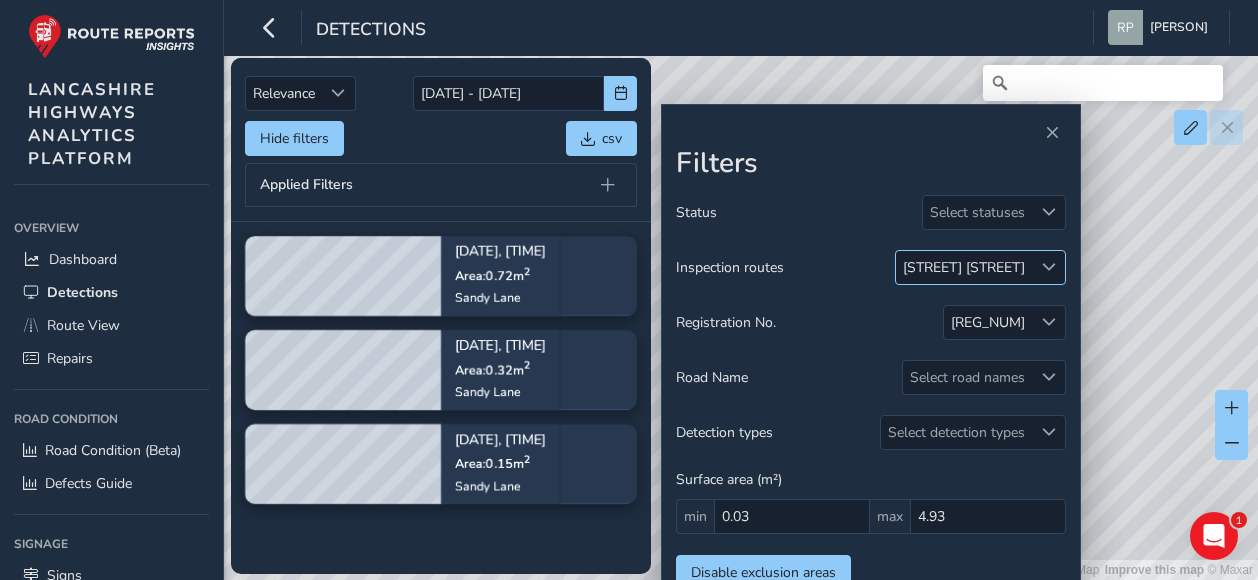 click at bounding box center (1049, 267) 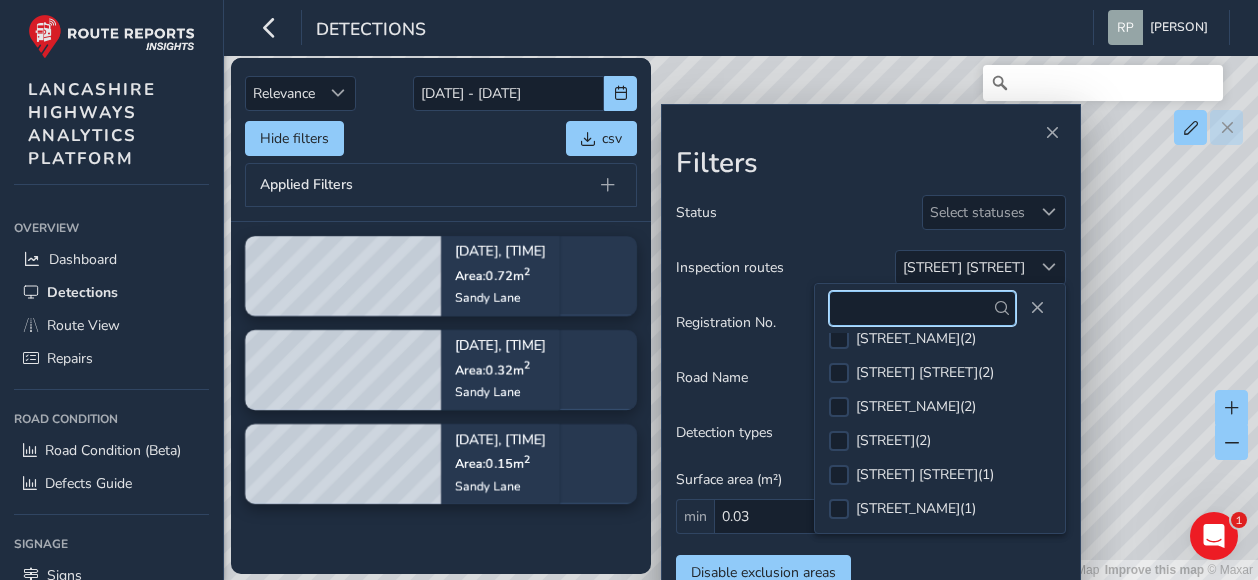 scroll, scrollTop: 400, scrollLeft: 0, axis: vertical 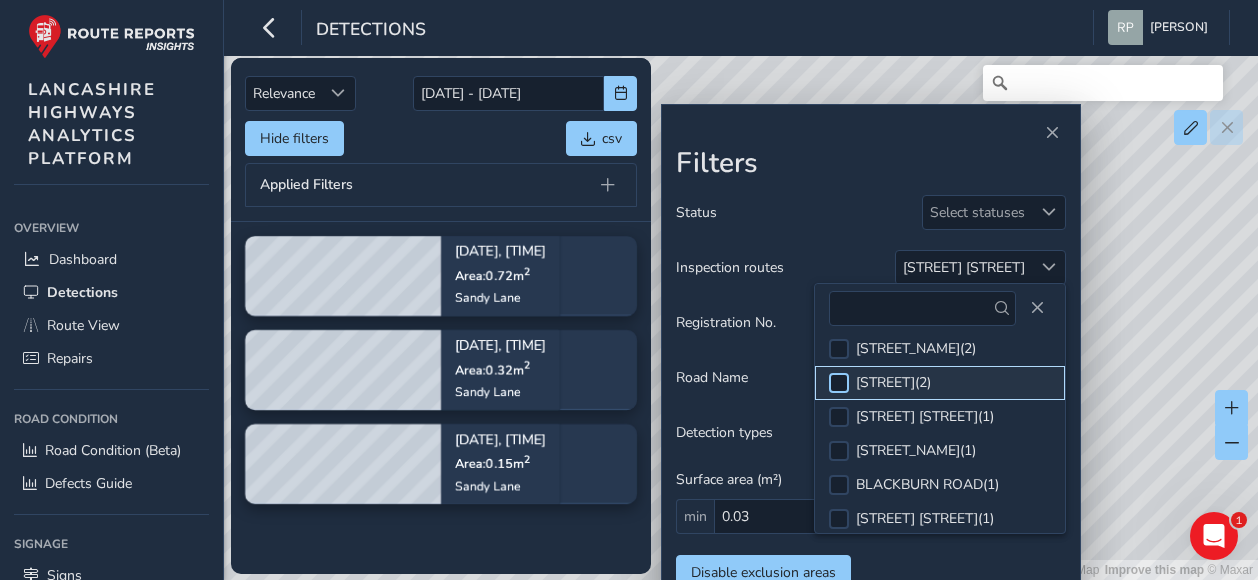click at bounding box center [839, 383] 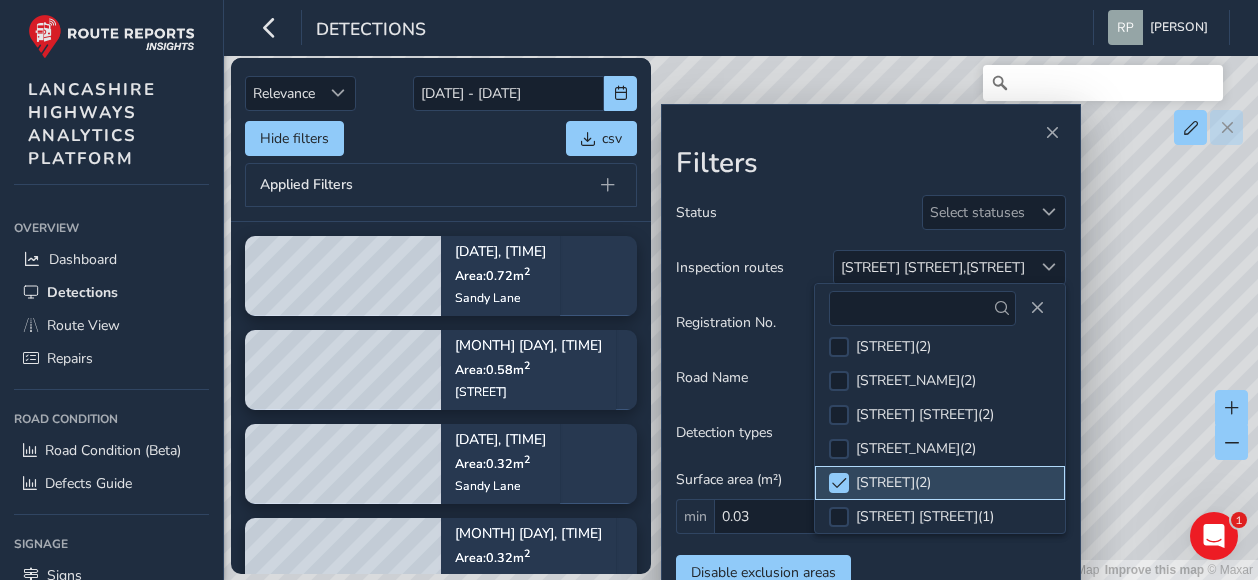 scroll, scrollTop: 0, scrollLeft: 0, axis: both 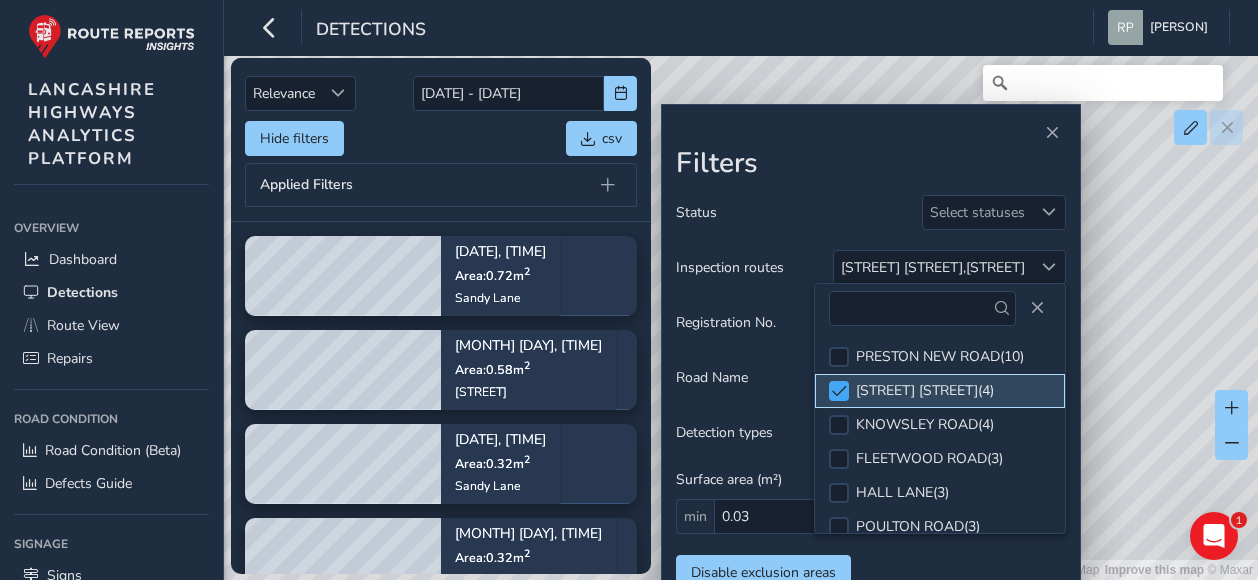 click at bounding box center [839, 391] 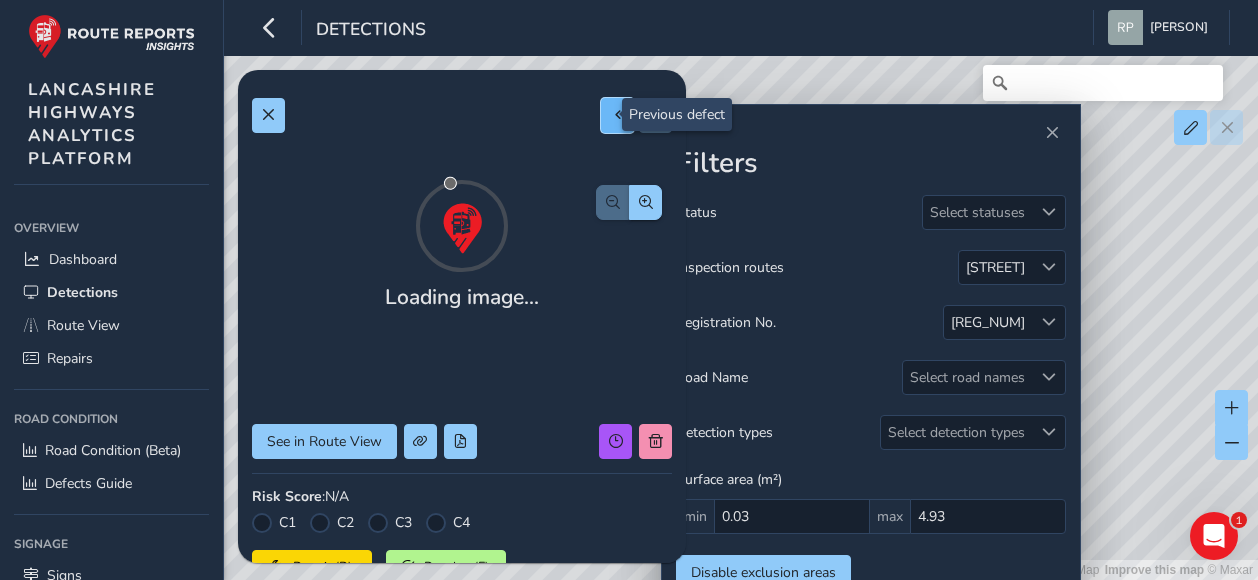 click at bounding box center (618, 115) 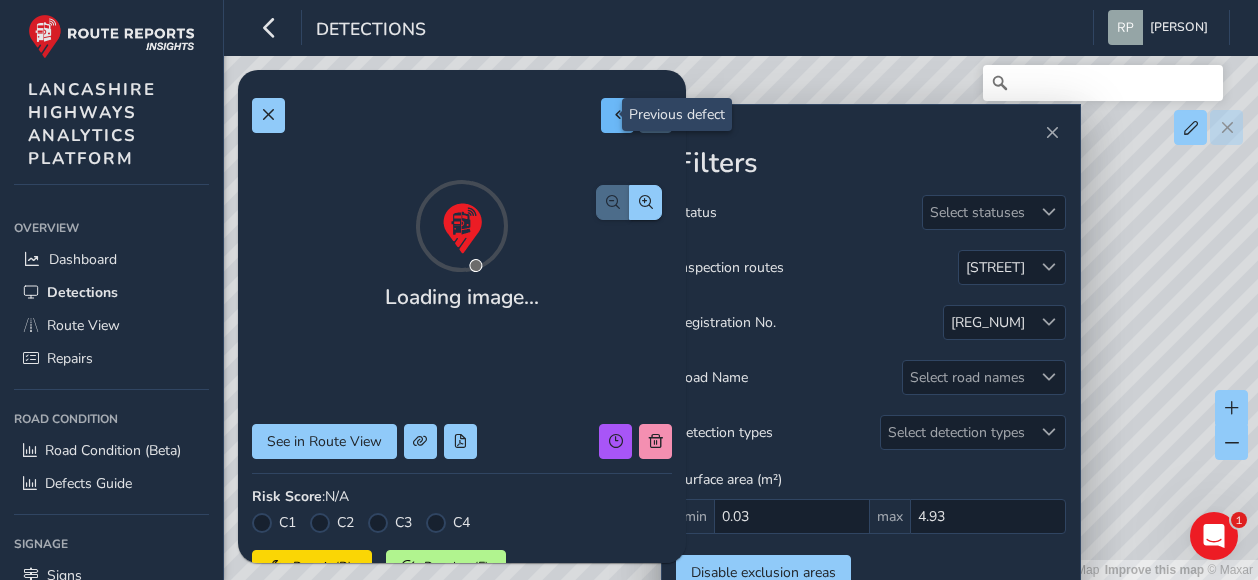 type on "385" 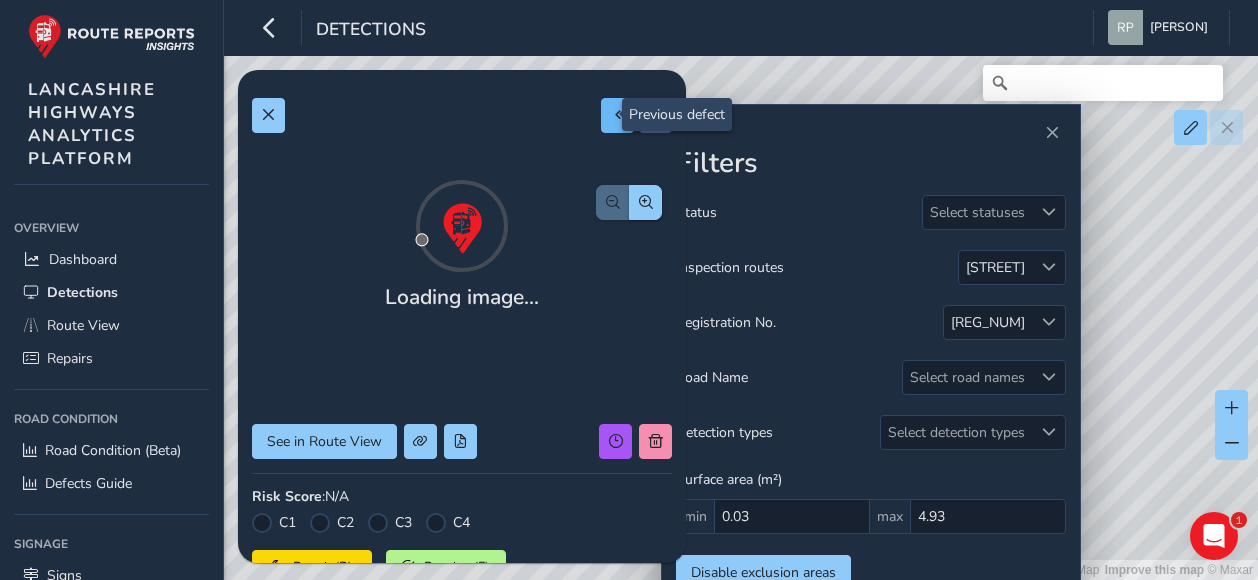 type on "821" 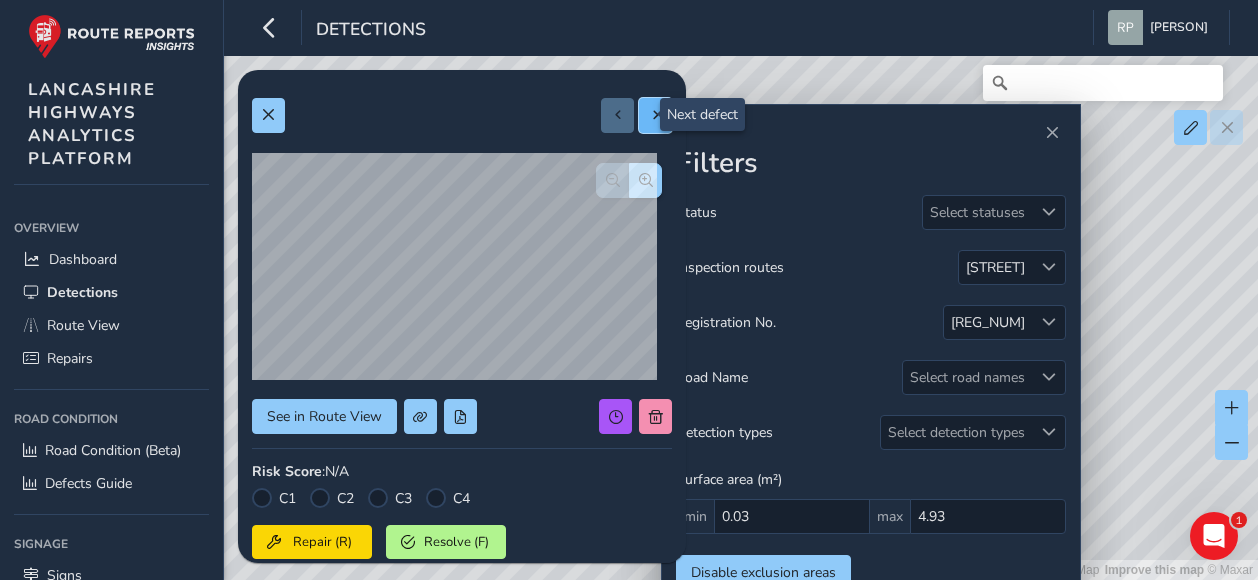 click at bounding box center [656, 115] 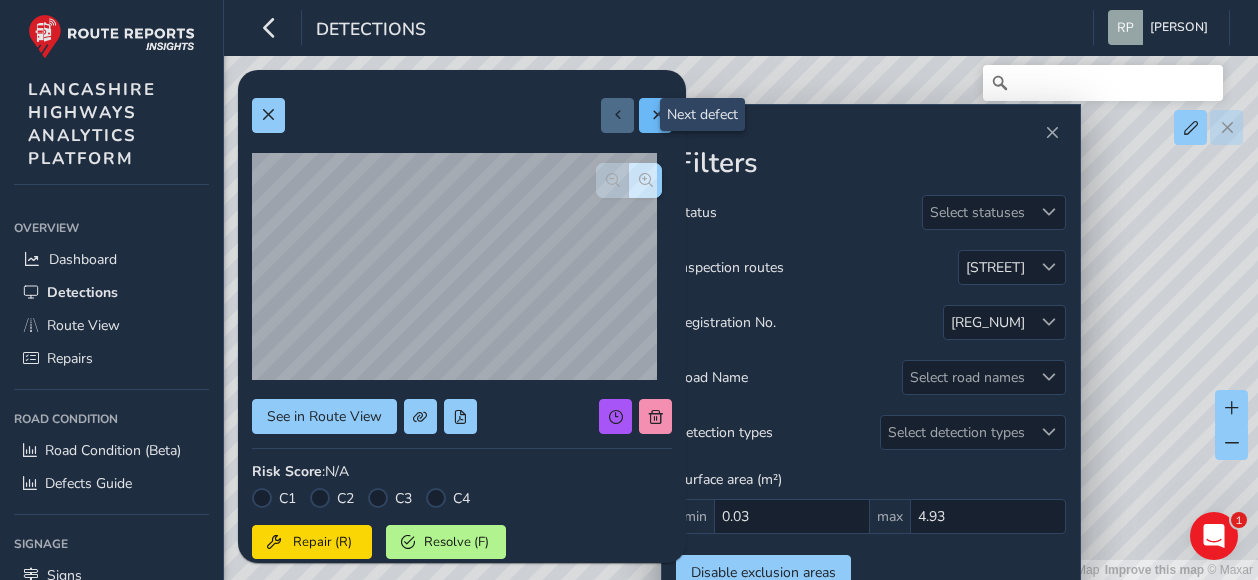 type on "467" 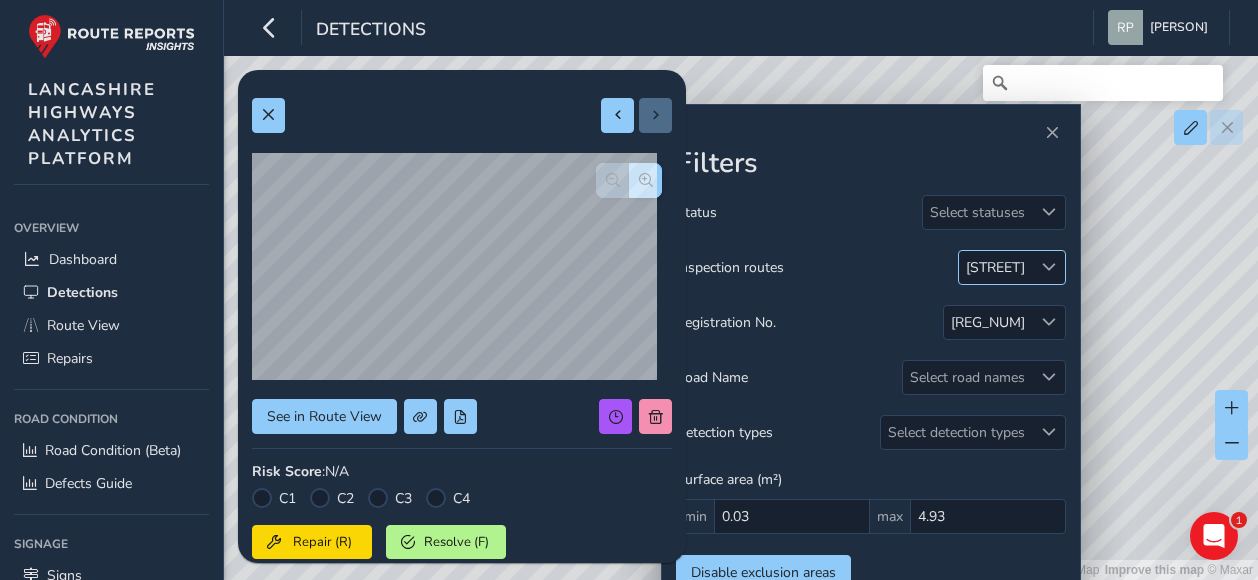 click at bounding box center [1049, 267] 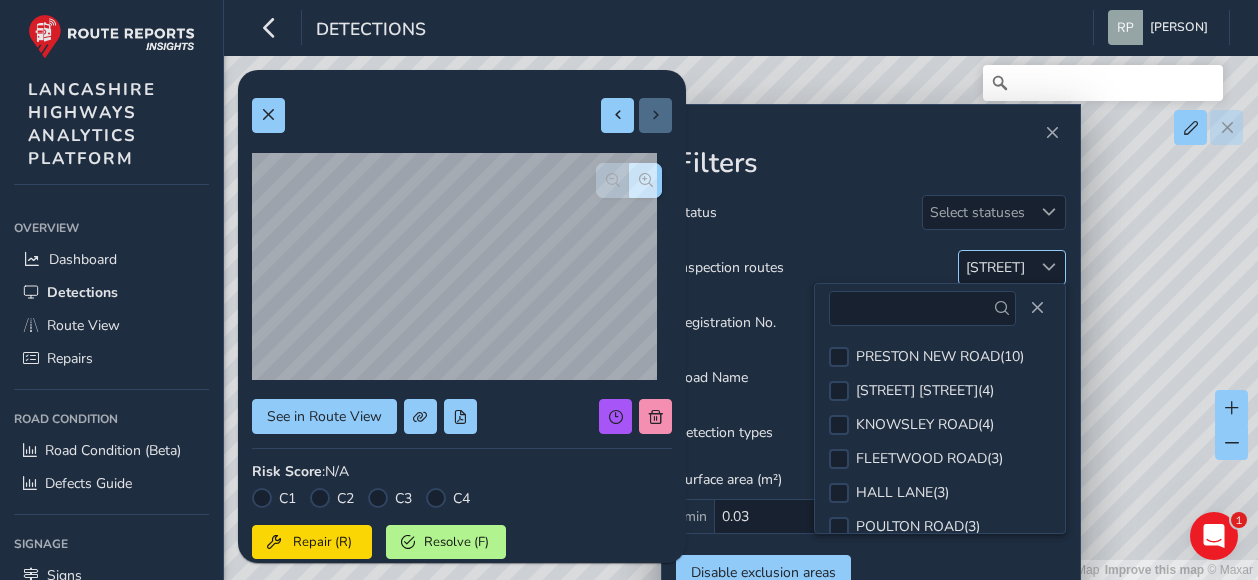 scroll, scrollTop: 266, scrollLeft: 0, axis: vertical 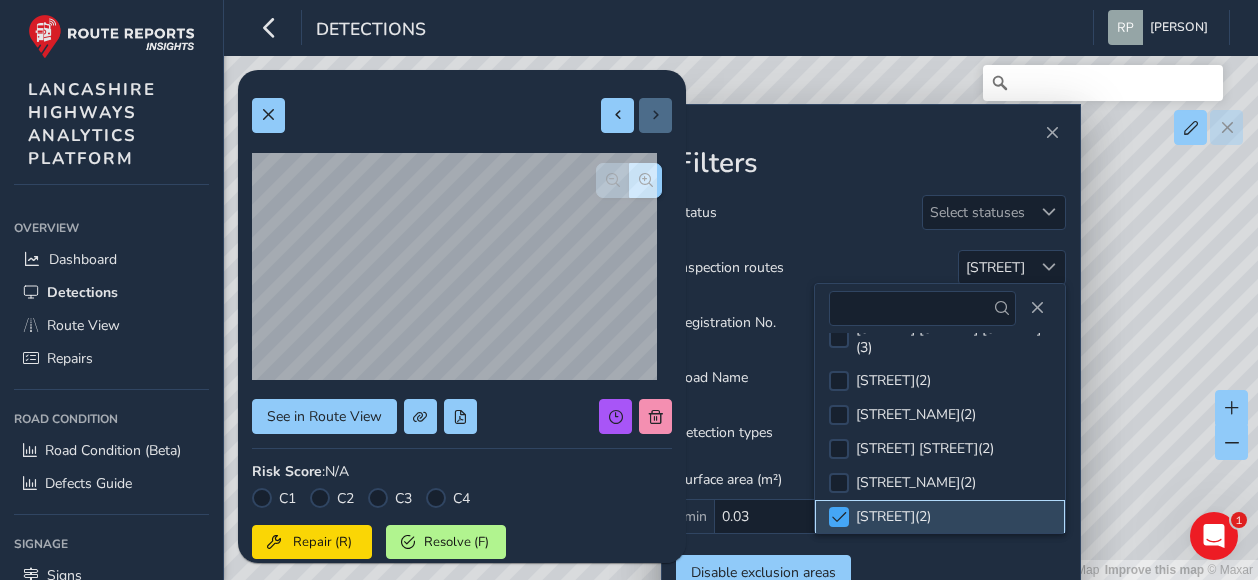 click at bounding box center [839, 517] 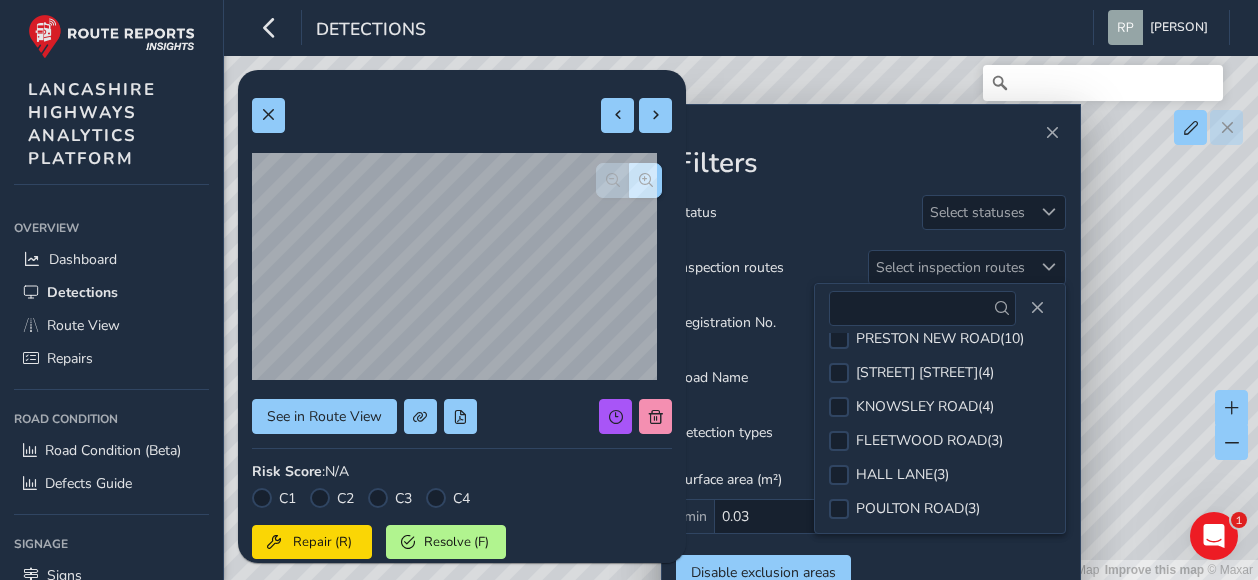 scroll, scrollTop: 0, scrollLeft: 0, axis: both 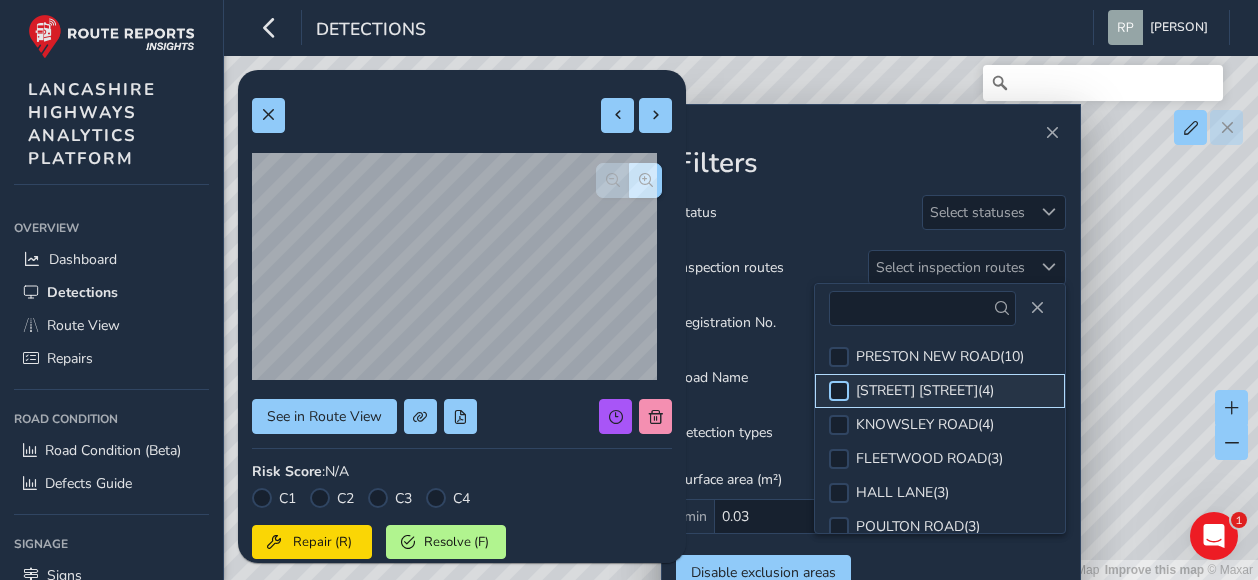 click at bounding box center [839, 391] 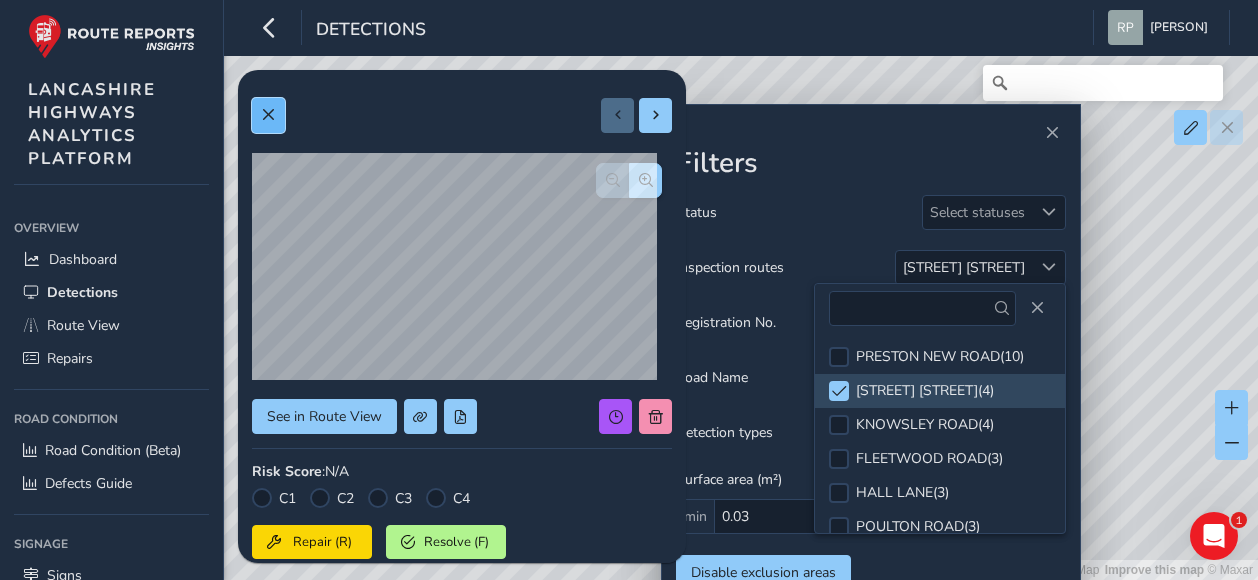 click at bounding box center [268, 115] 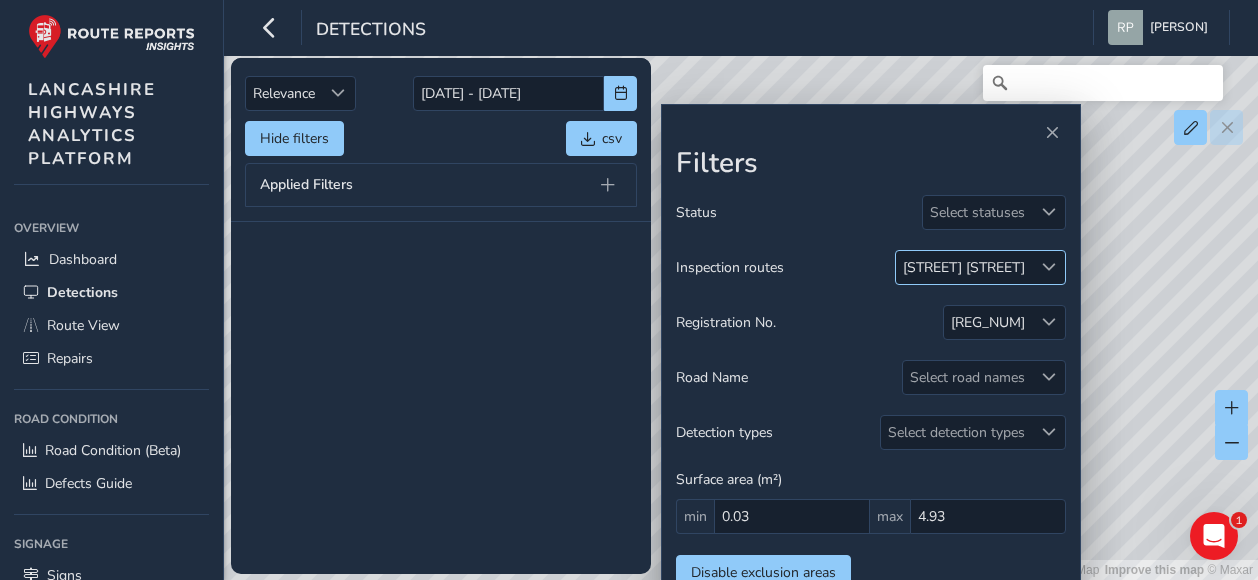 click at bounding box center (1049, 267) 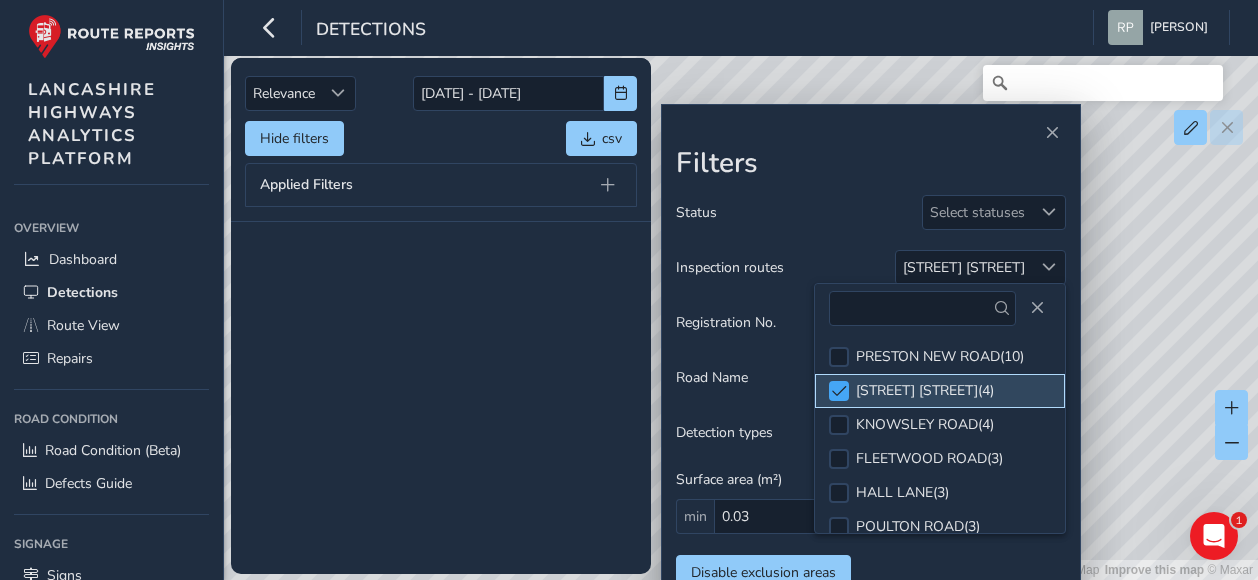 click at bounding box center [839, 391] 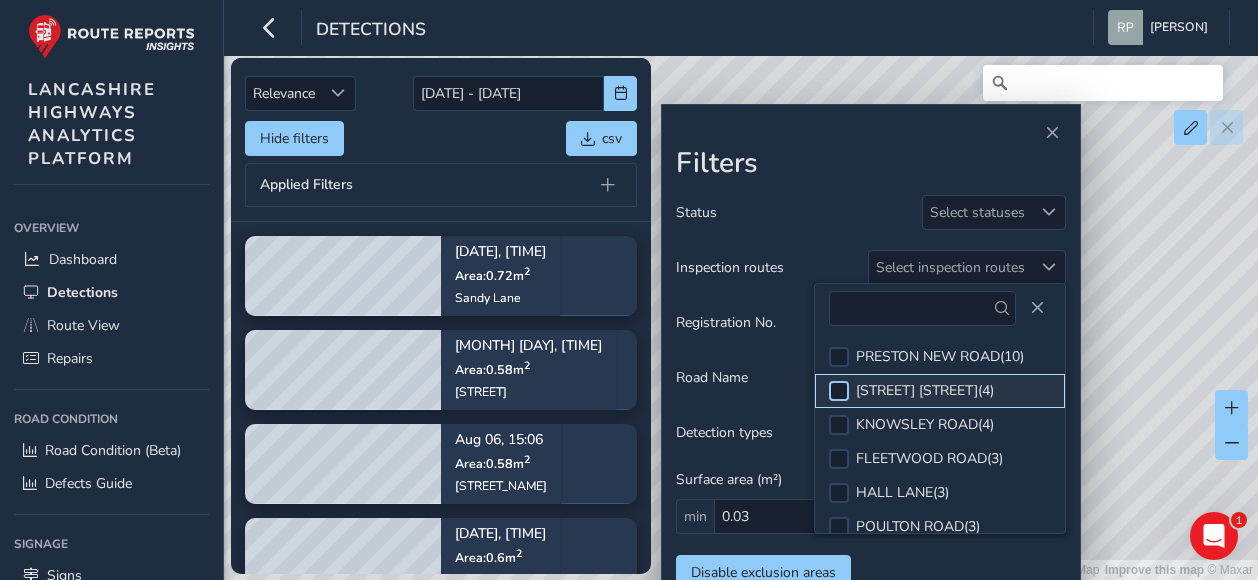 click at bounding box center (839, 391) 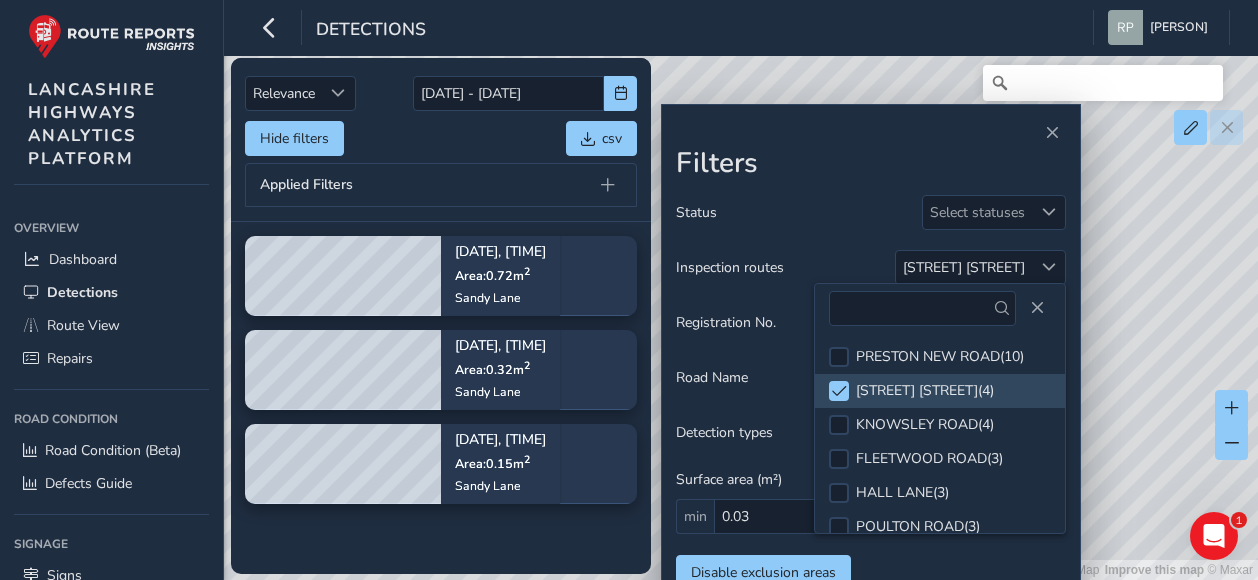click on "Status Select statuses Inspection routes [STREET_NAME] Registration No. [REG_NUM] Road Name Select road names Detection types Select detection types Surface area (m²) min 0.03 max 4.93 Disable exclusion areas" at bounding box center [871, 392] 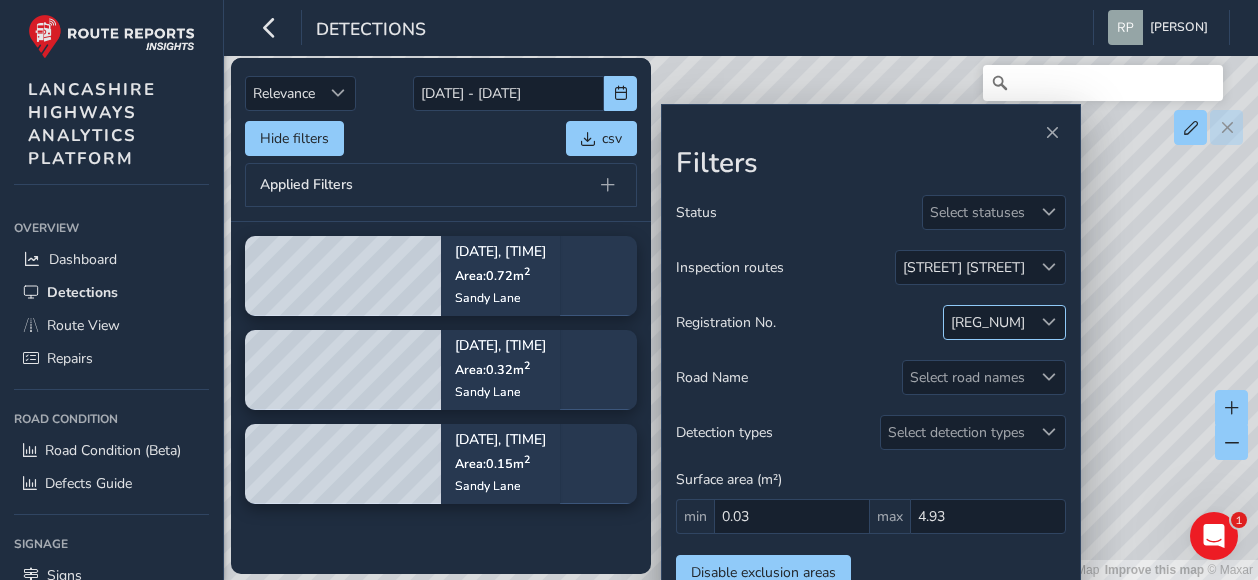 click at bounding box center [1049, 322] 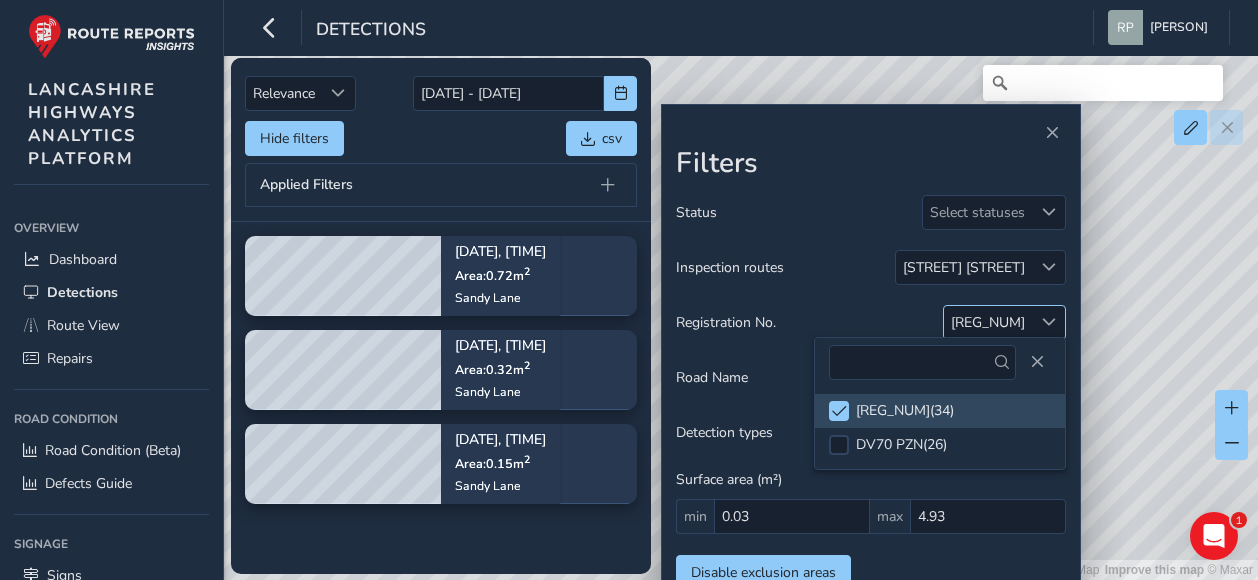 click at bounding box center (1049, 322) 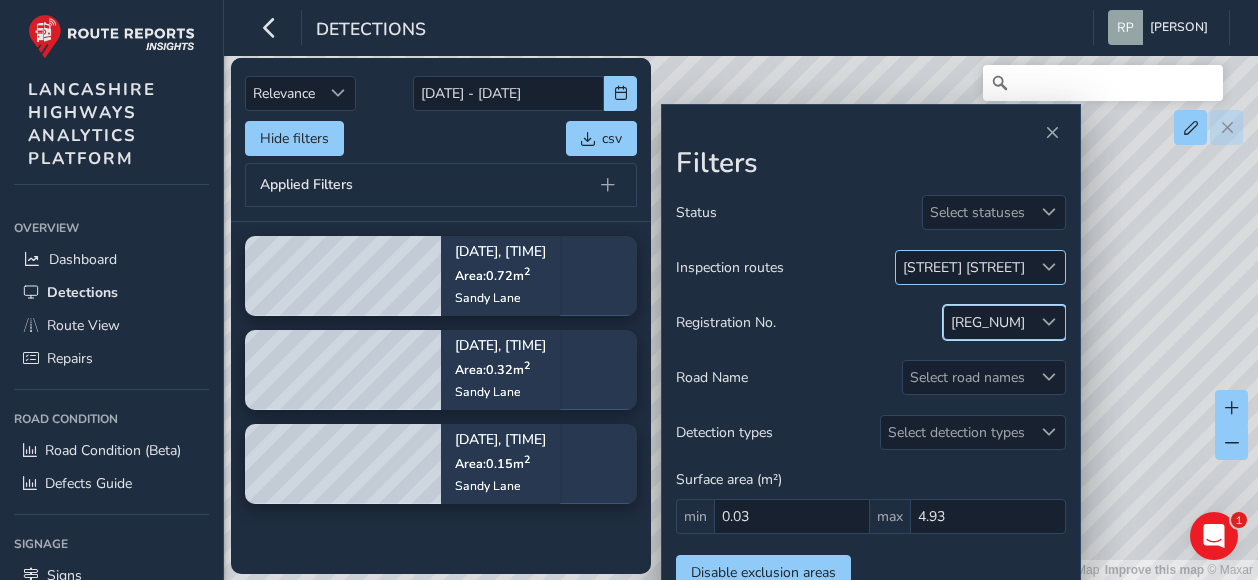 click at bounding box center [1049, 267] 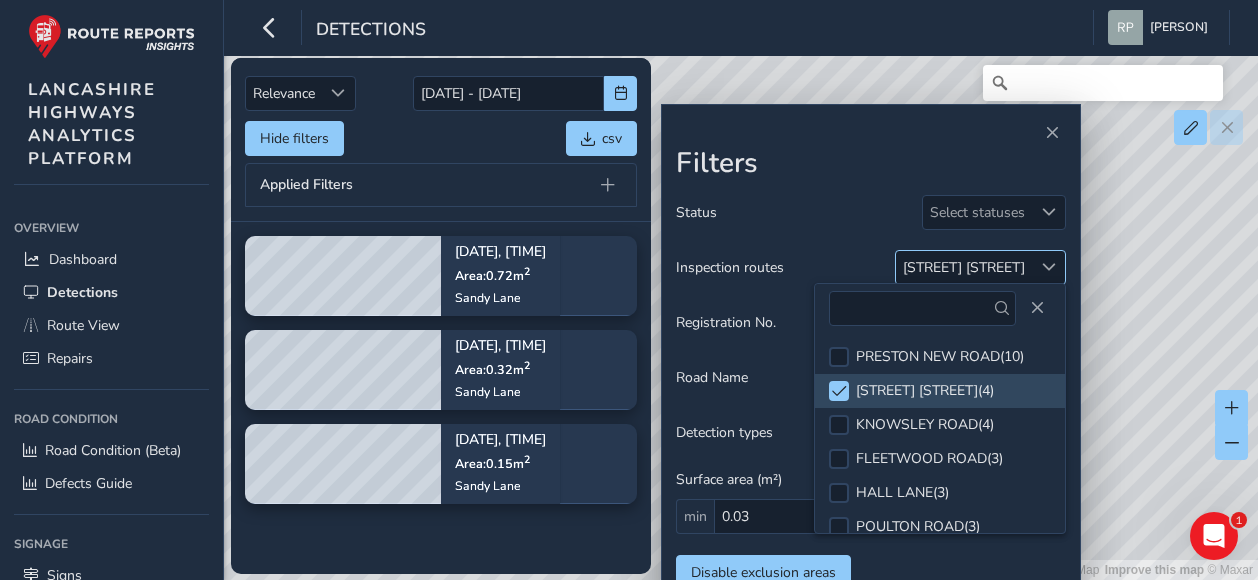 click at bounding box center (1049, 267) 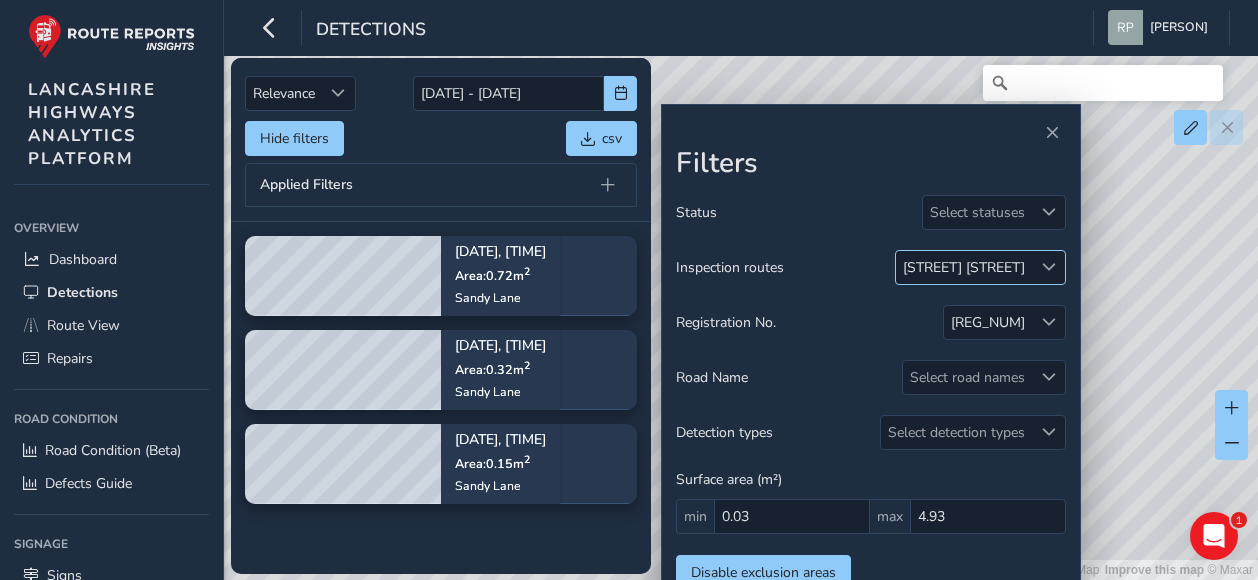 click at bounding box center [1048, 267] 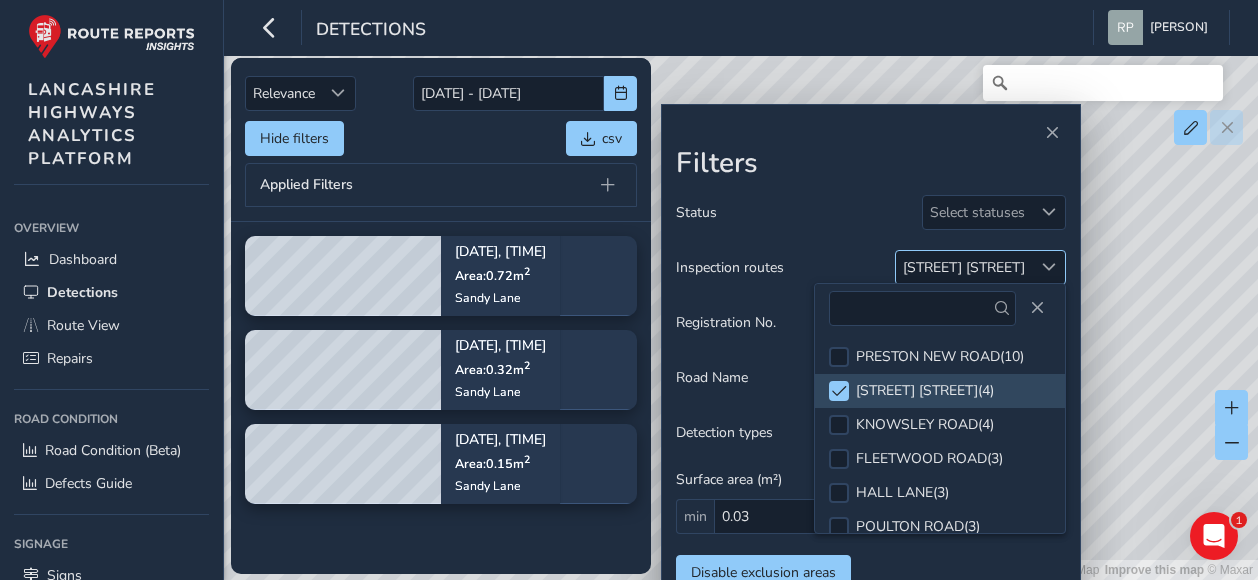 click at bounding box center (1048, 267) 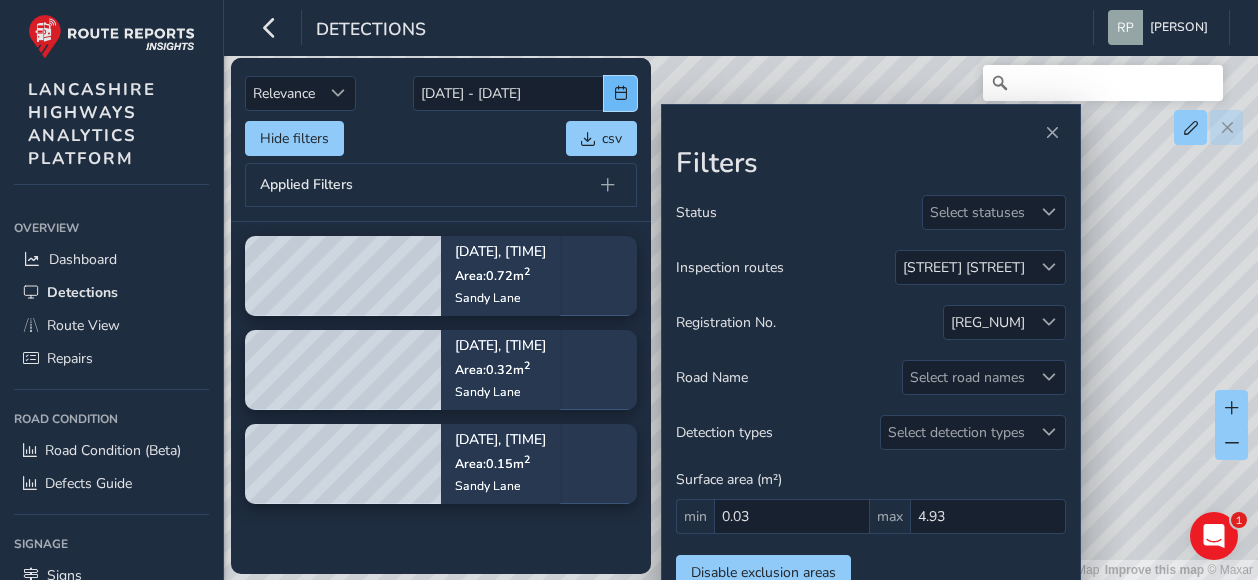 click at bounding box center (621, 93) 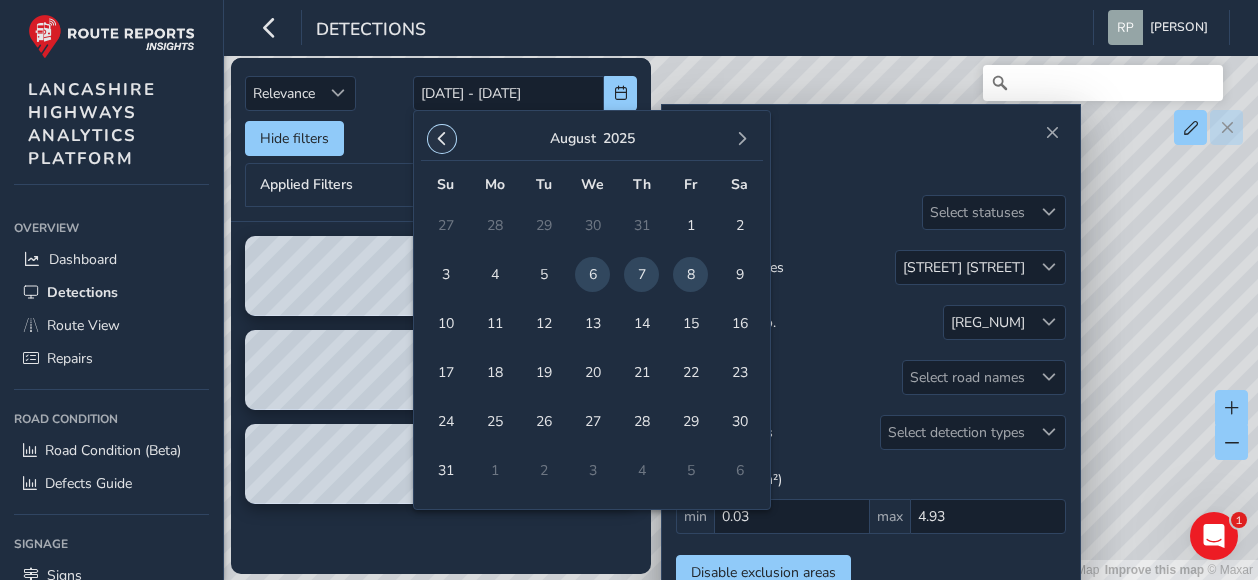 click at bounding box center [442, 139] 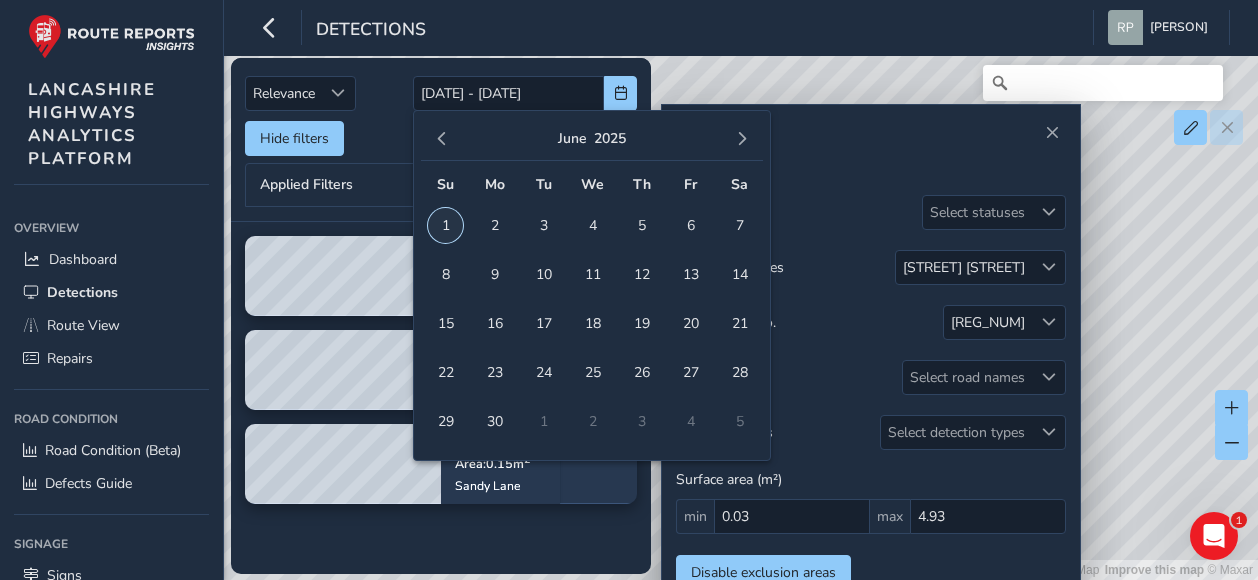 click on "1" at bounding box center [445, 225] 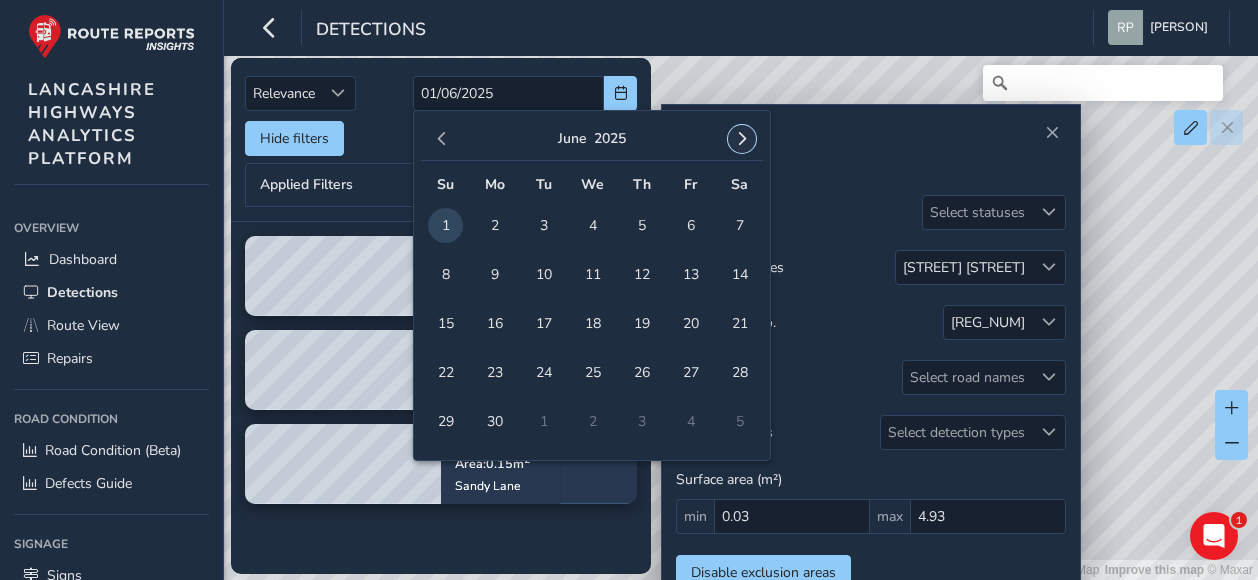 click at bounding box center [742, 139] 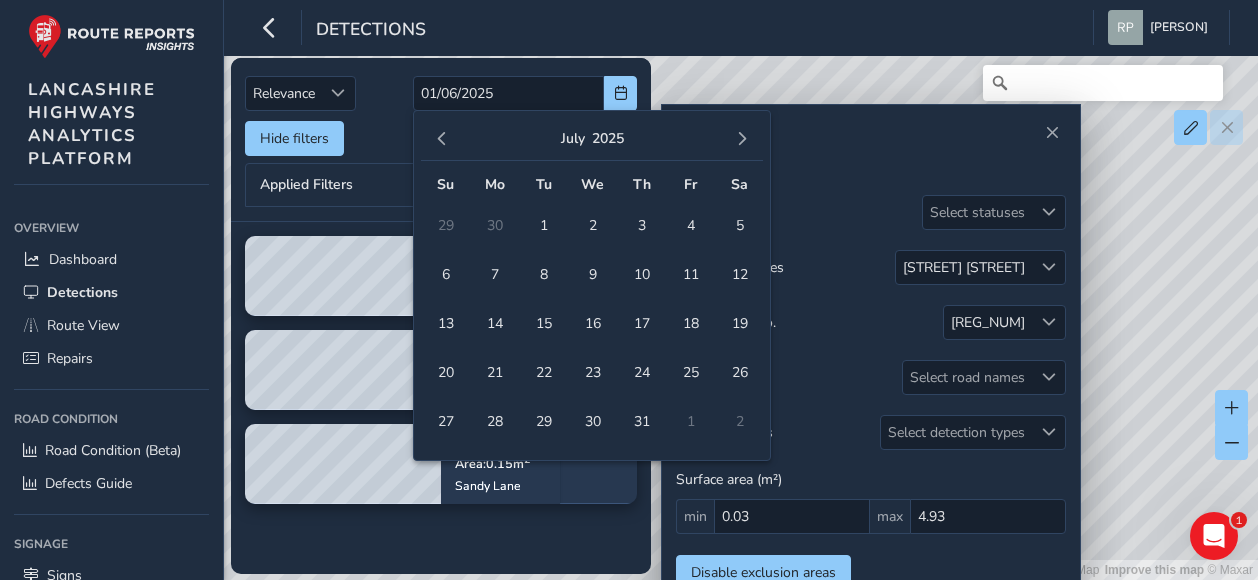 click at bounding box center (742, 139) 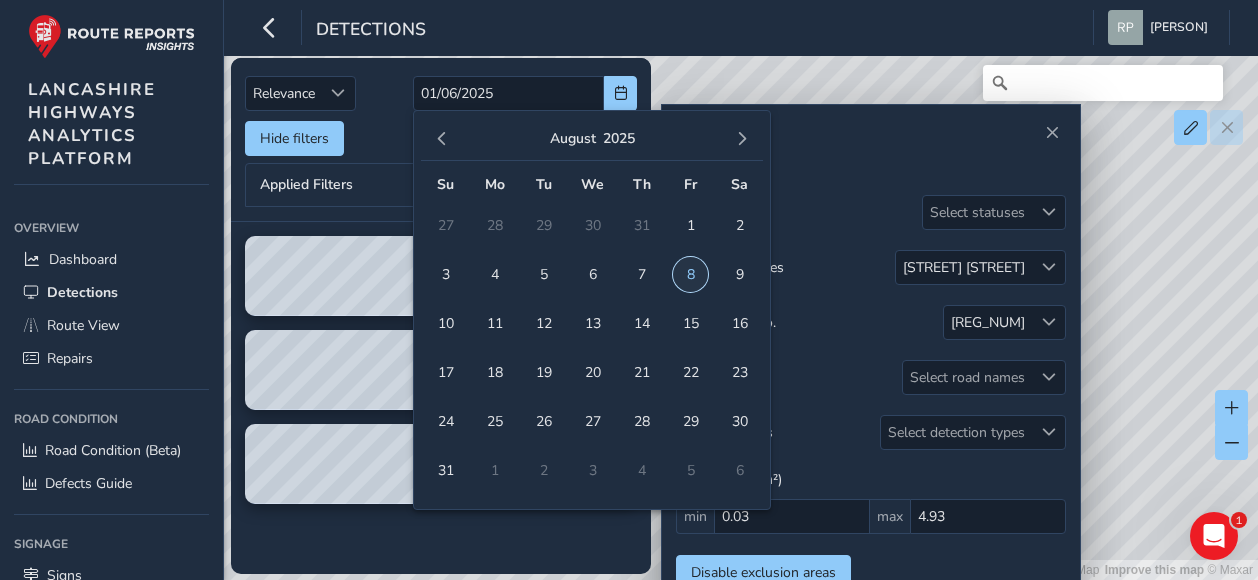 click on "8" at bounding box center [690, 274] 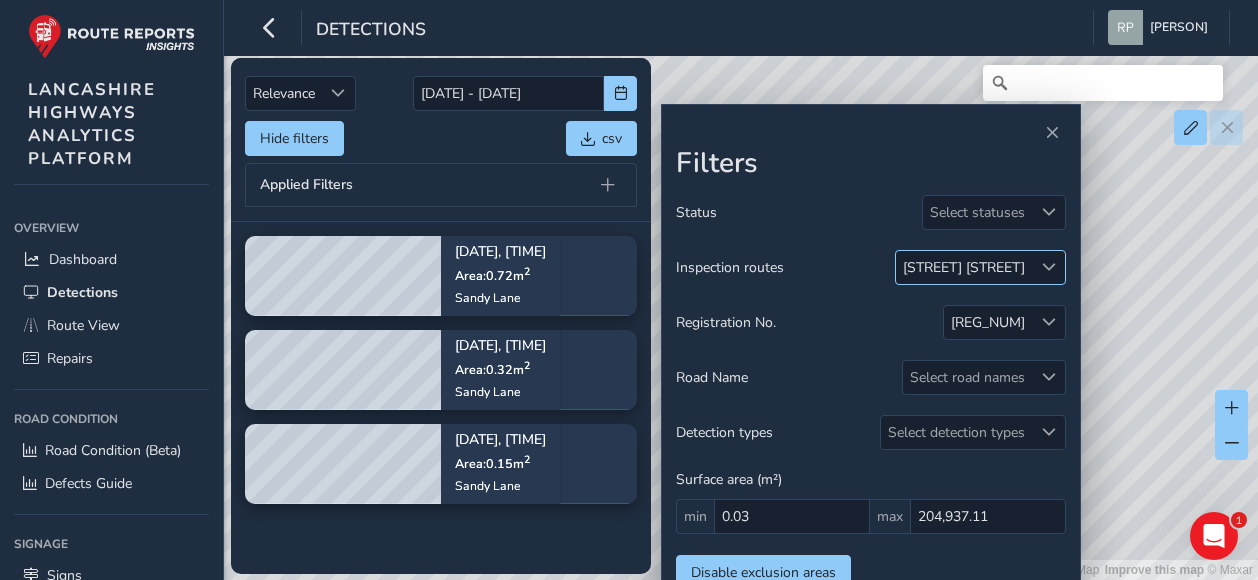 click at bounding box center [1048, 267] 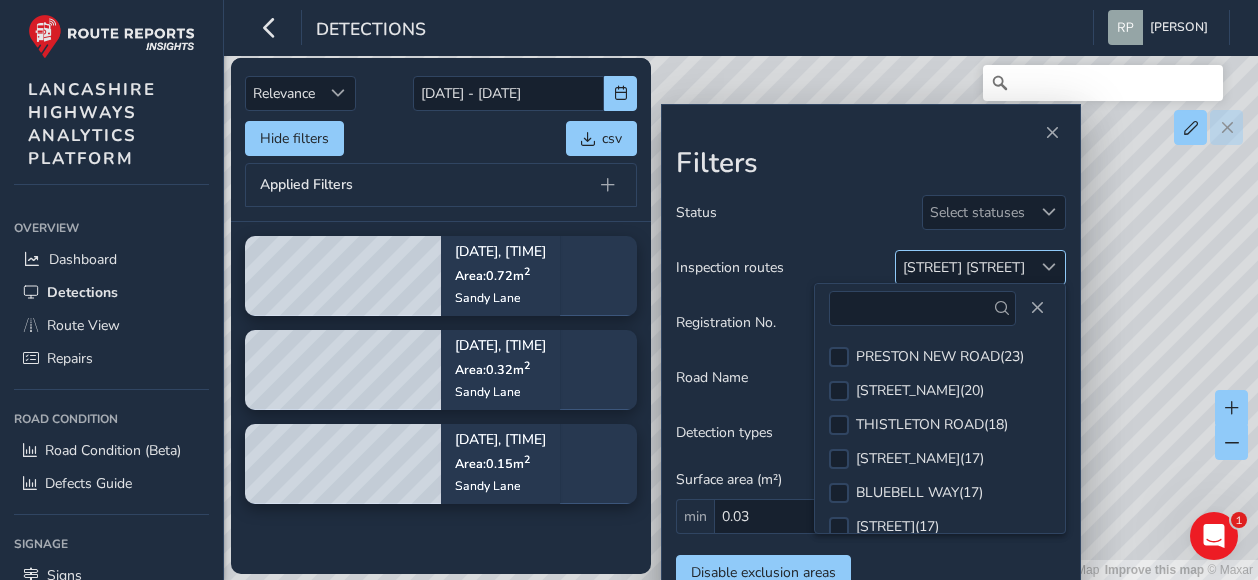 scroll, scrollTop: 1117, scrollLeft: 0, axis: vertical 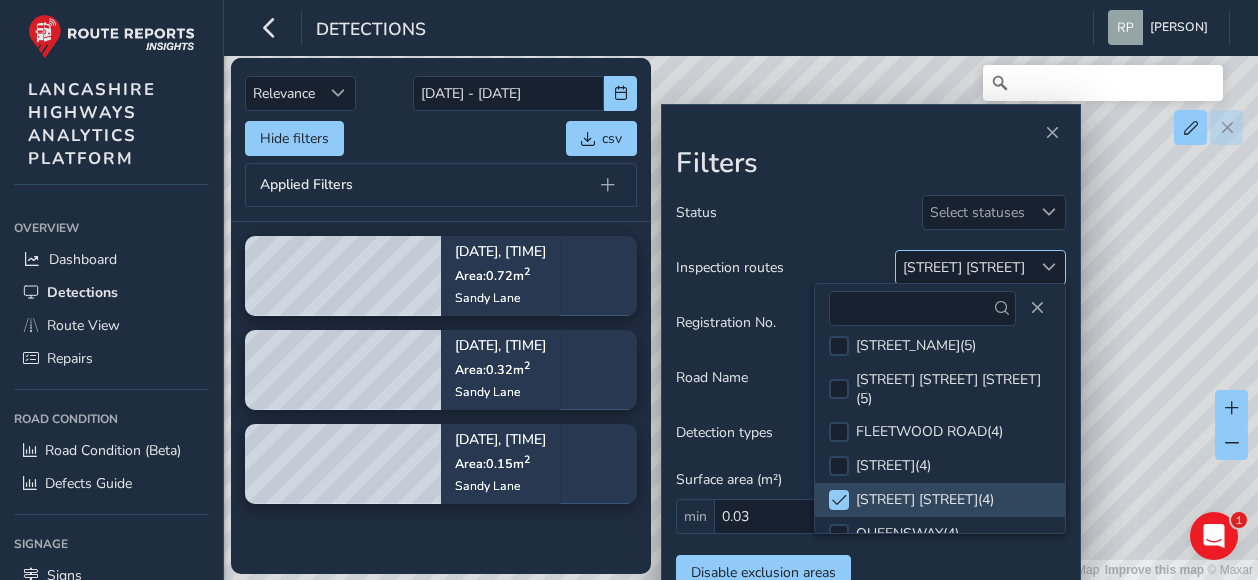 click at bounding box center [1048, 267] 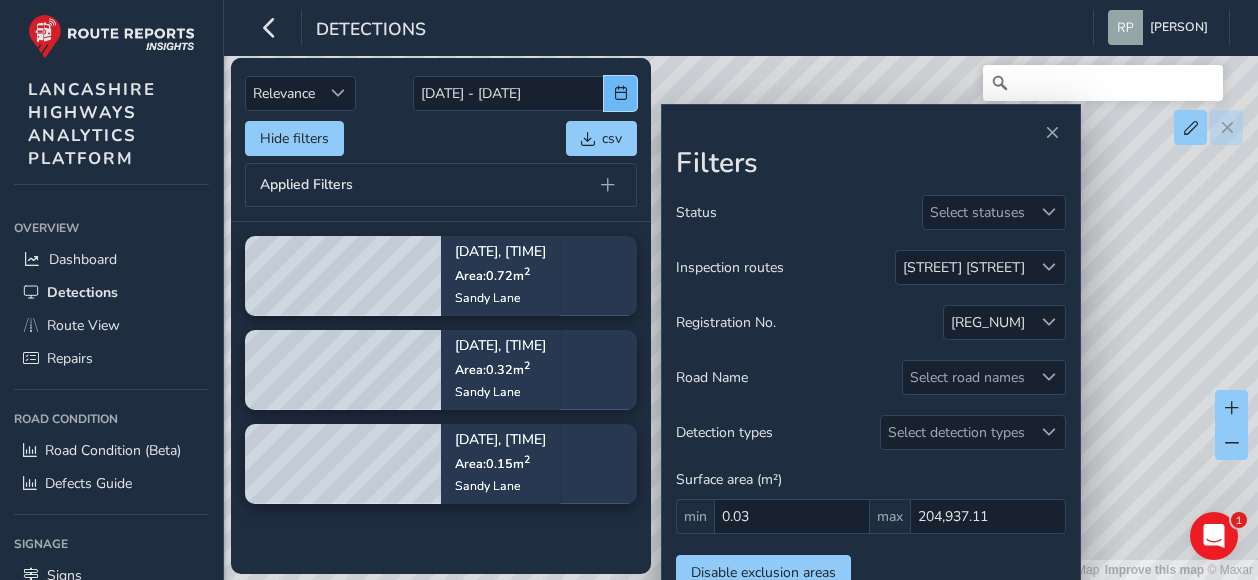 click at bounding box center [620, 93] 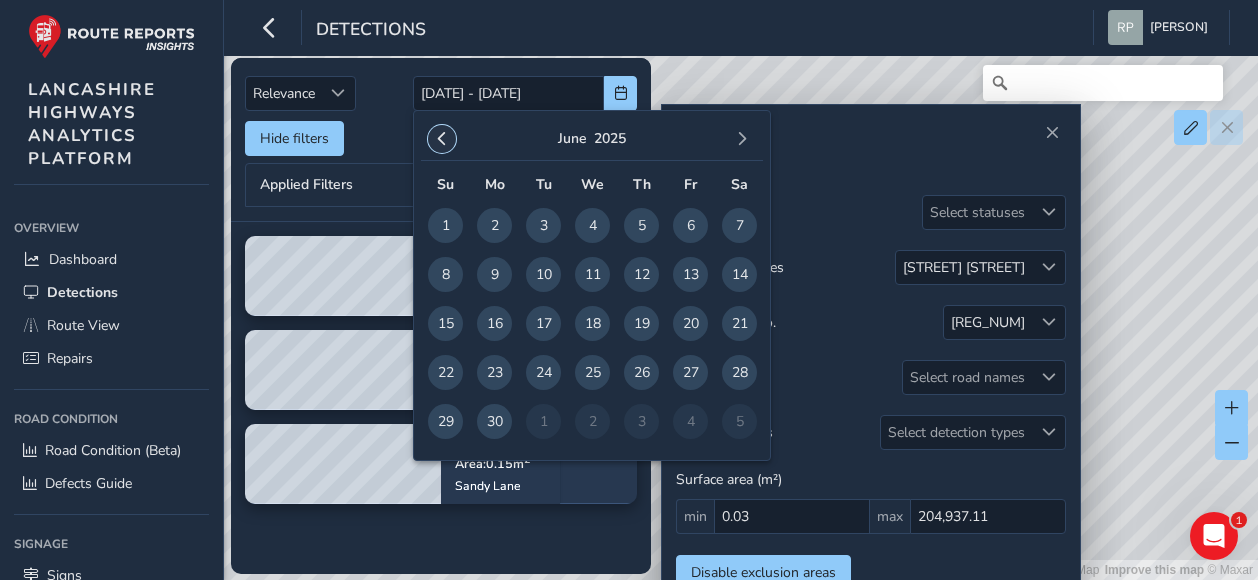 click at bounding box center [442, 139] 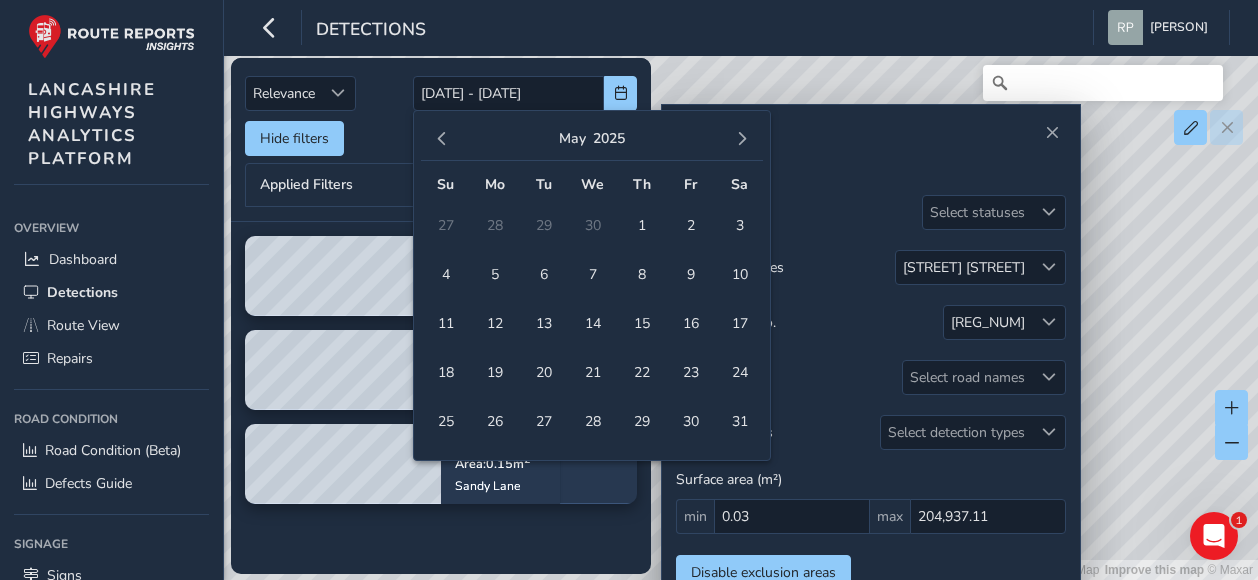 click at bounding box center (442, 139) 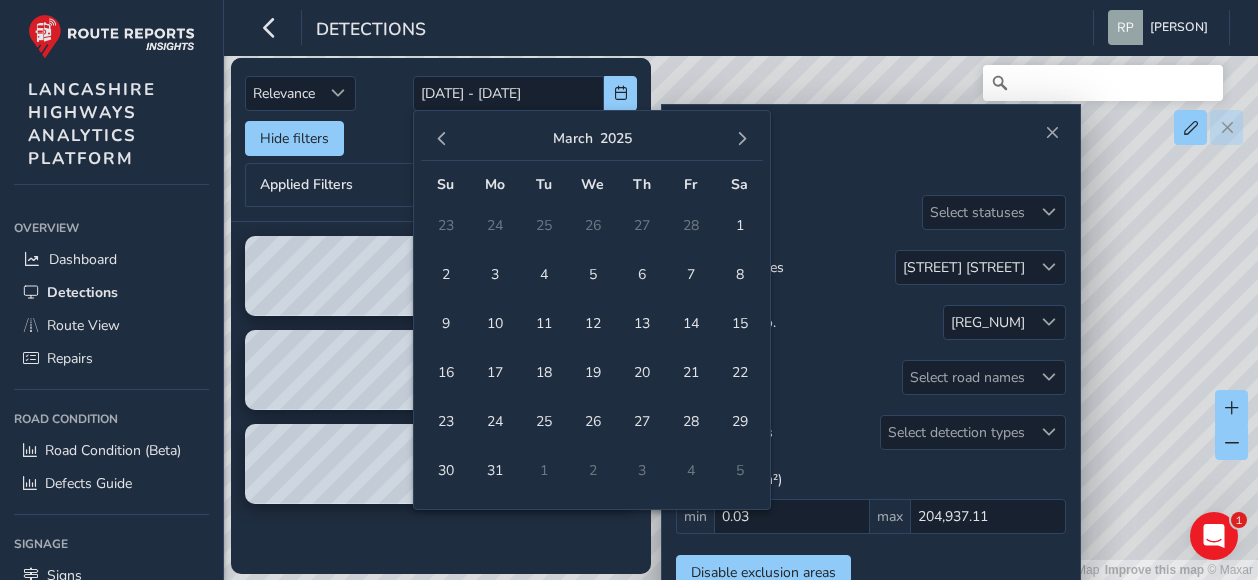 click at bounding box center [442, 139] 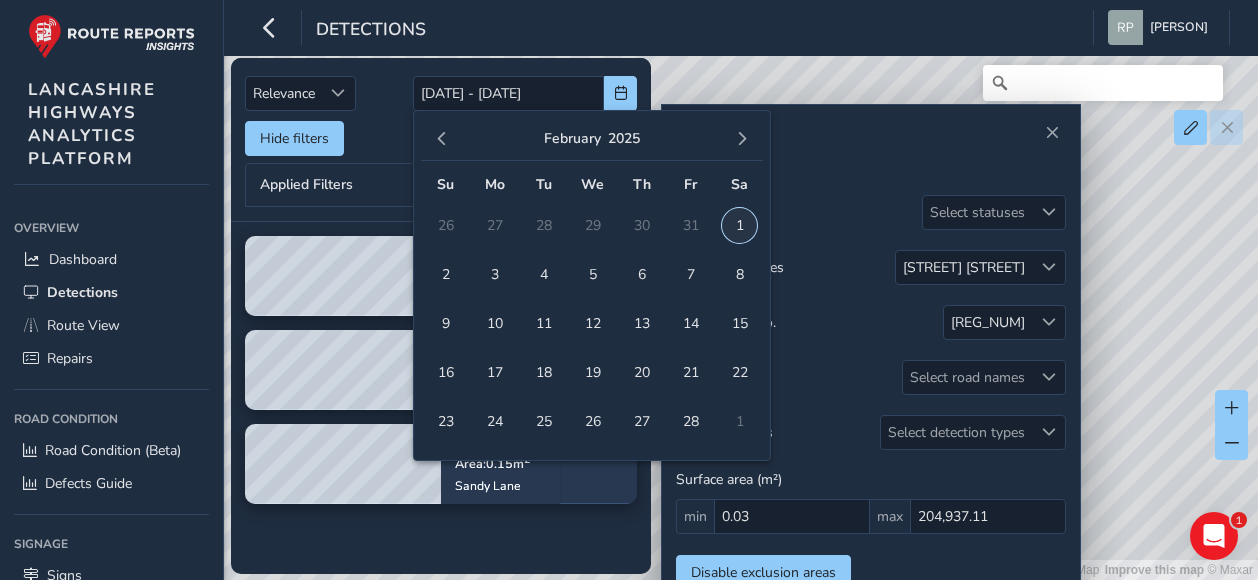 click on "1" at bounding box center [739, 225] 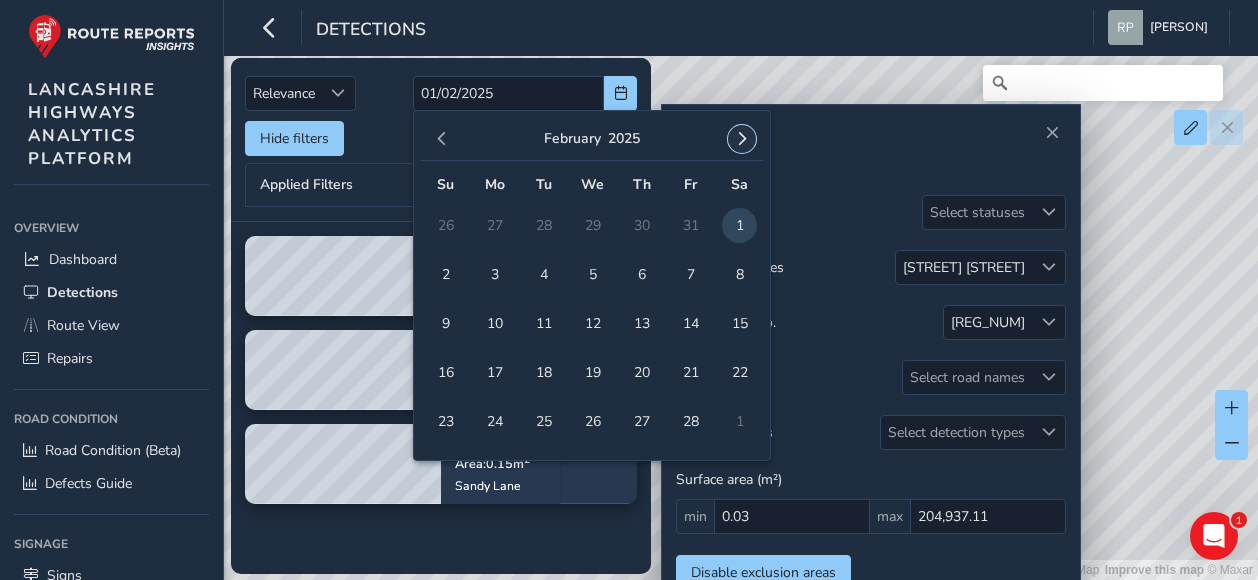 click at bounding box center [742, 139] 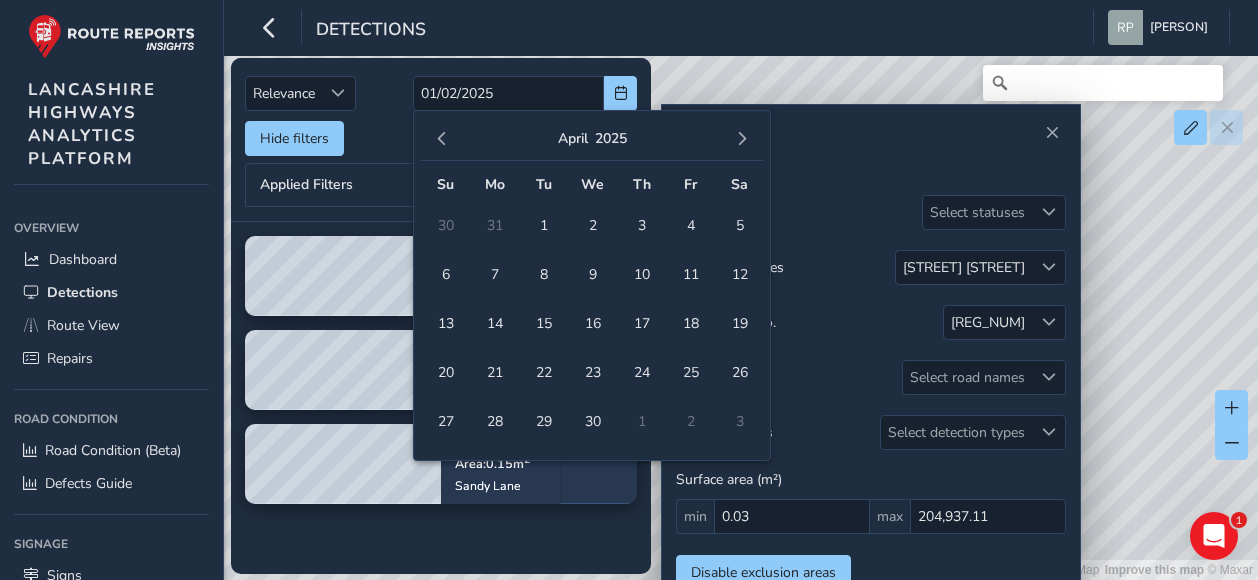 click at bounding box center (742, 139) 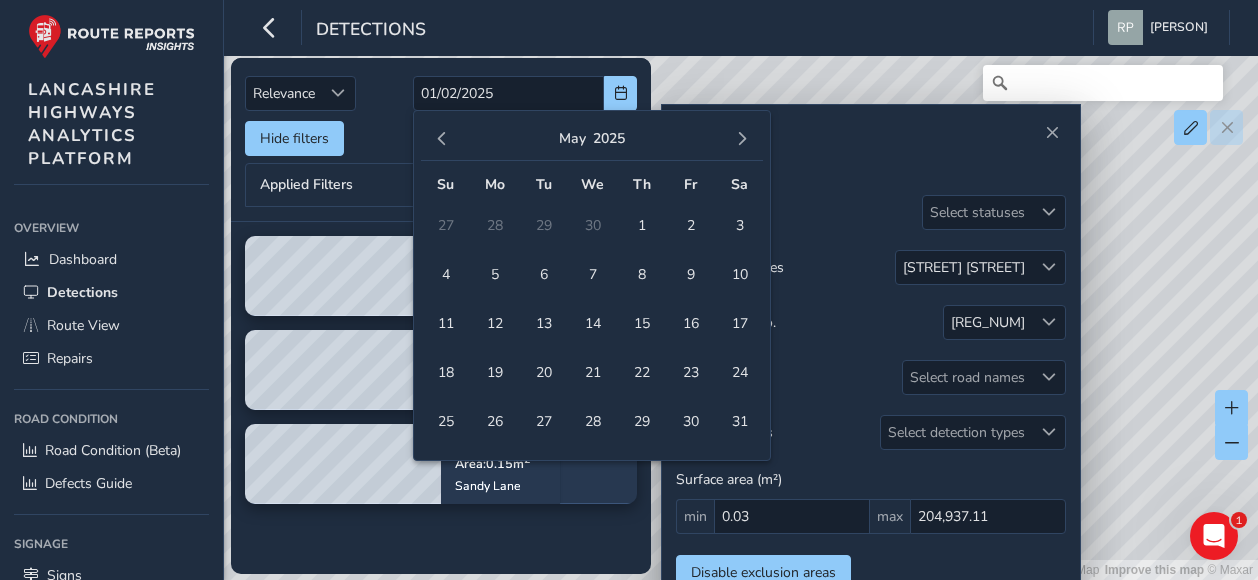 click at bounding box center [742, 139] 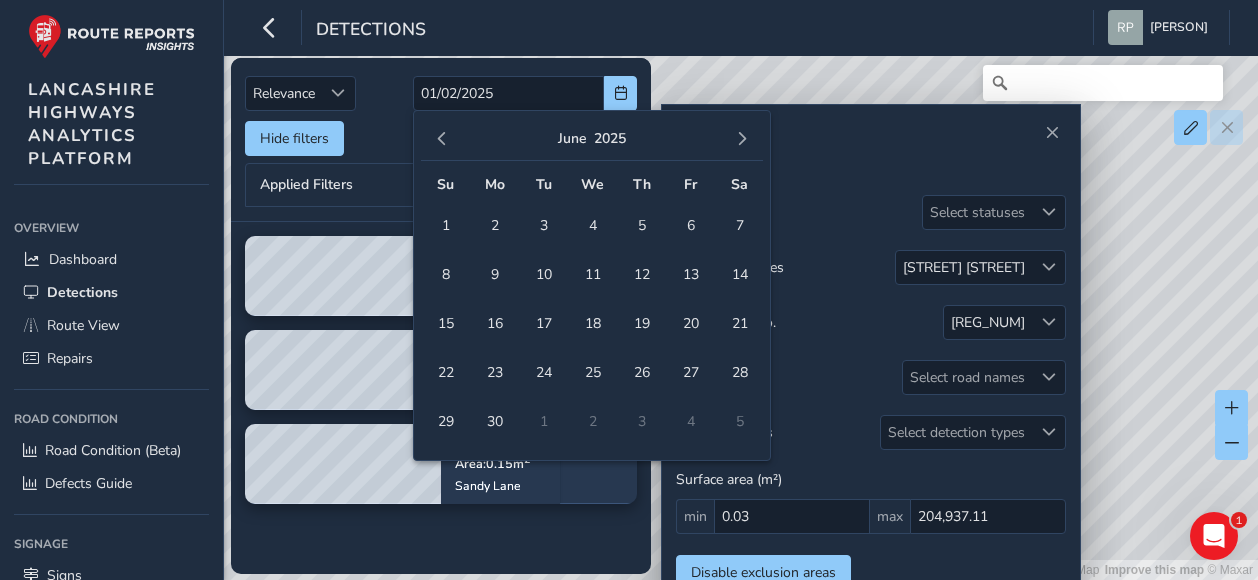 click at bounding box center (742, 139) 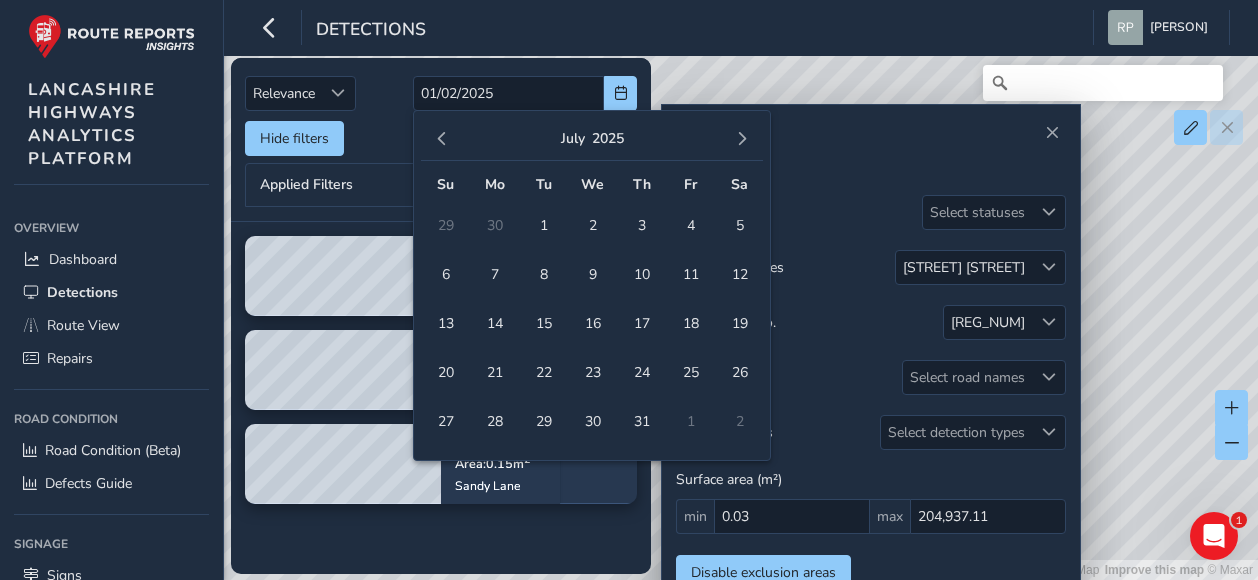 click at bounding box center (742, 139) 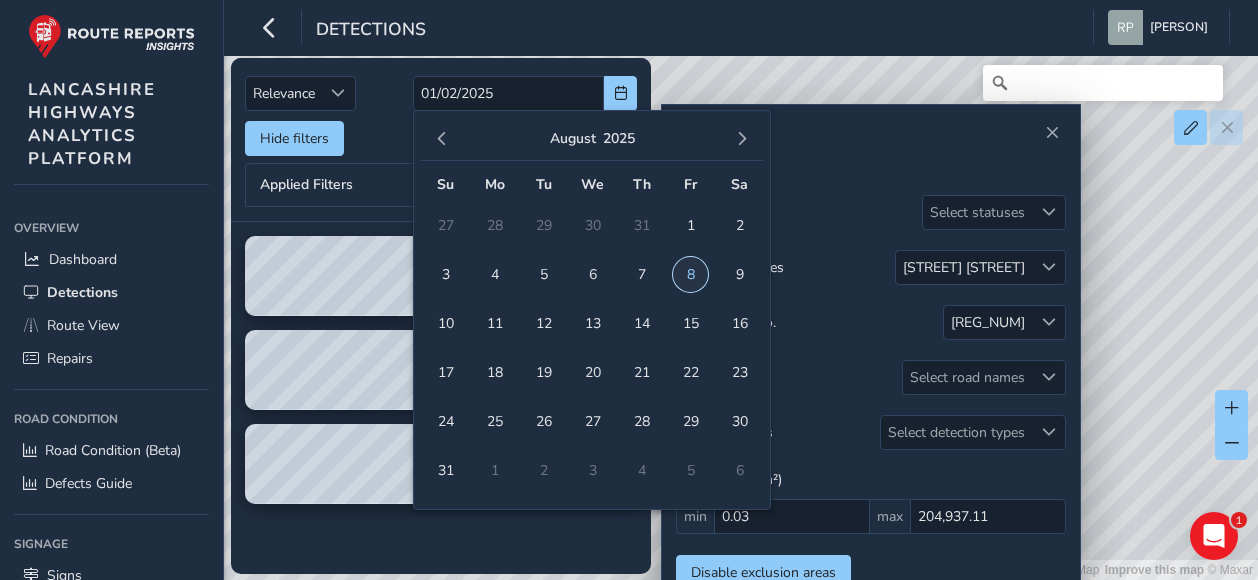 click on "8" at bounding box center [690, 274] 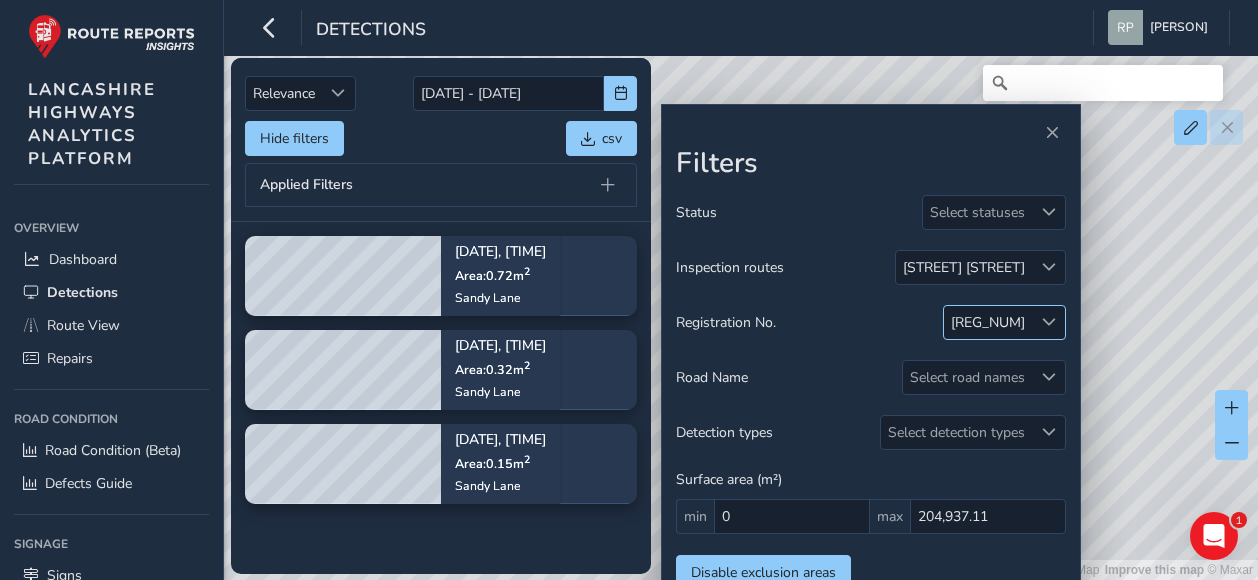 click at bounding box center (1049, 322) 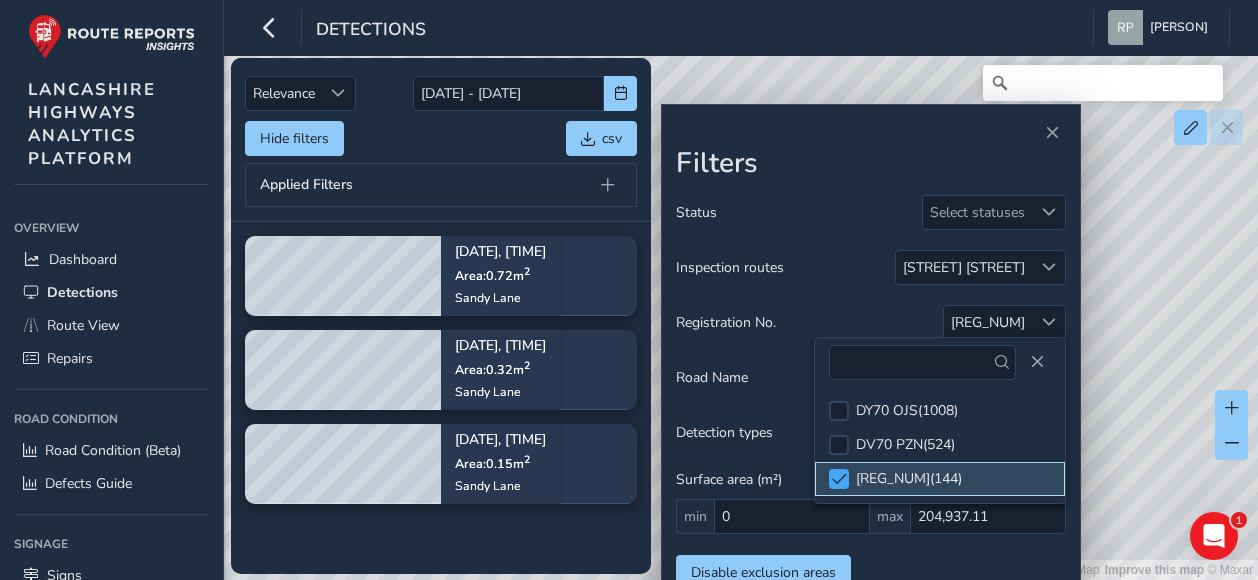 click at bounding box center (839, 479) 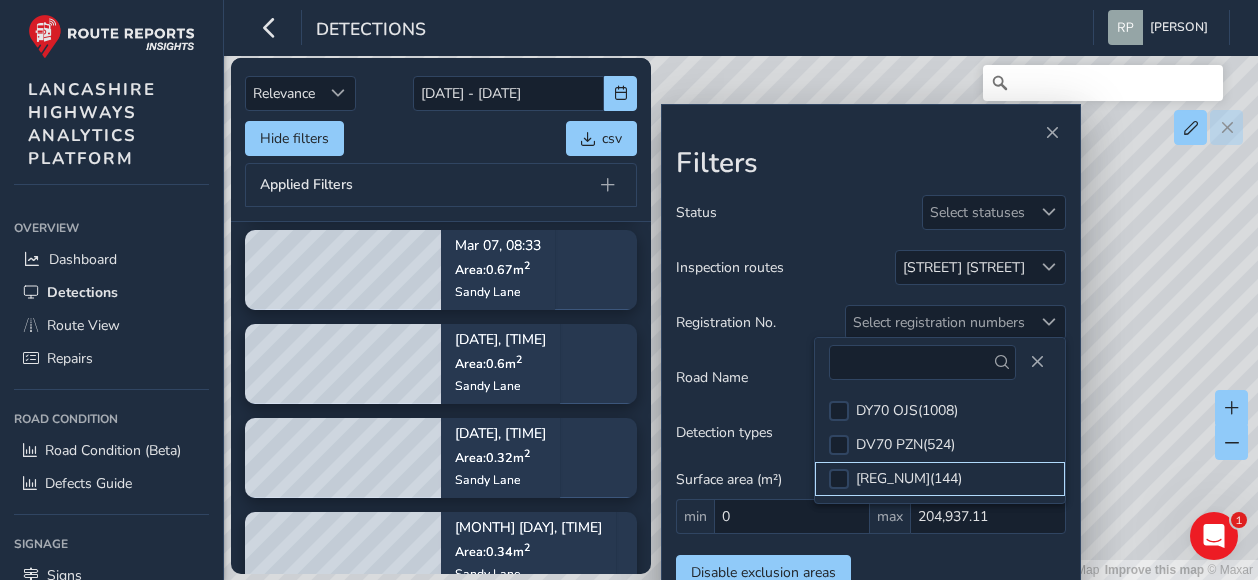 scroll, scrollTop: 0, scrollLeft: 0, axis: both 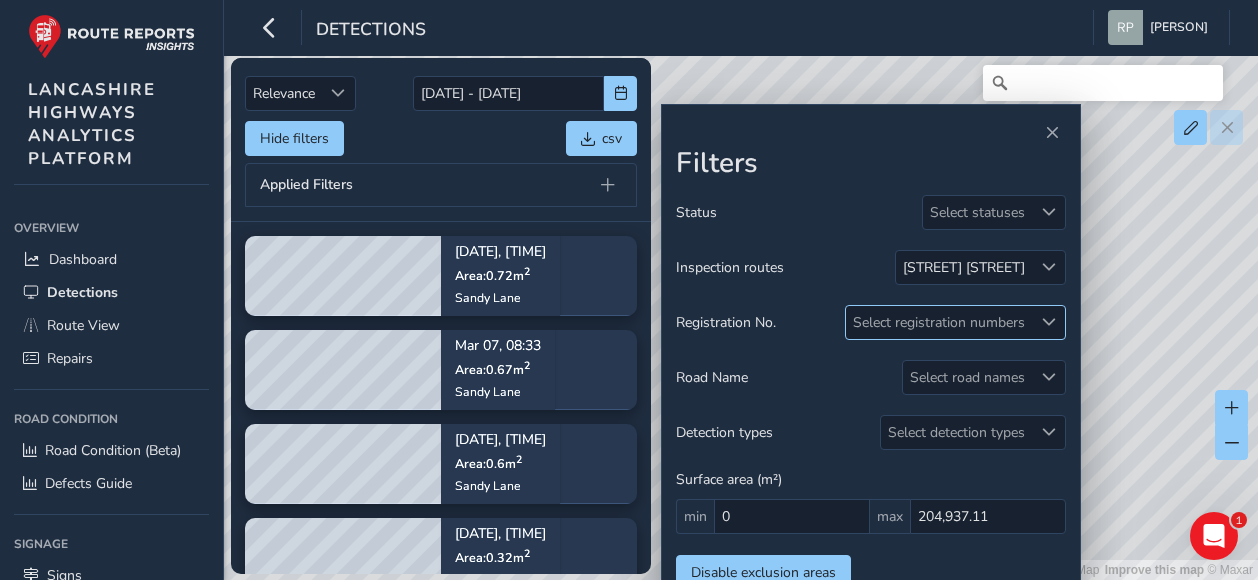 click at bounding box center [1049, 322] 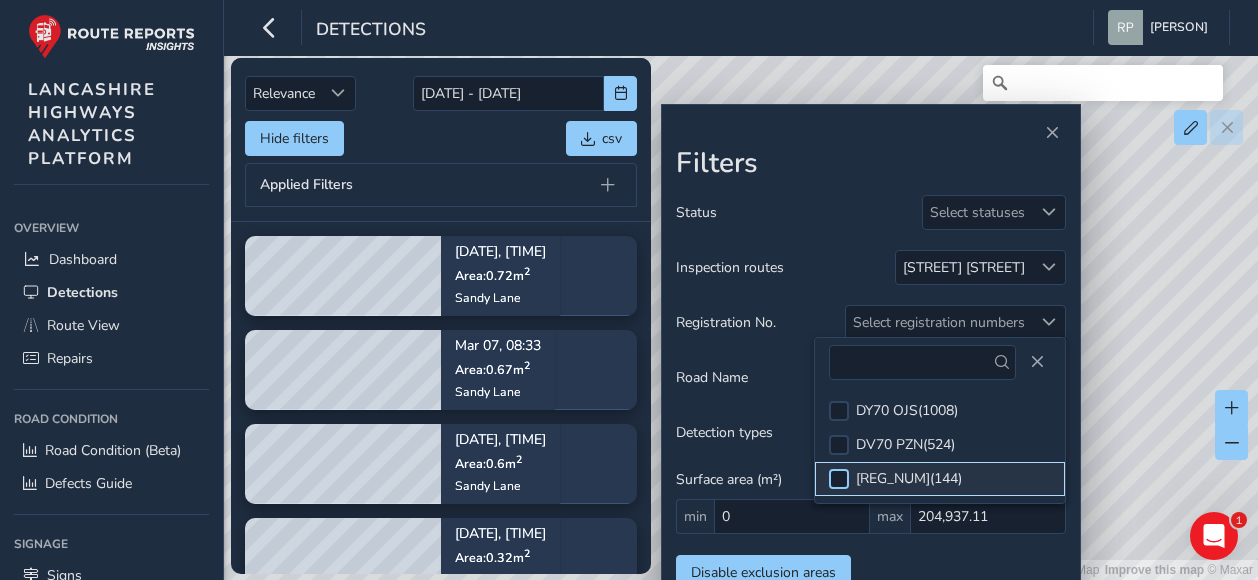 click at bounding box center [839, 479] 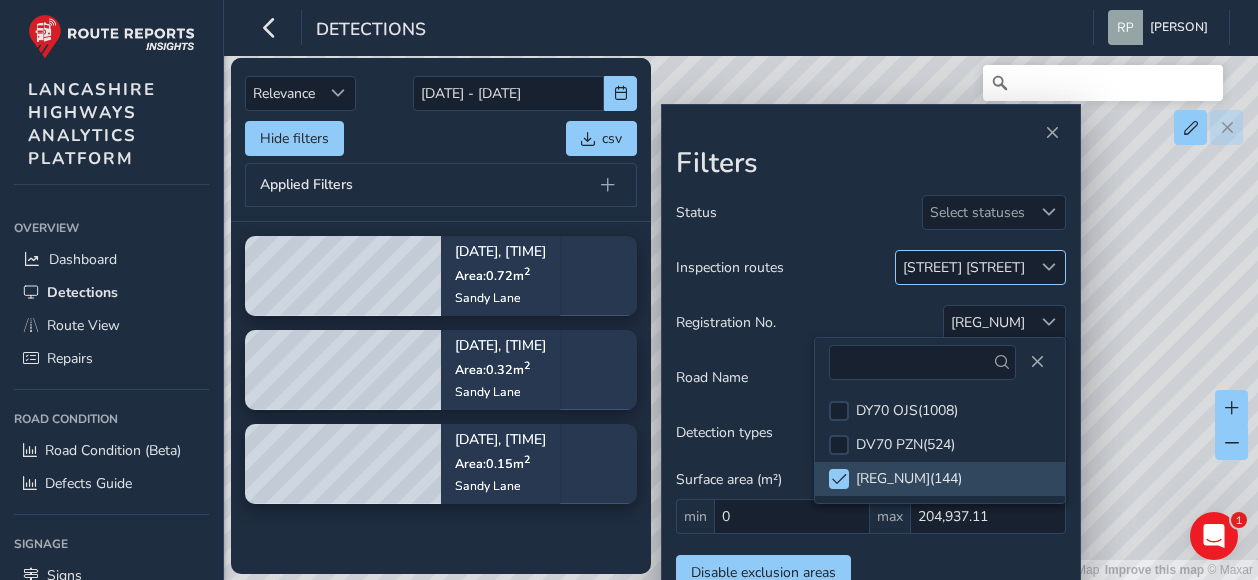 click at bounding box center (1049, 267) 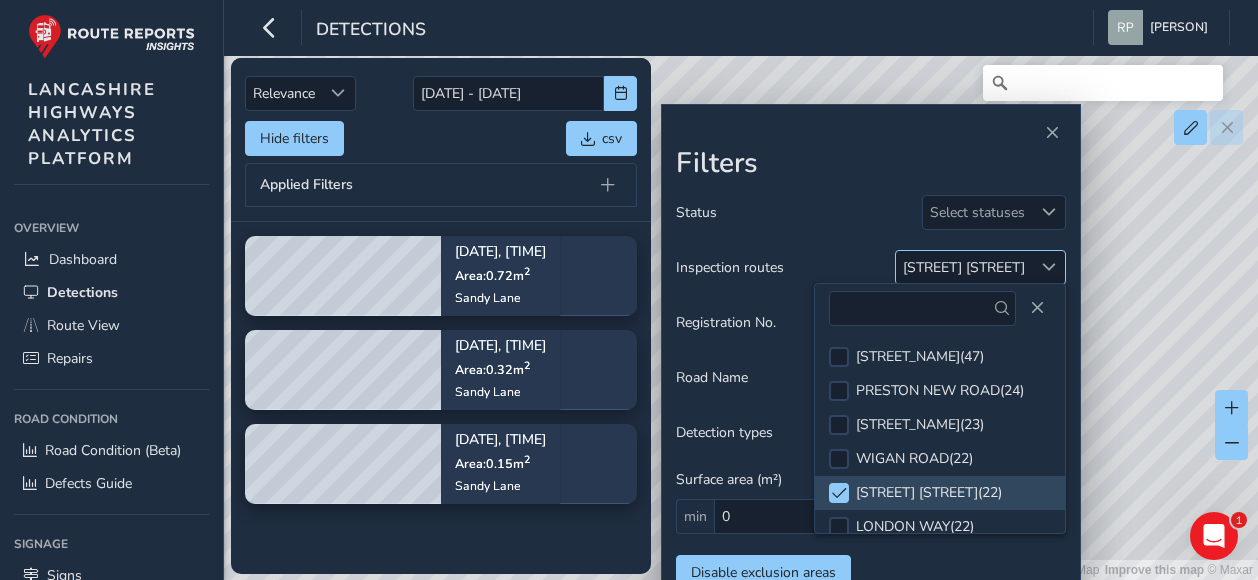 click at bounding box center [1049, 267] 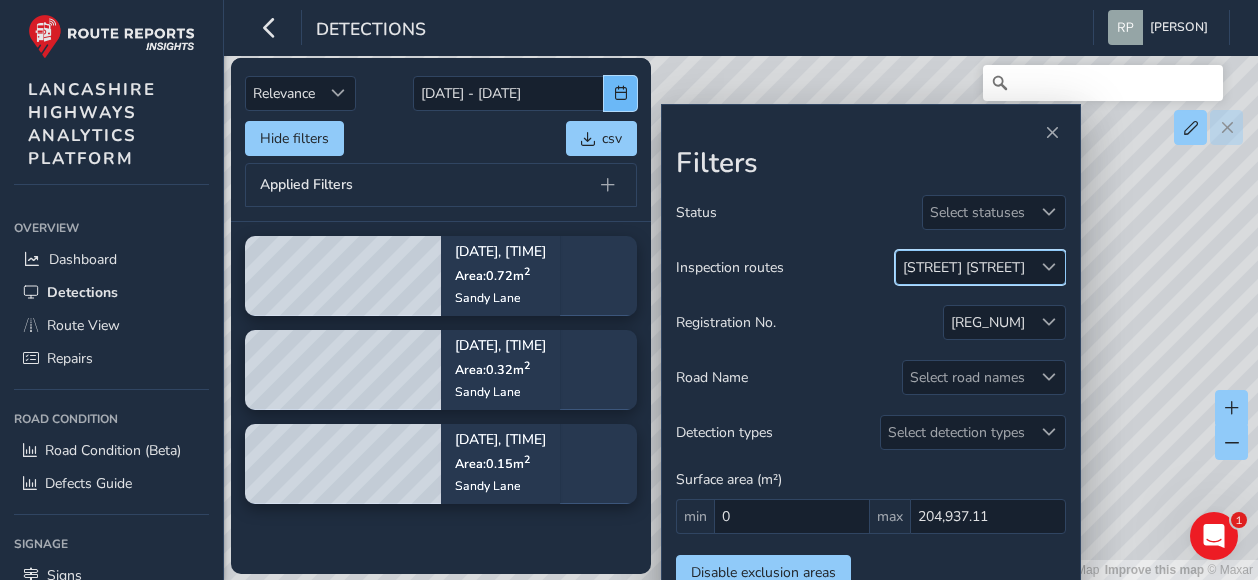 click at bounding box center (621, 93) 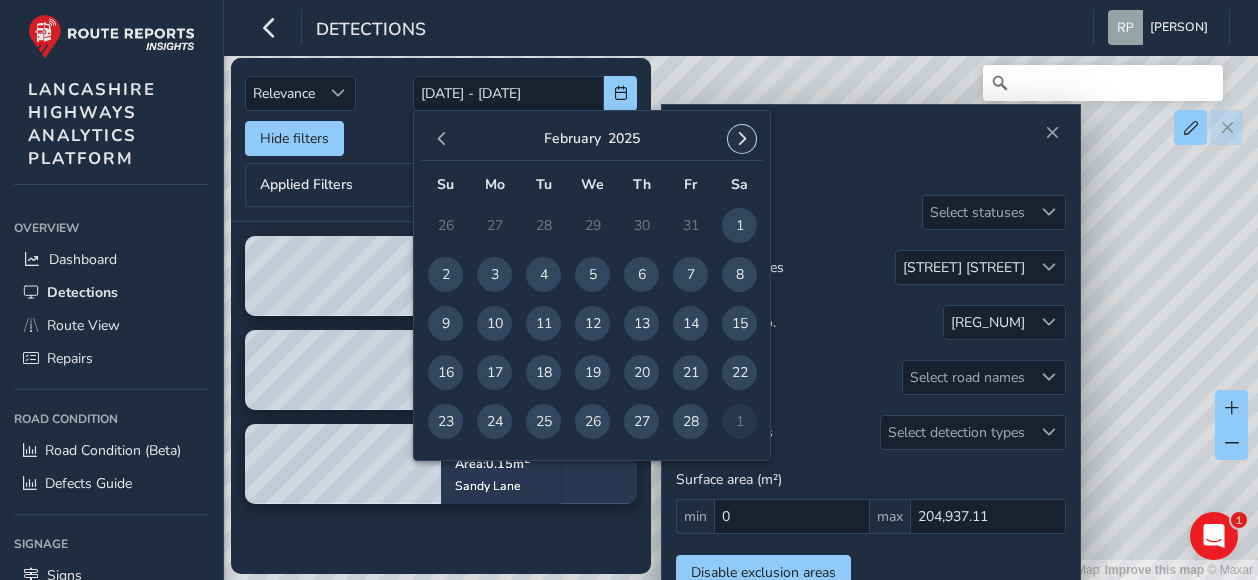 click at bounding box center (742, 139) 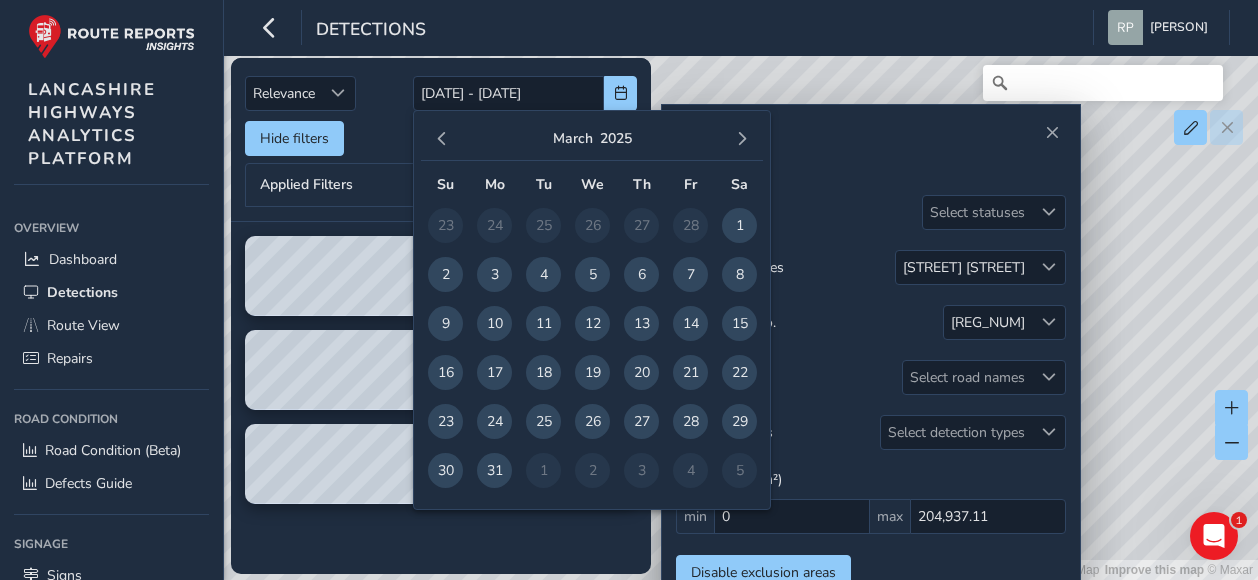 click at bounding box center (742, 139) 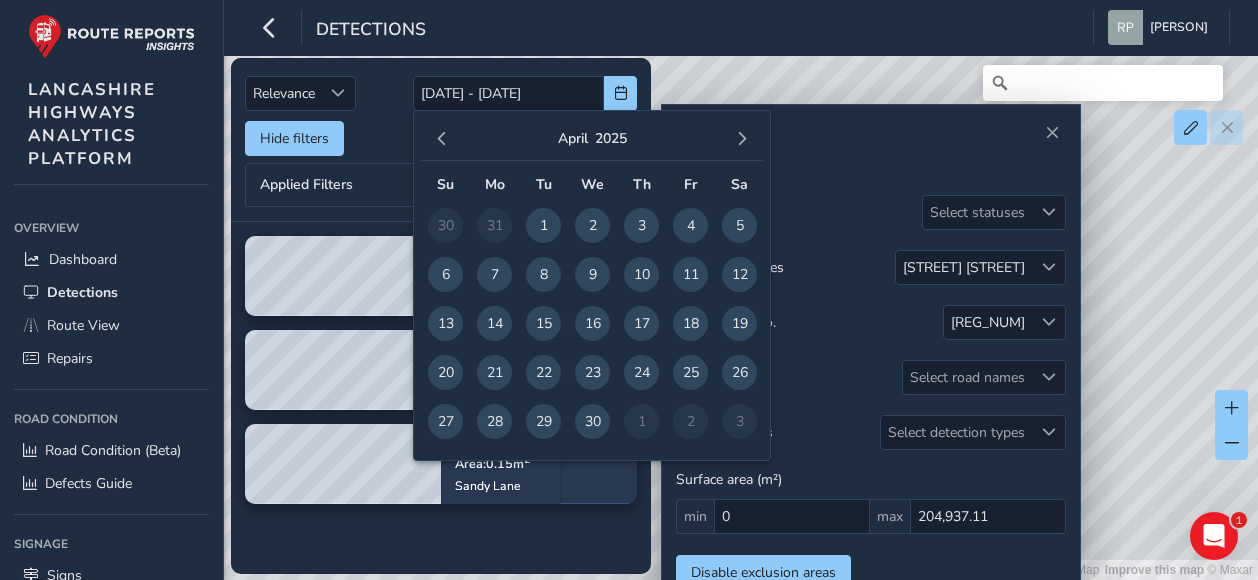 click at bounding box center (742, 139) 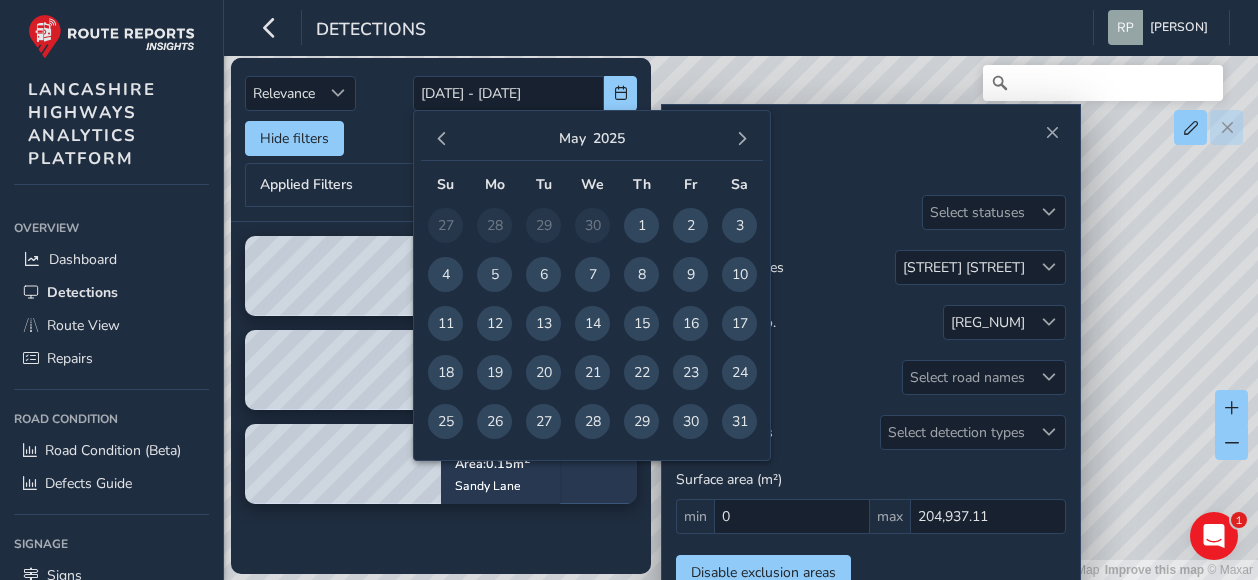 click at bounding box center (742, 139) 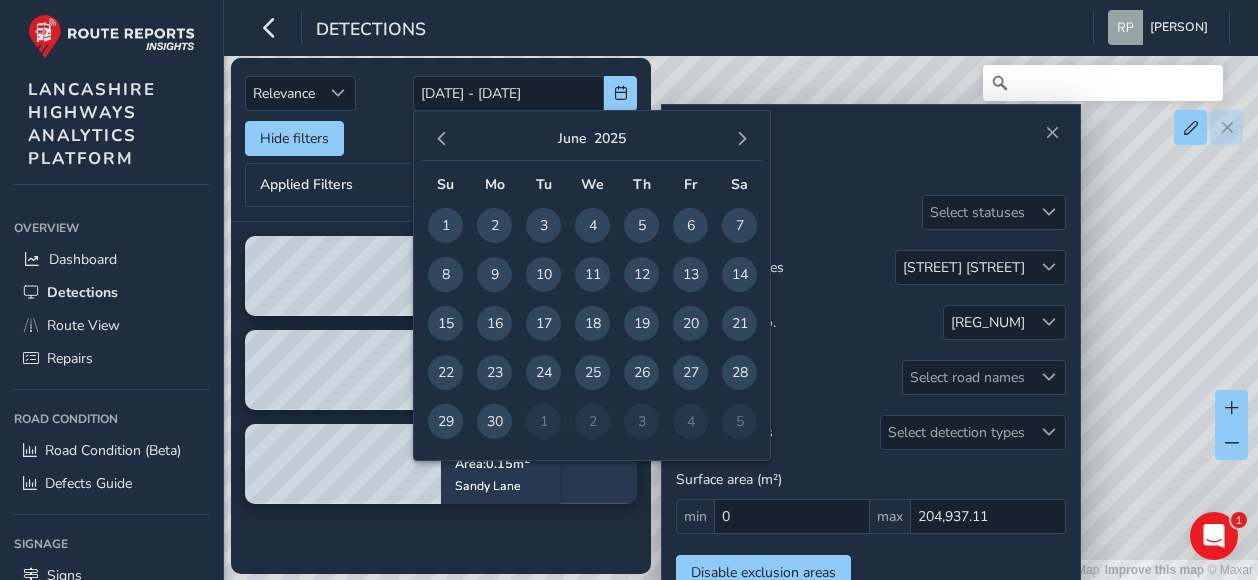 click at bounding box center (742, 139) 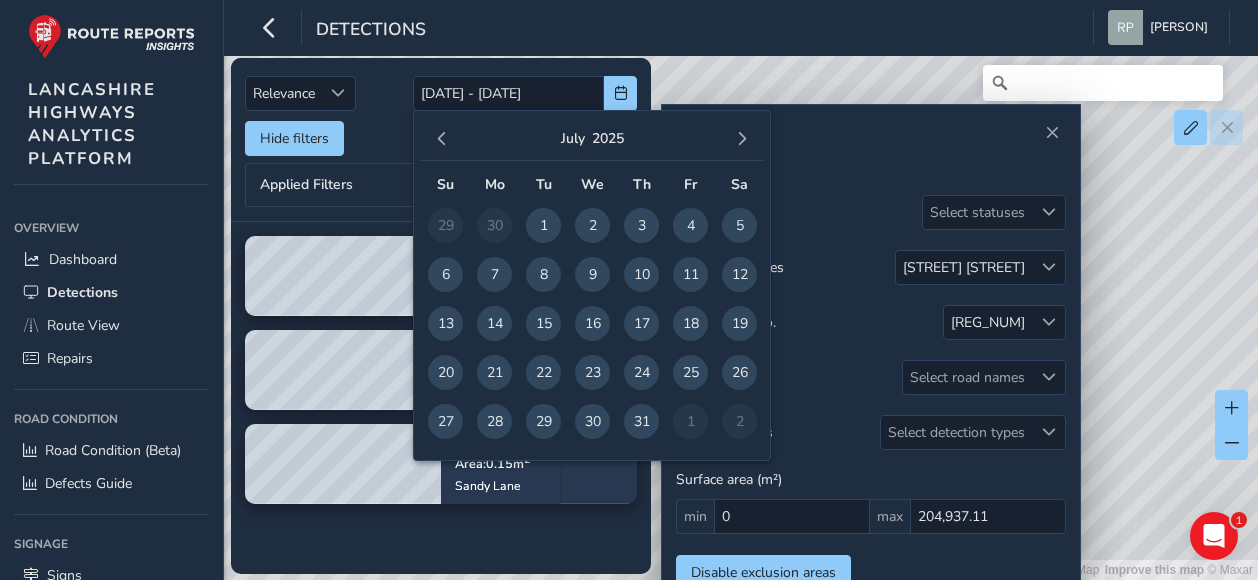 click at bounding box center (742, 139) 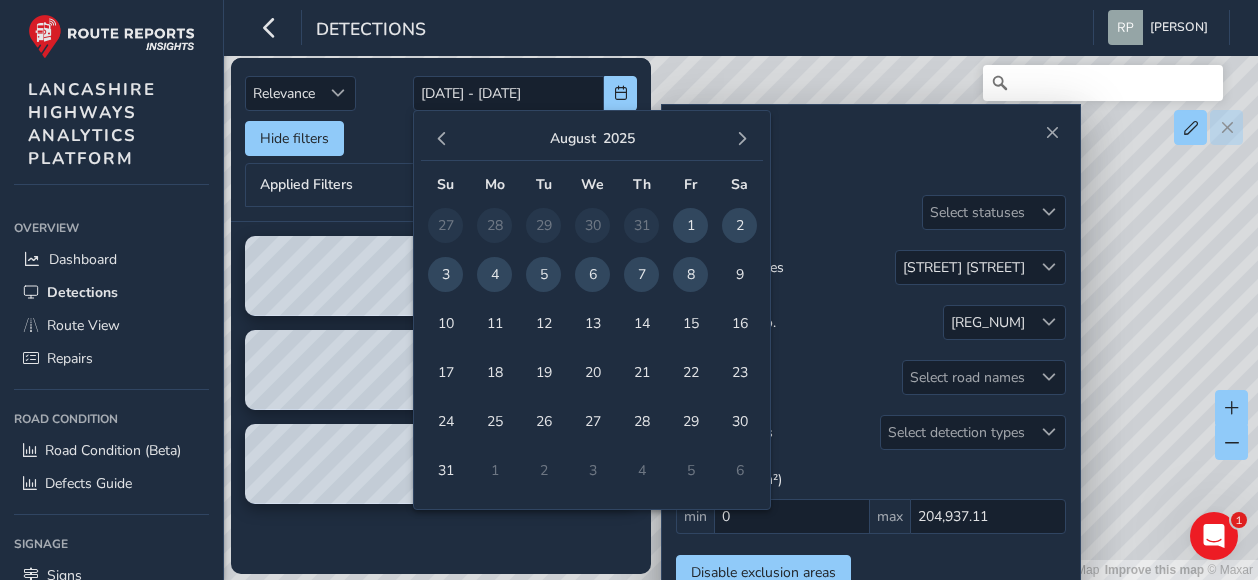 click on "6" at bounding box center (592, 274) 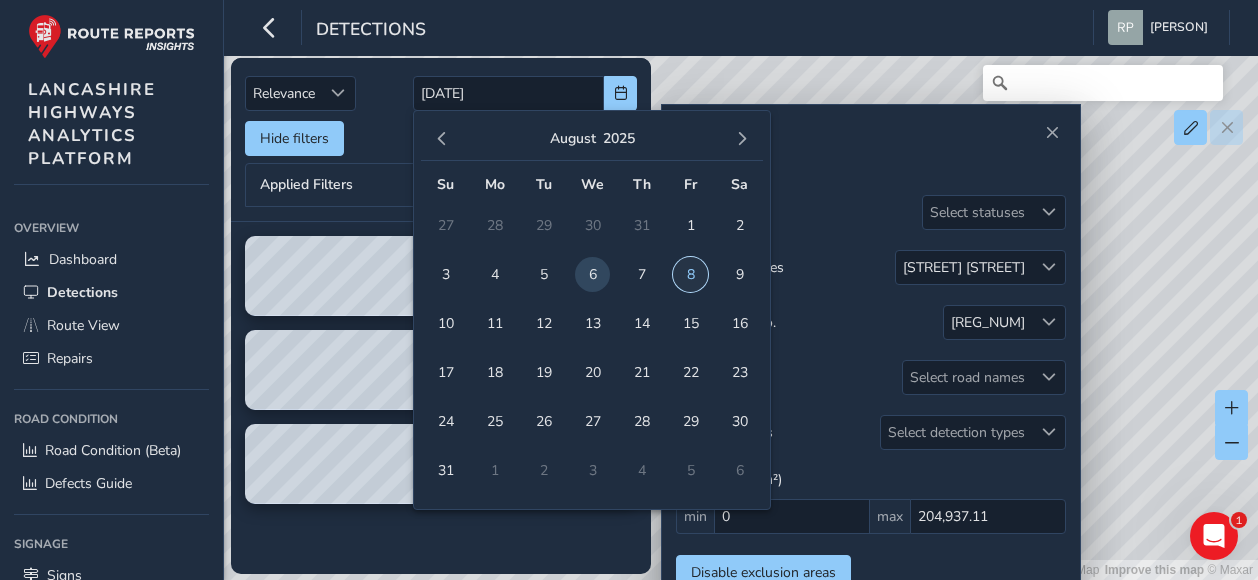 click on "8" at bounding box center (690, 274) 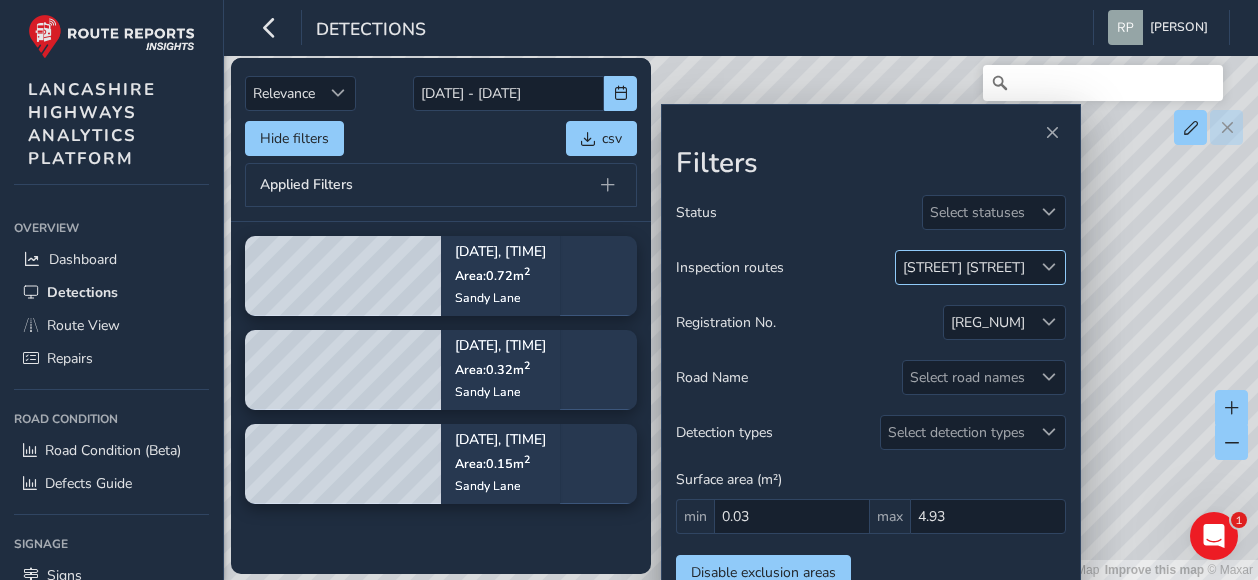 click at bounding box center [1049, 267] 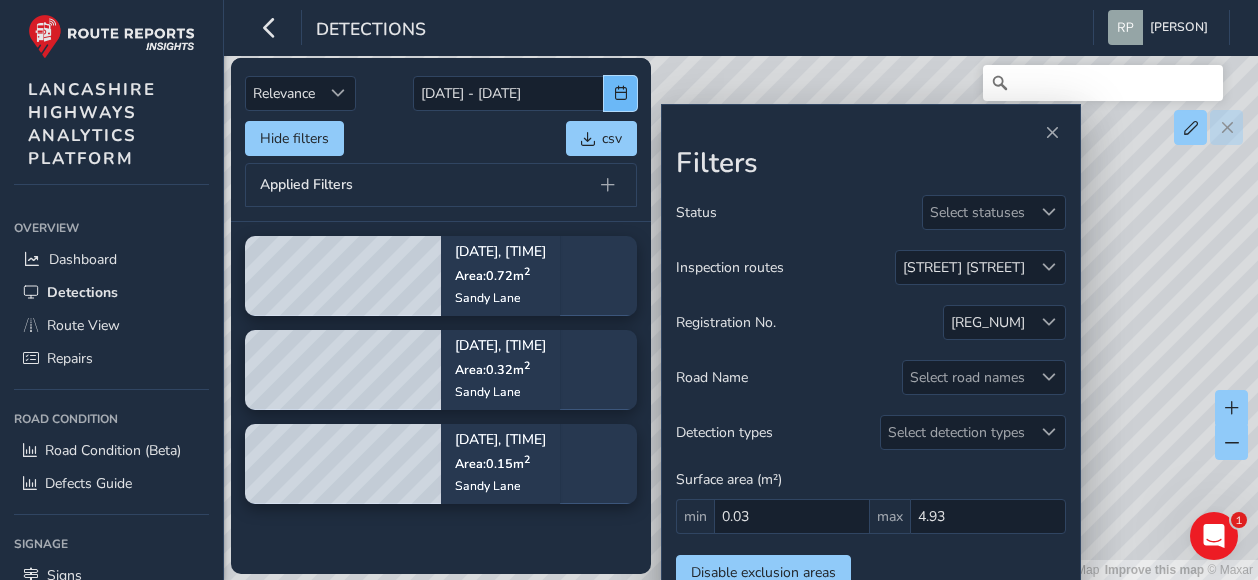 click at bounding box center [621, 93] 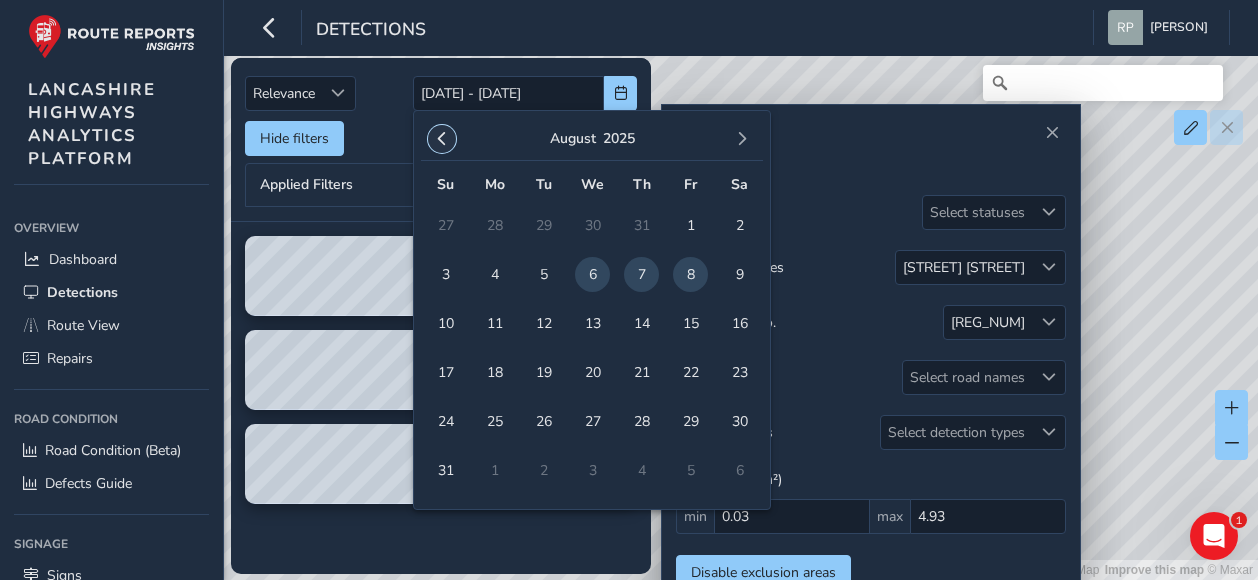 click at bounding box center (442, 139) 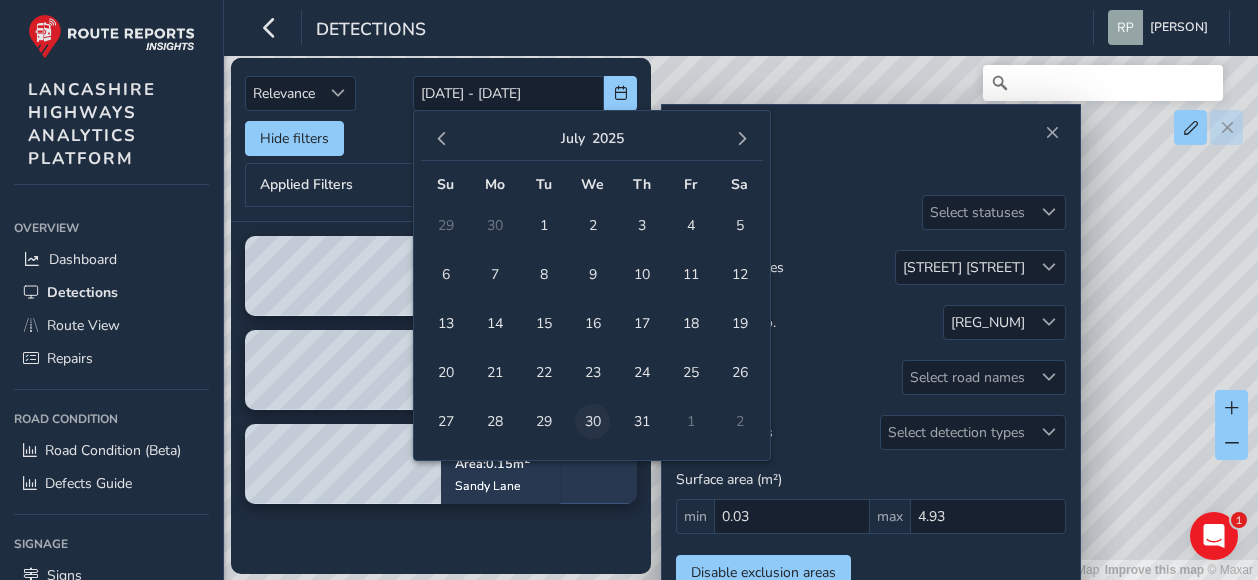 click on "30" at bounding box center [592, 421] 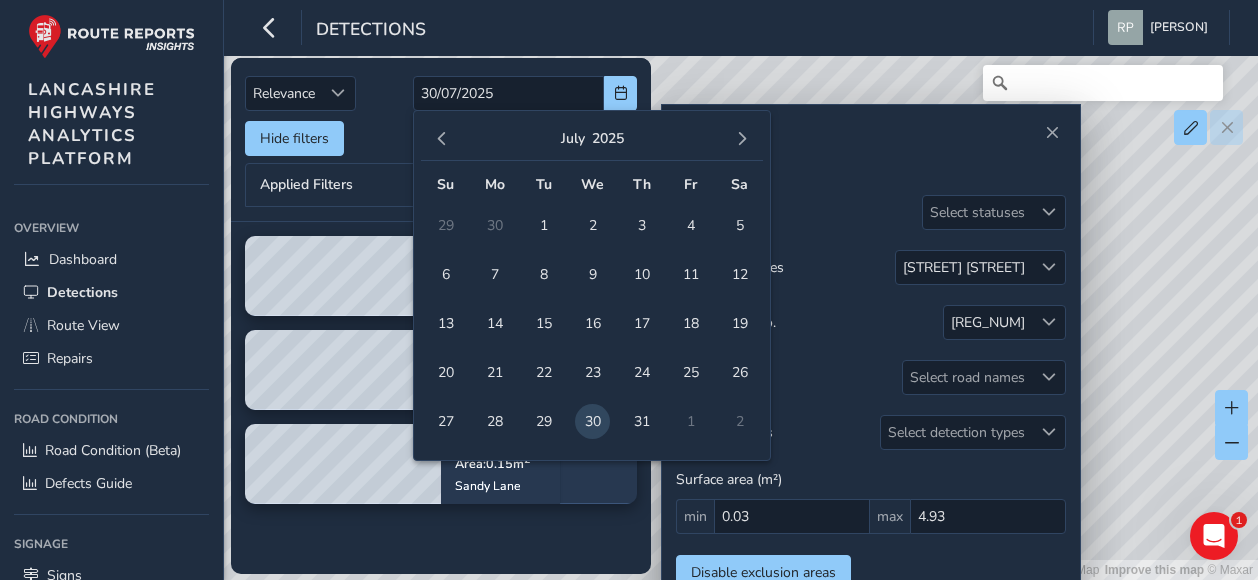 click on "1" at bounding box center (690, 421) 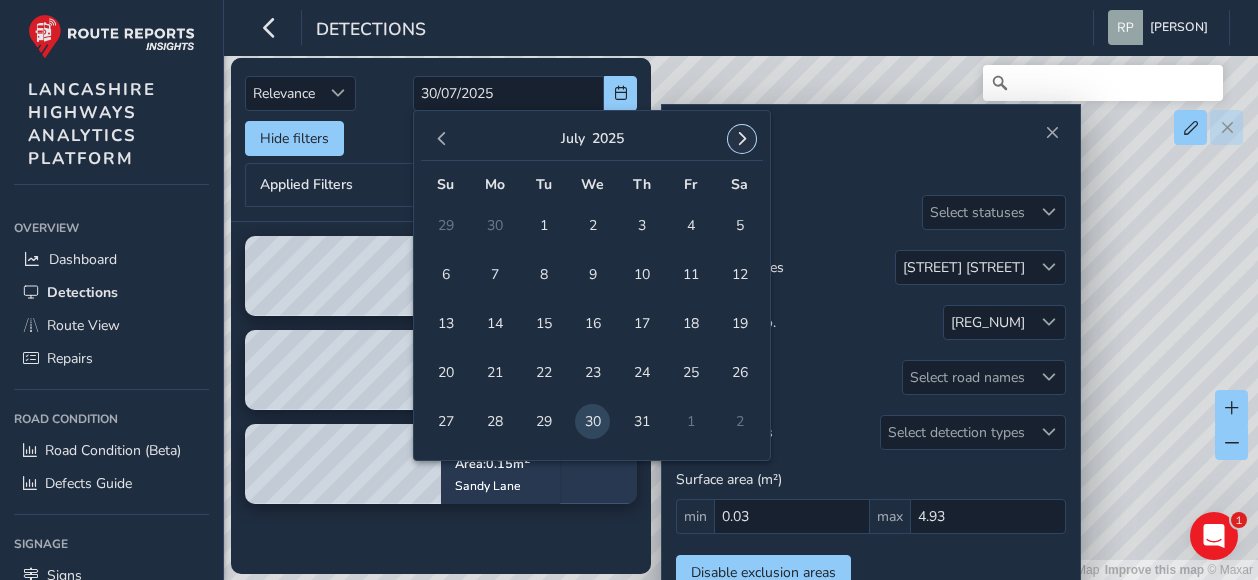 click at bounding box center [742, 139] 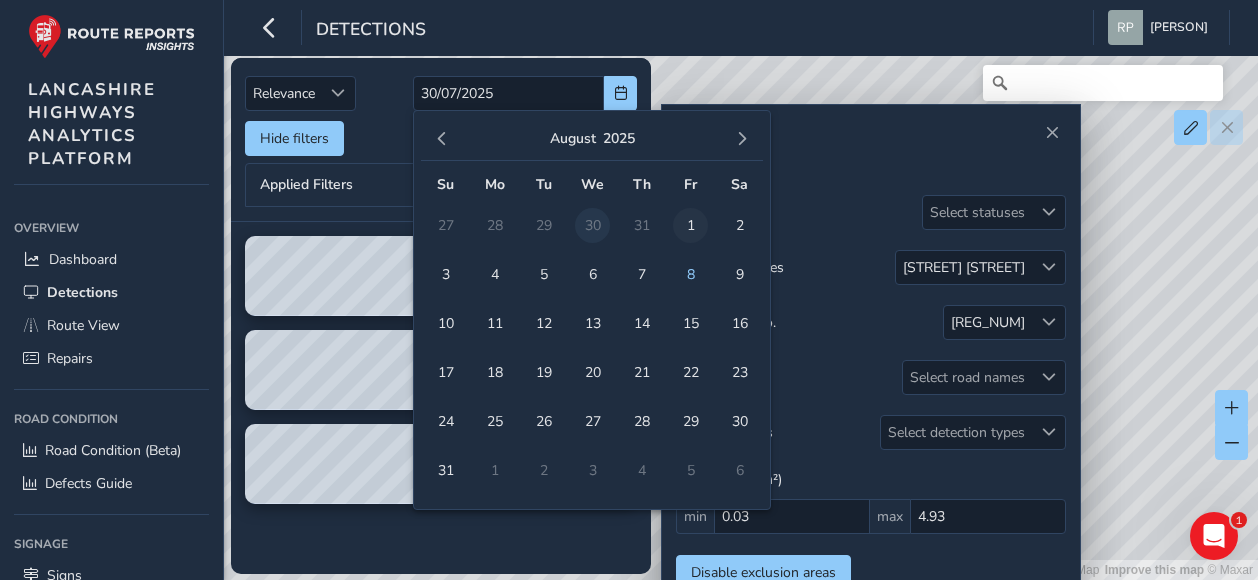 click on "1" at bounding box center [690, 225] 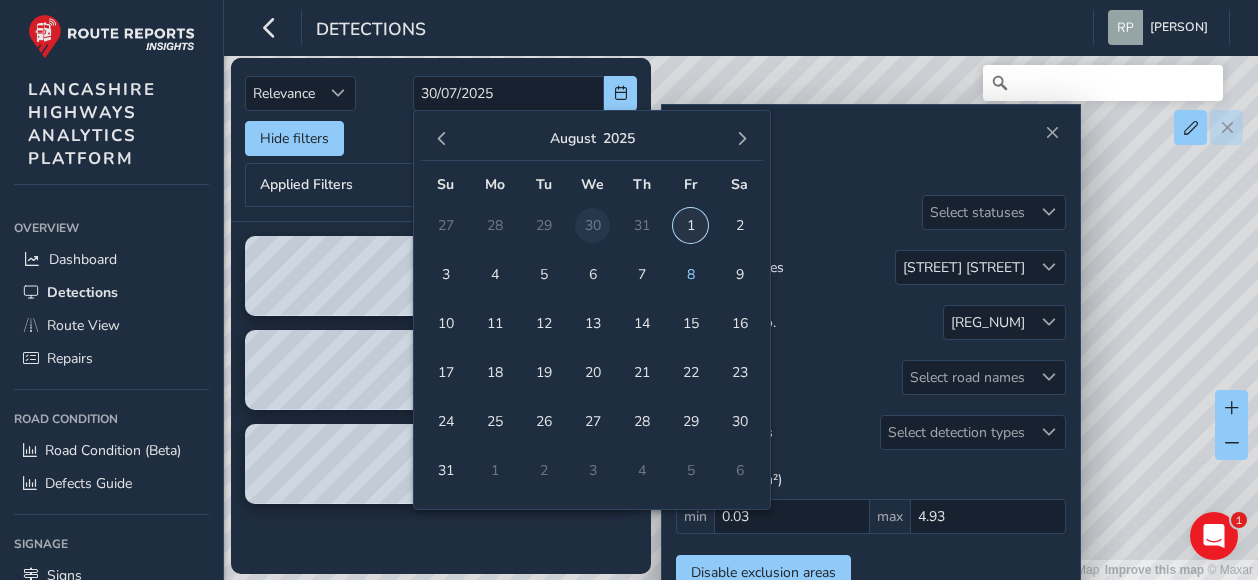 type on "[DATE] - [DATE]" 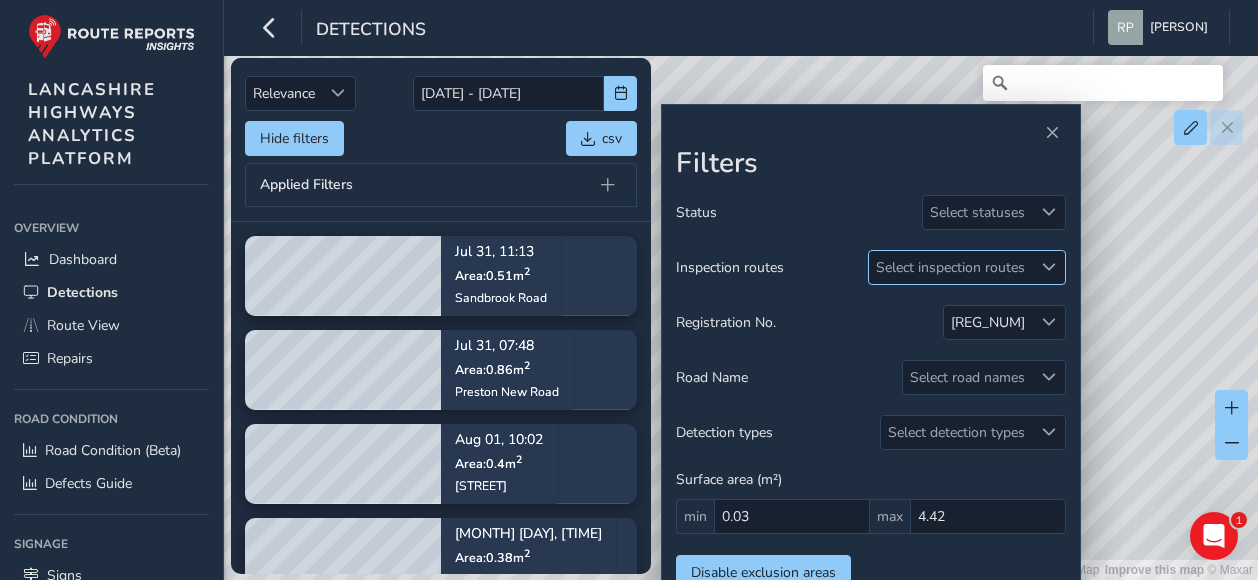 click at bounding box center (1049, 267) 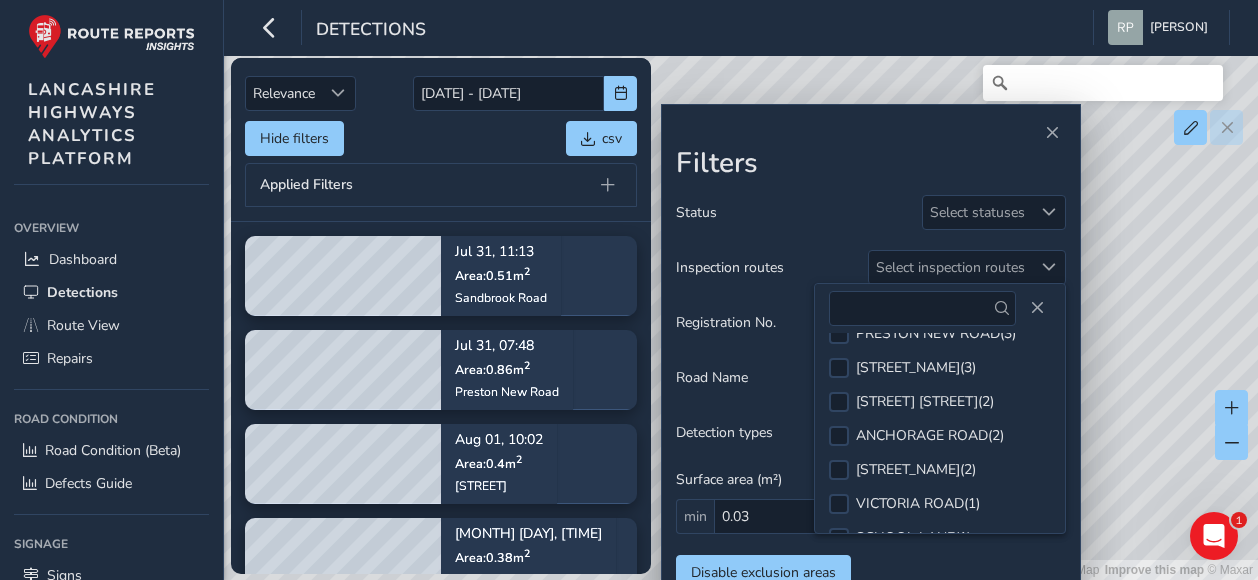 scroll, scrollTop: 0, scrollLeft: 0, axis: both 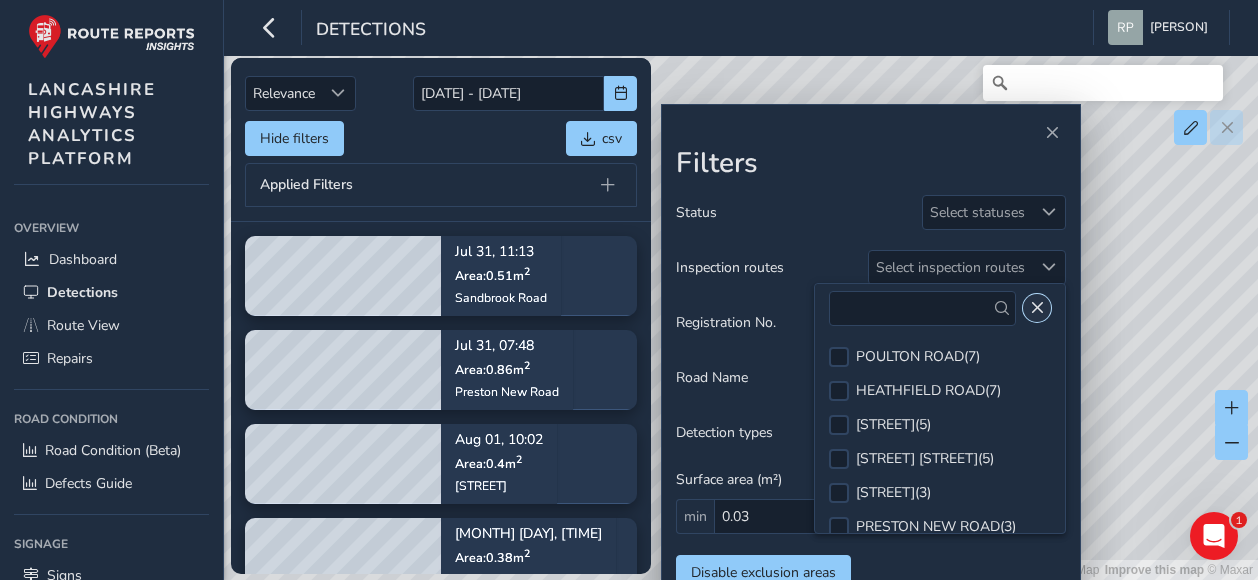 click at bounding box center [1037, 308] 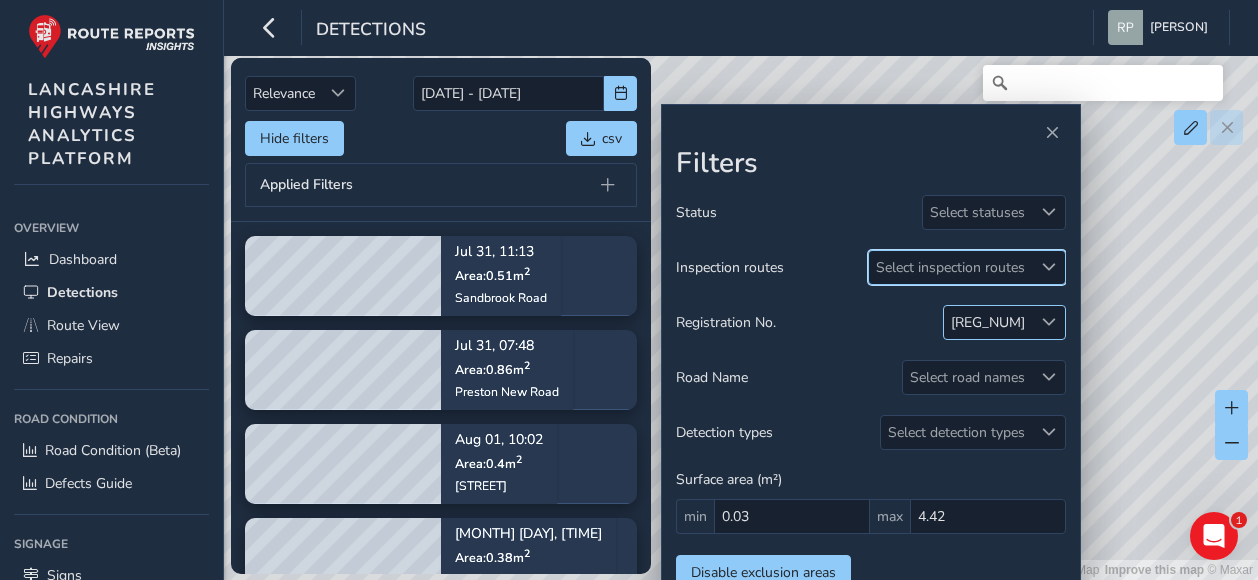 click at bounding box center [1049, 322] 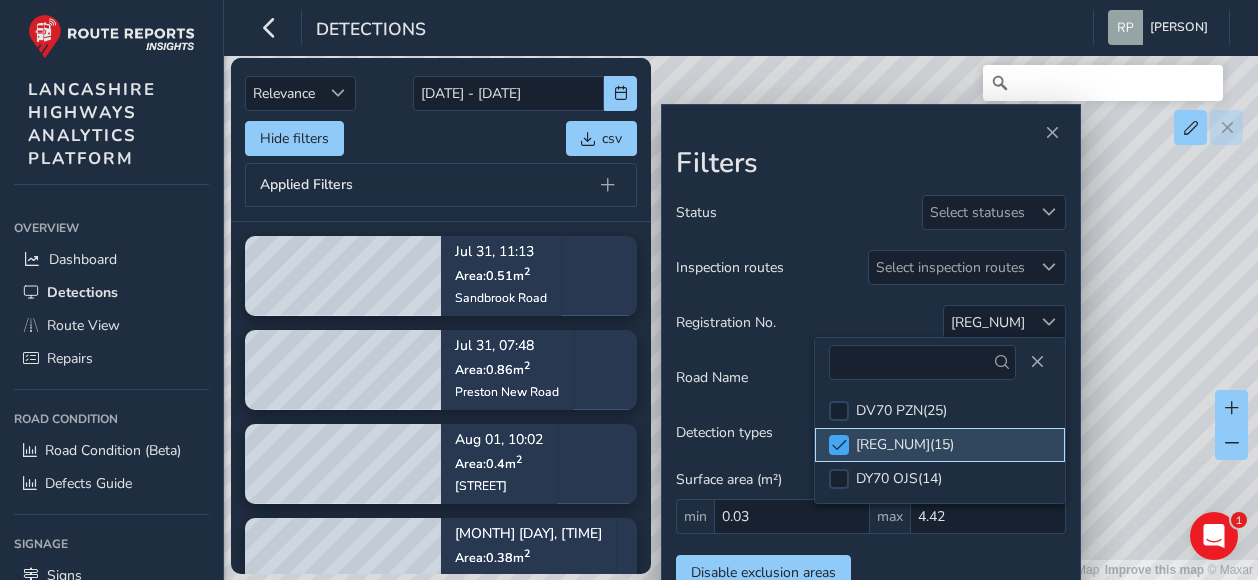 click at bounding box center [839, 445] 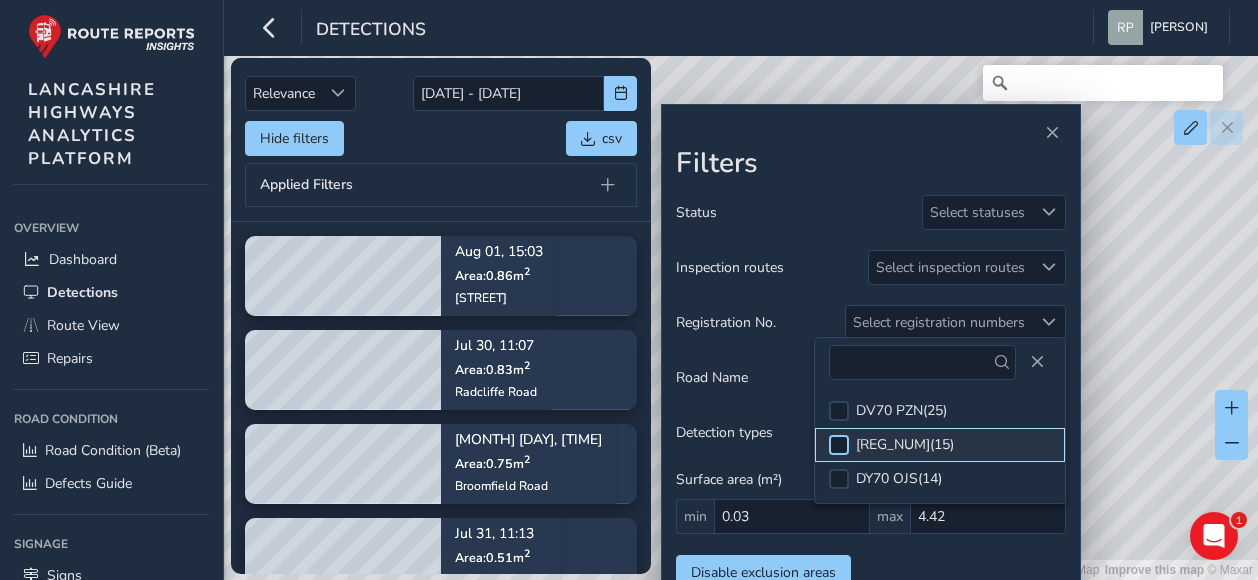 click at bounding box center [839, 445] 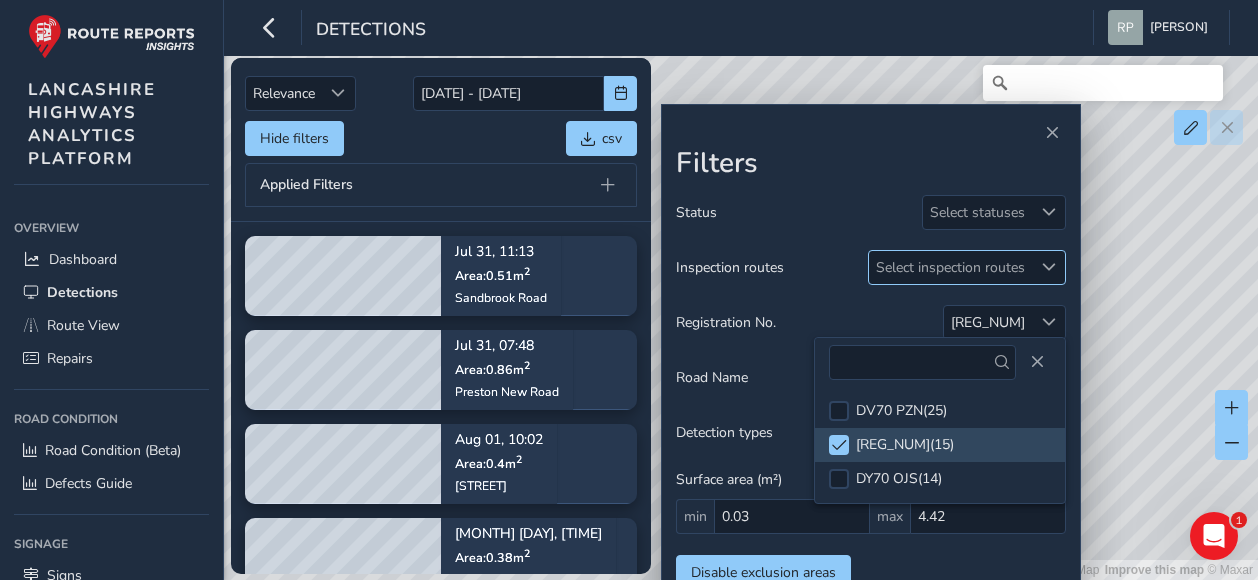 click at bounding box center (1049, 267) 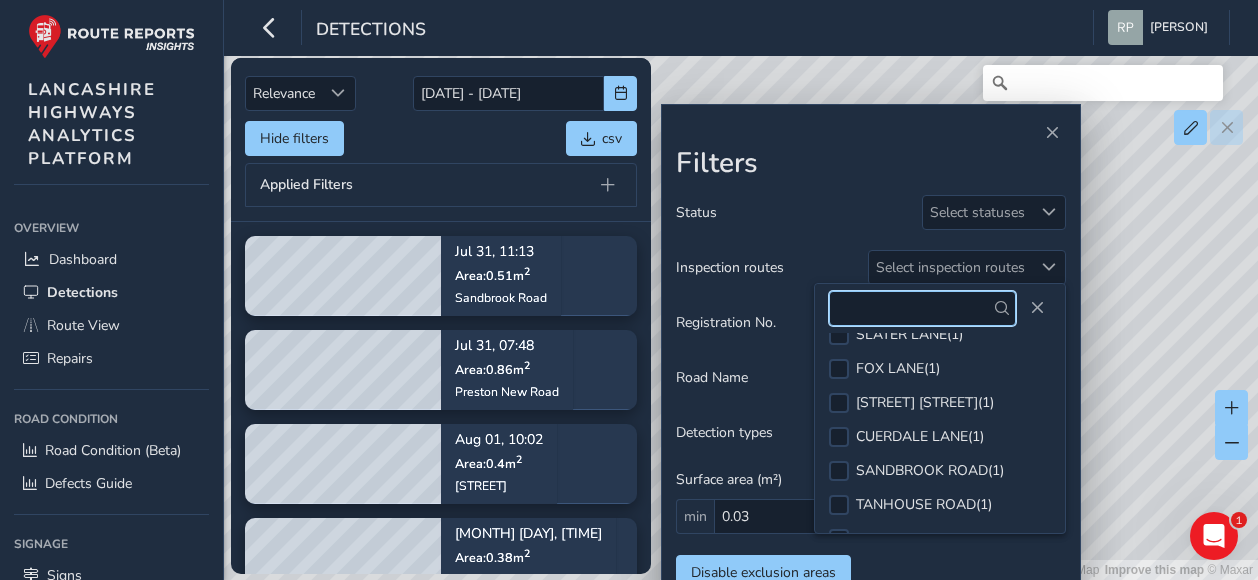 scroll, scrollTop: 681, scrollLeft: 0, axis: vertical 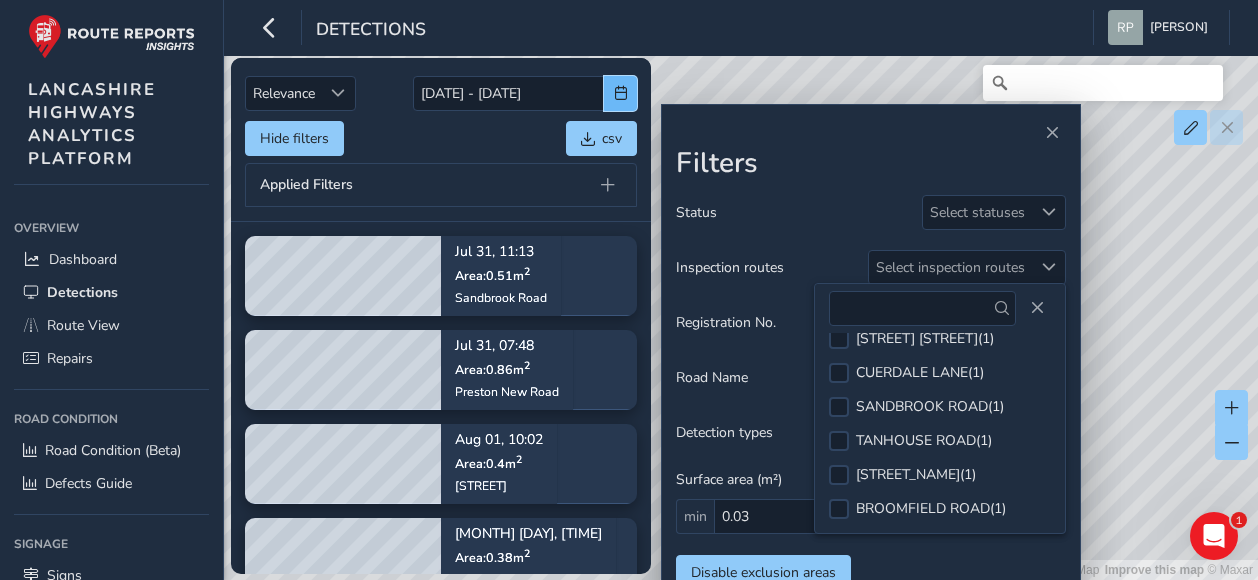 click at bounding box center [621, 93] 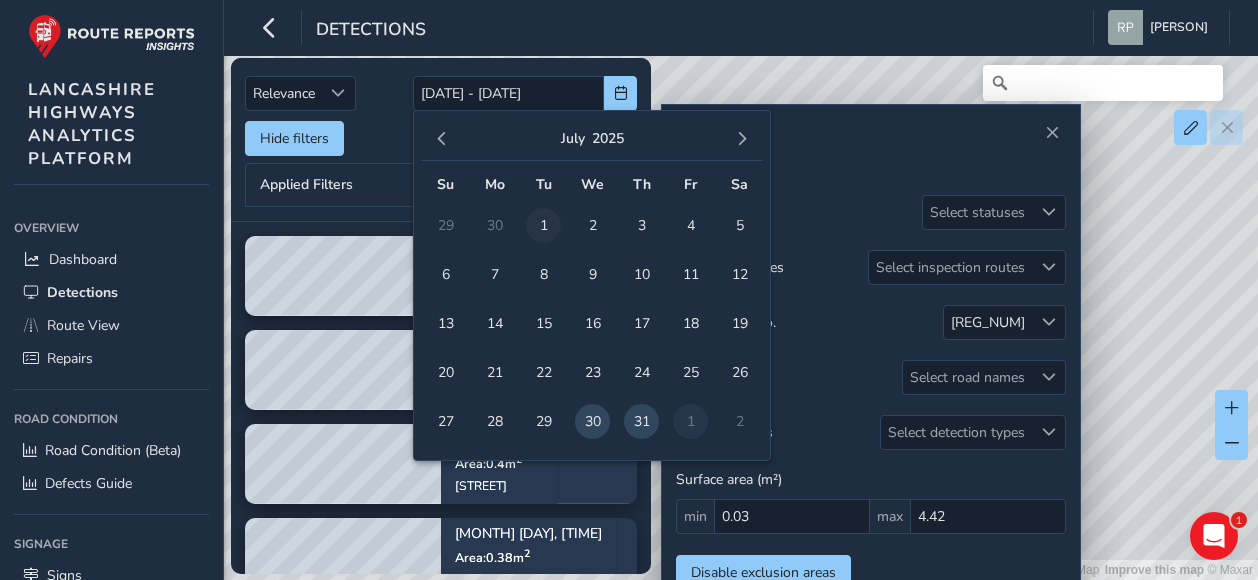 click on "1" at bounding box center (543, 225) 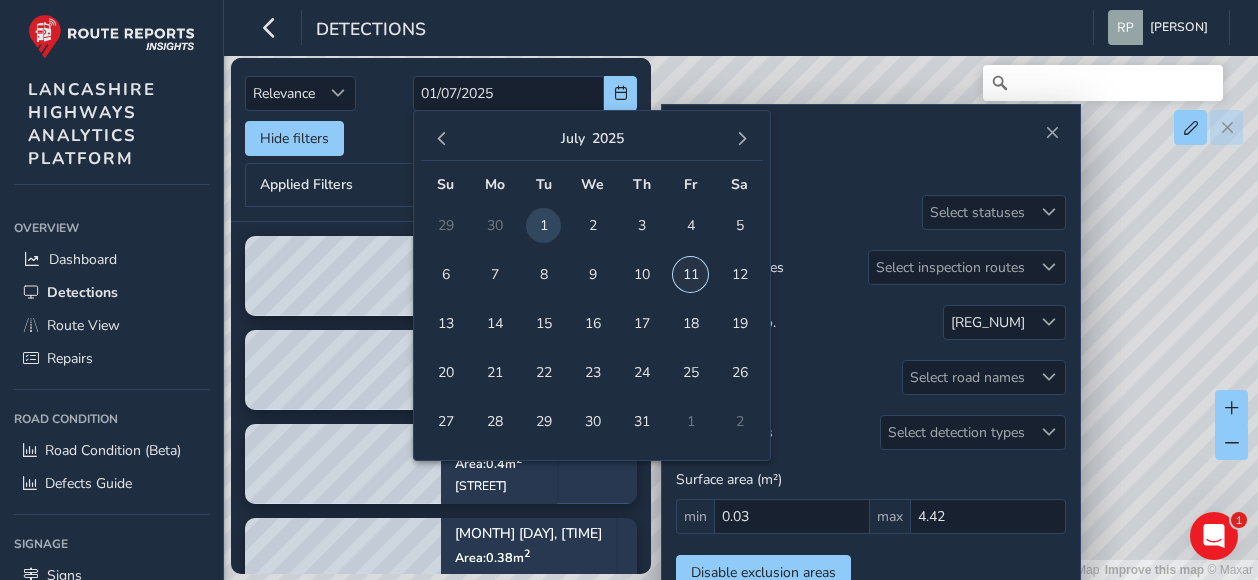 click on "11" at bounding box center [690, 274] 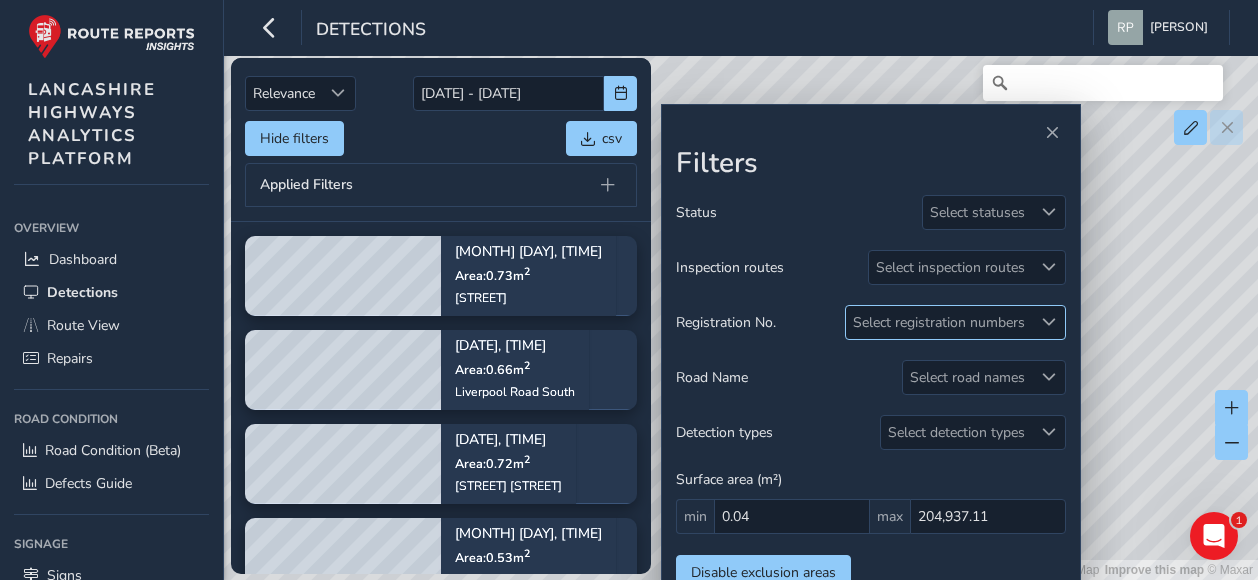 click at bounding box center (1049, 322) 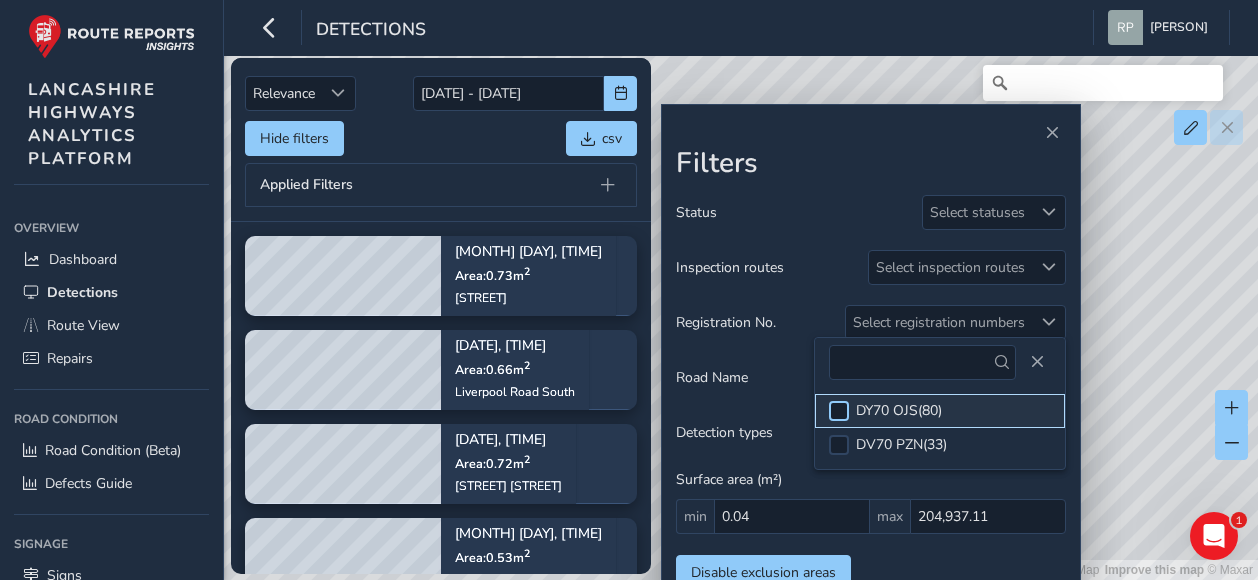 click at bounding box center [839, 411] 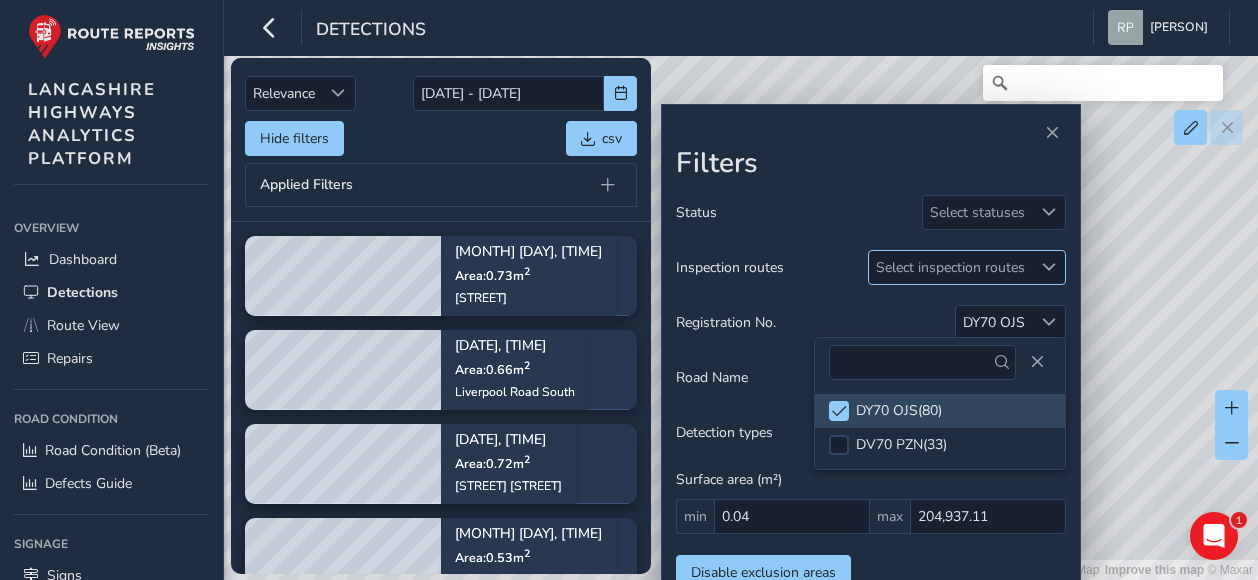 click on "Select inspection routes" at bounding box center [950, 267] 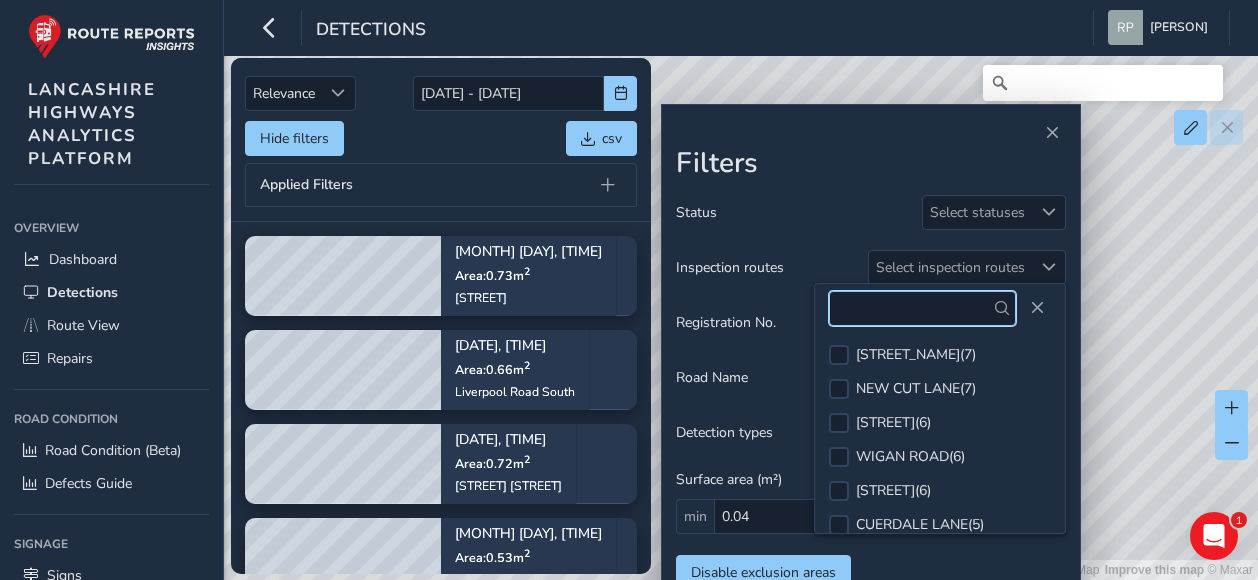 scroll, scrollTop: 0, scrollLeft: 0, axis: both 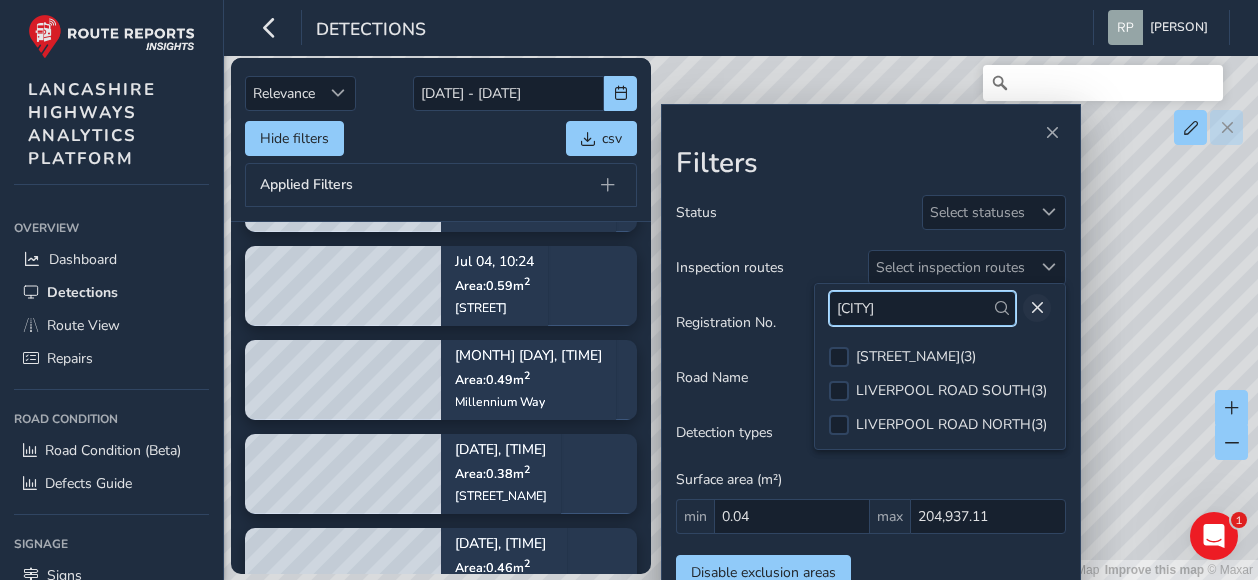 type on "[CITY]" 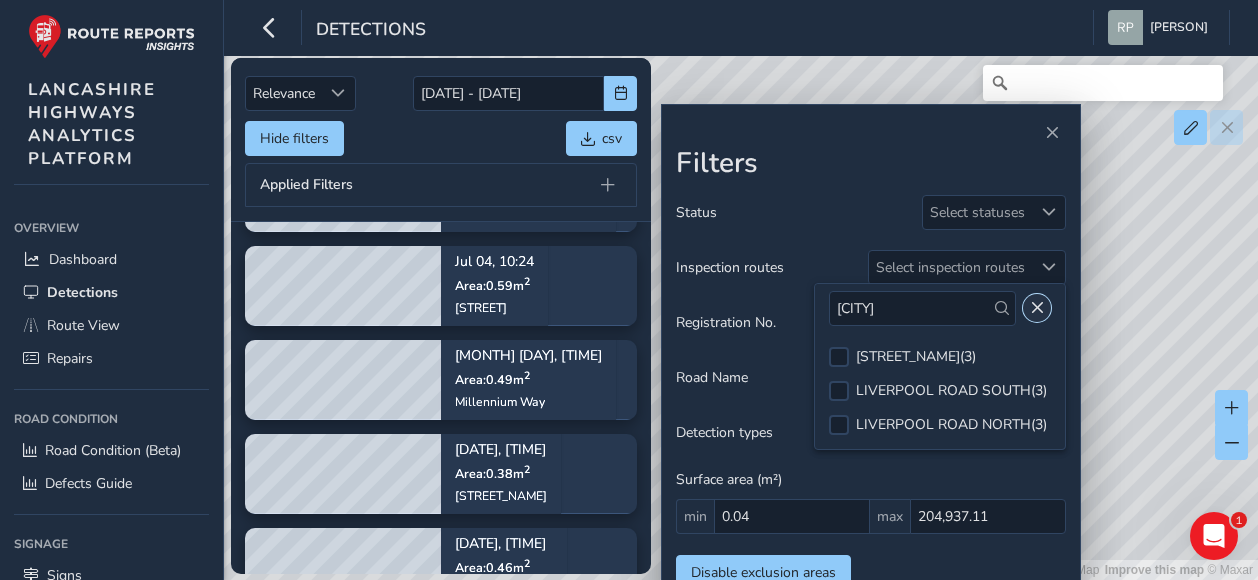 click at bounding box center [1037, 308] 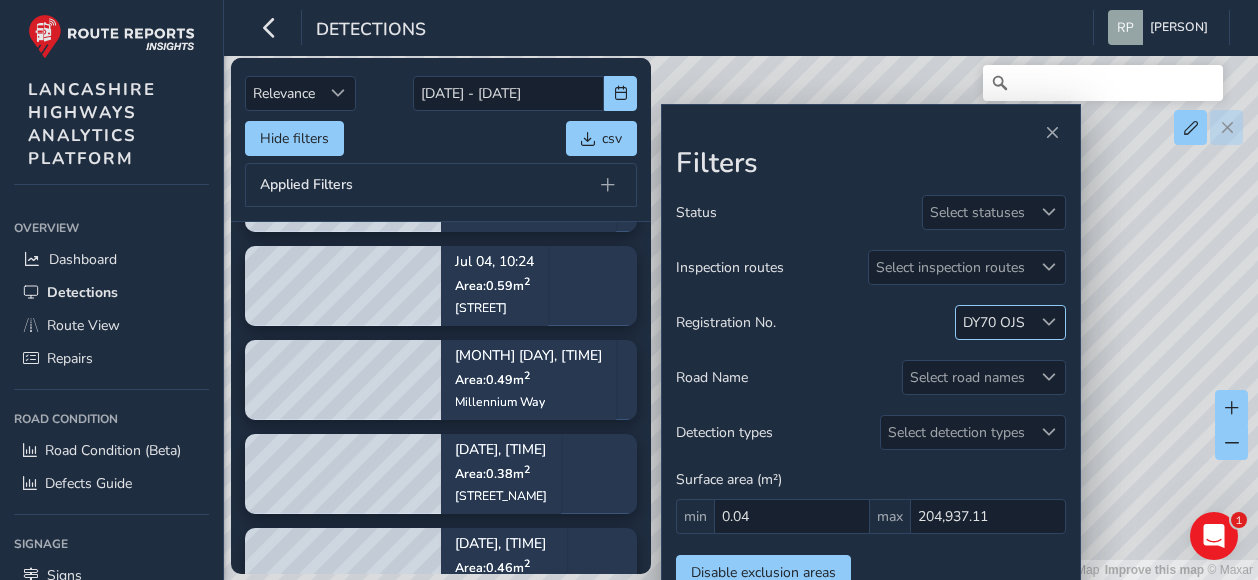 click at bounding box center (1049, 322) 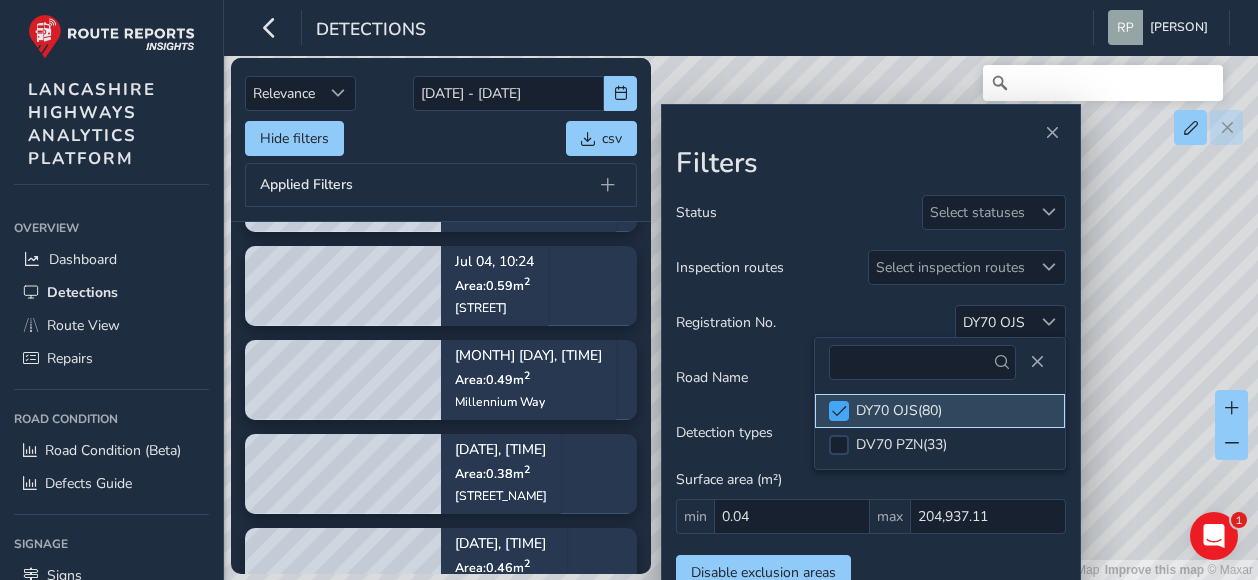 click at bounding box center [839, 411] 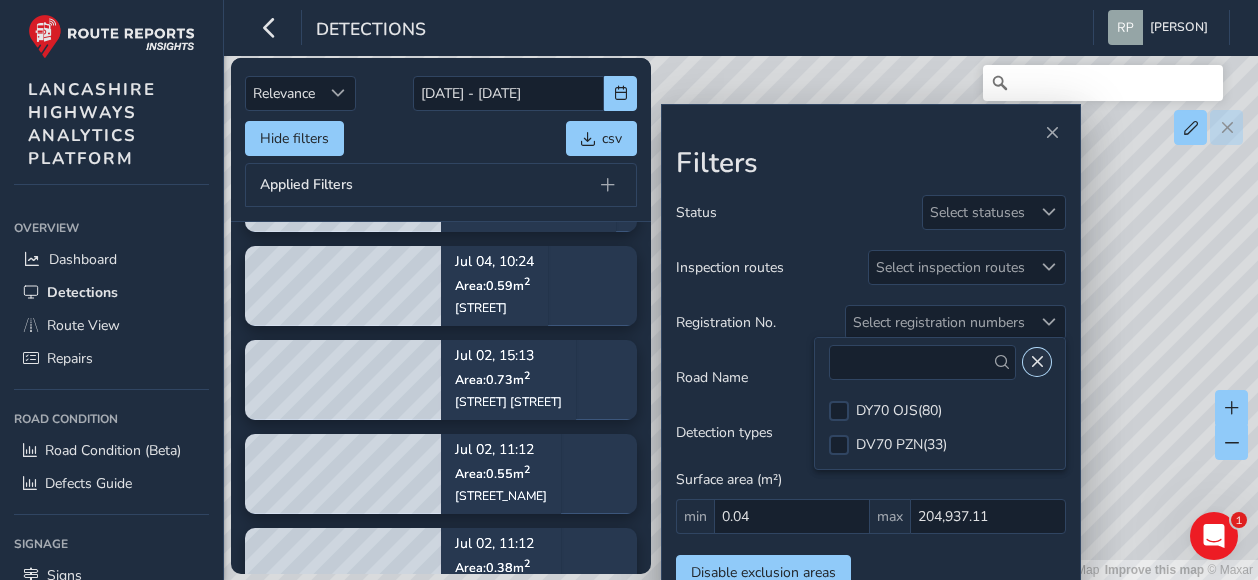 click at bounding box center [1037, 362] 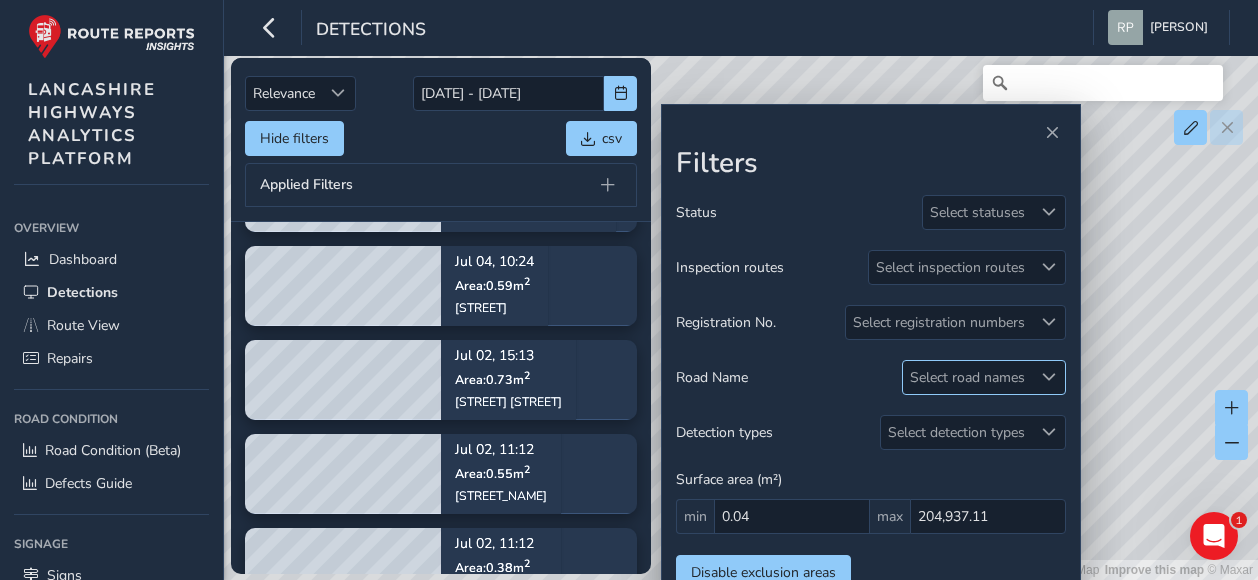 click at bounding box center (1049, 377) 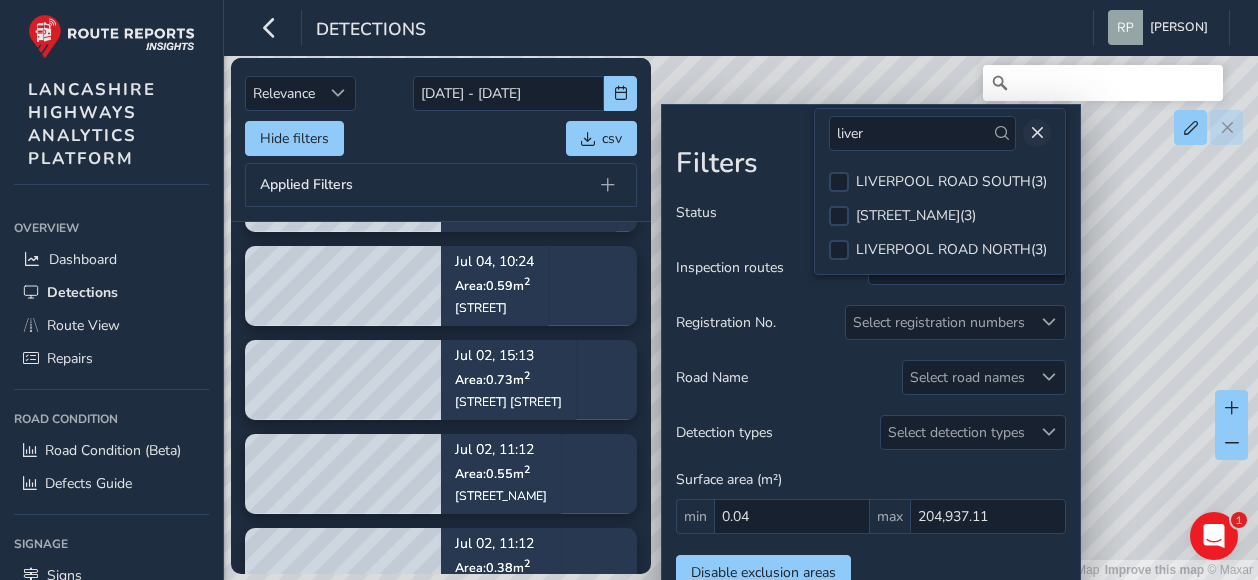 type on "liver" 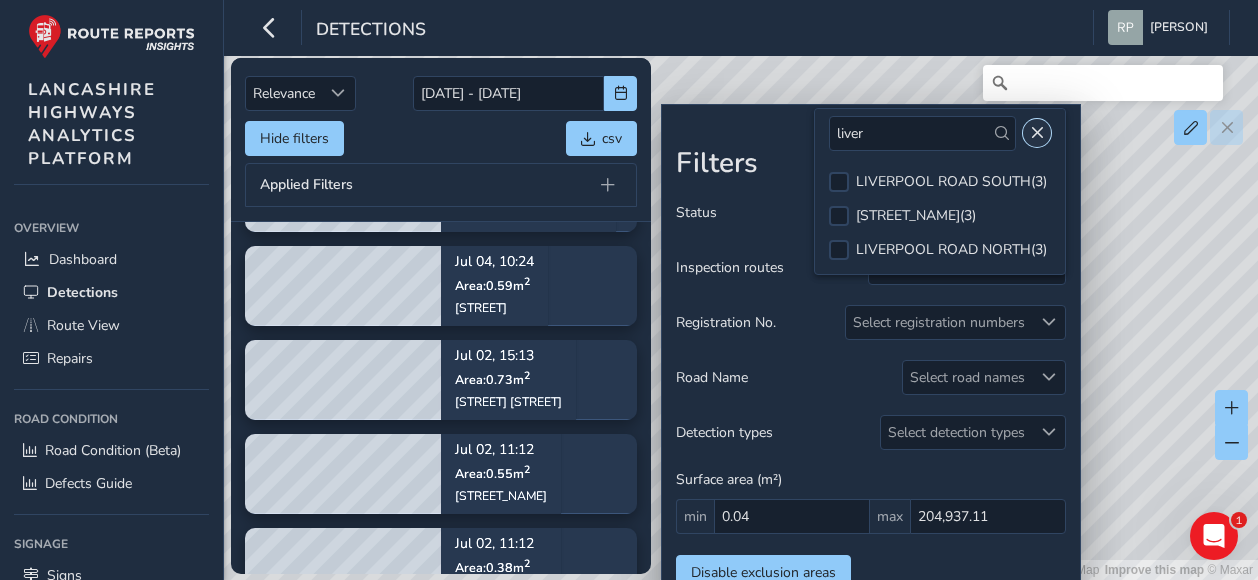click at bounding box center [1037, 133] 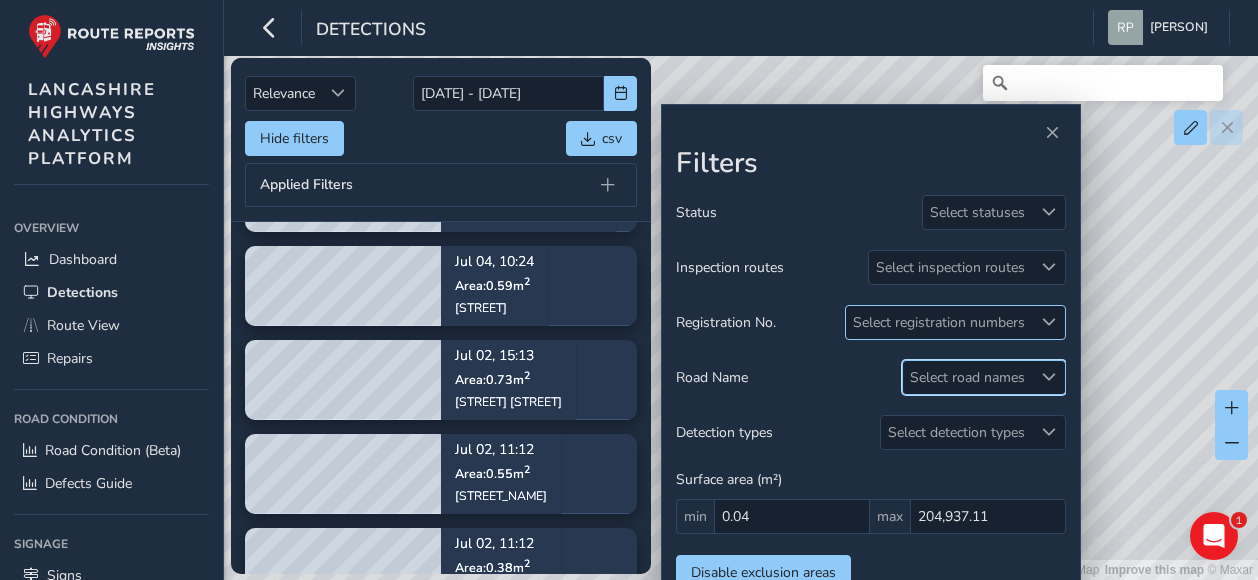 click at bounding box center (1048, 322) 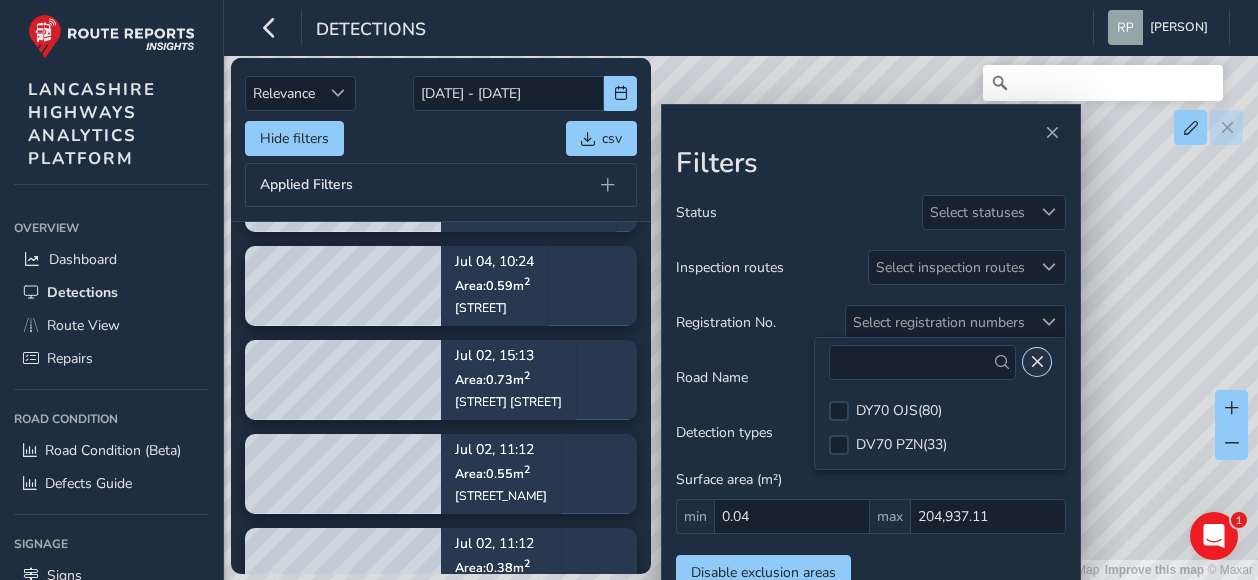 click at bounding box center [1037, 362] 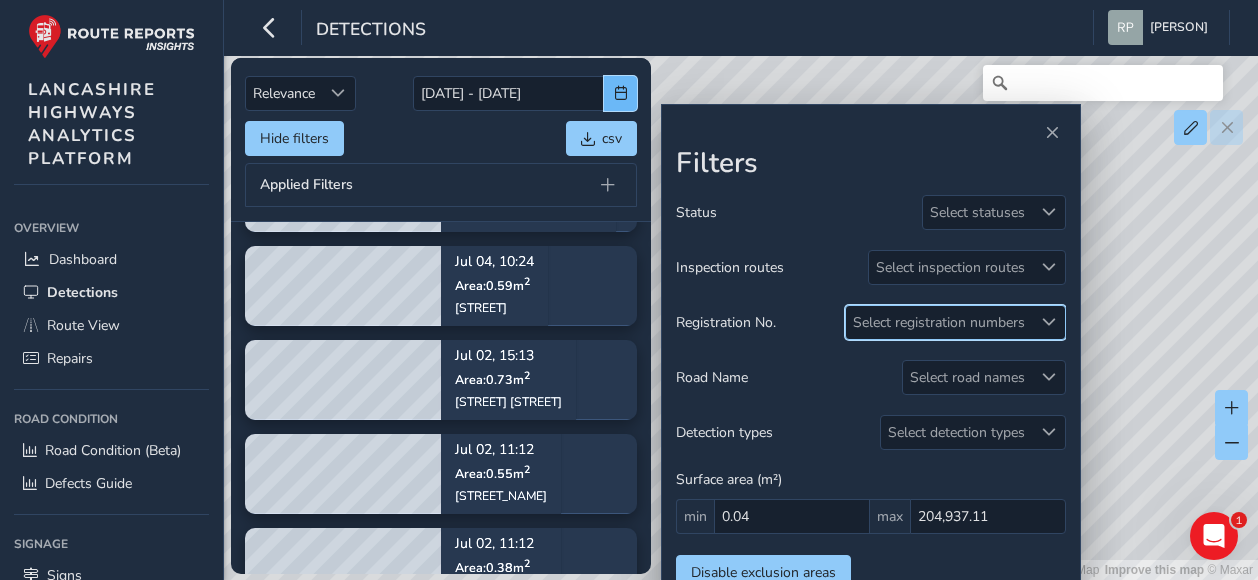 click at bounding box center (621, 93) 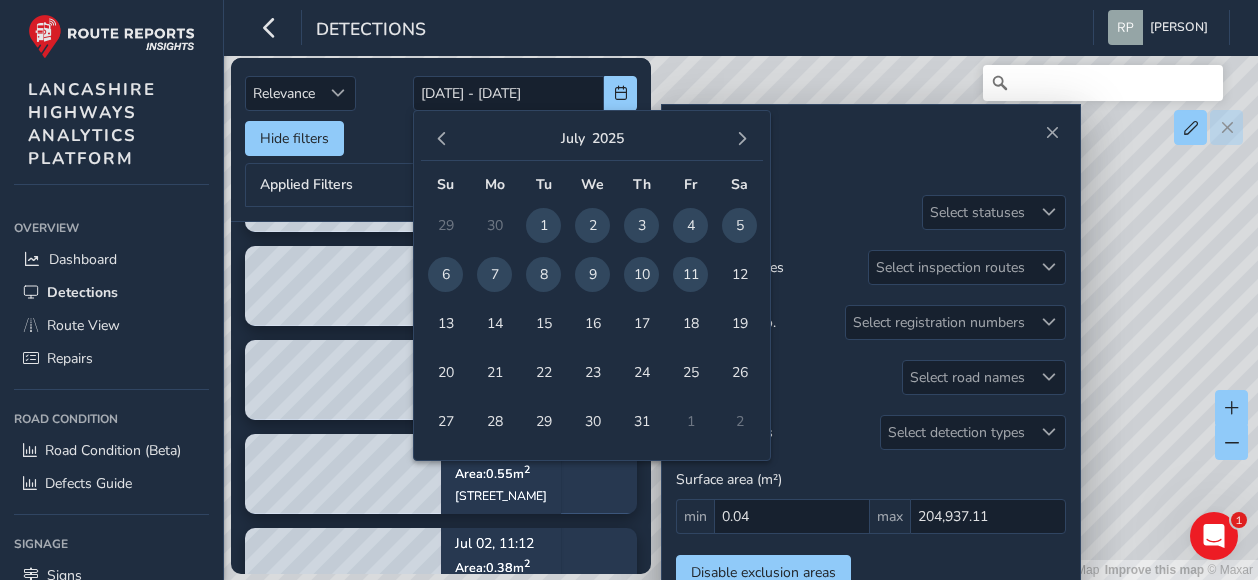 click on "2" at bounding box center (592, 225) 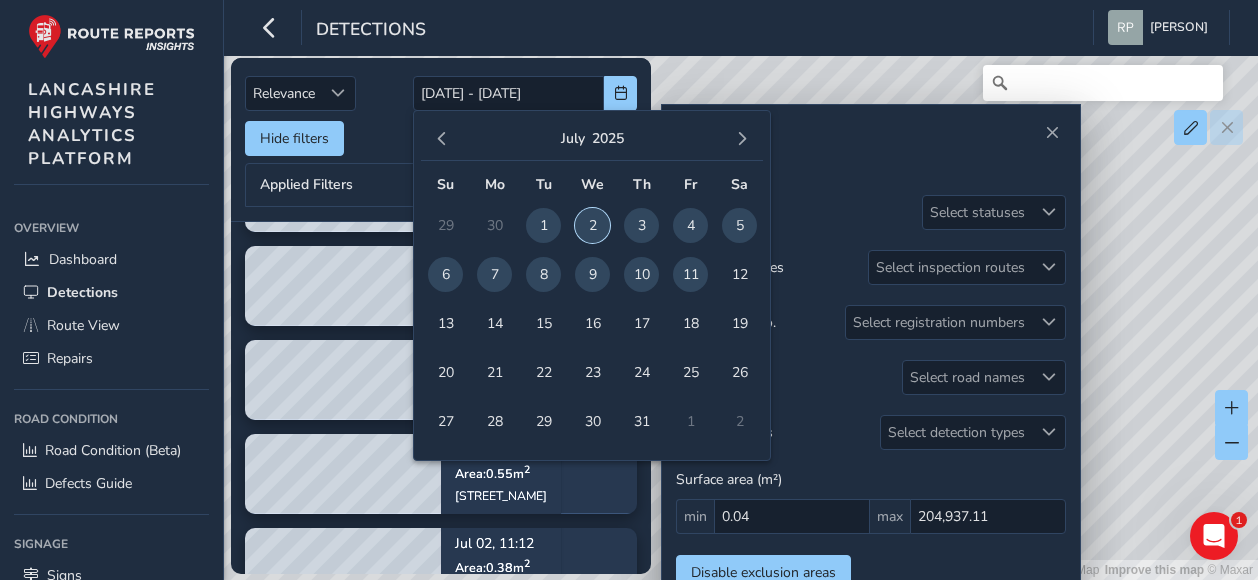 type on "[DATE]" 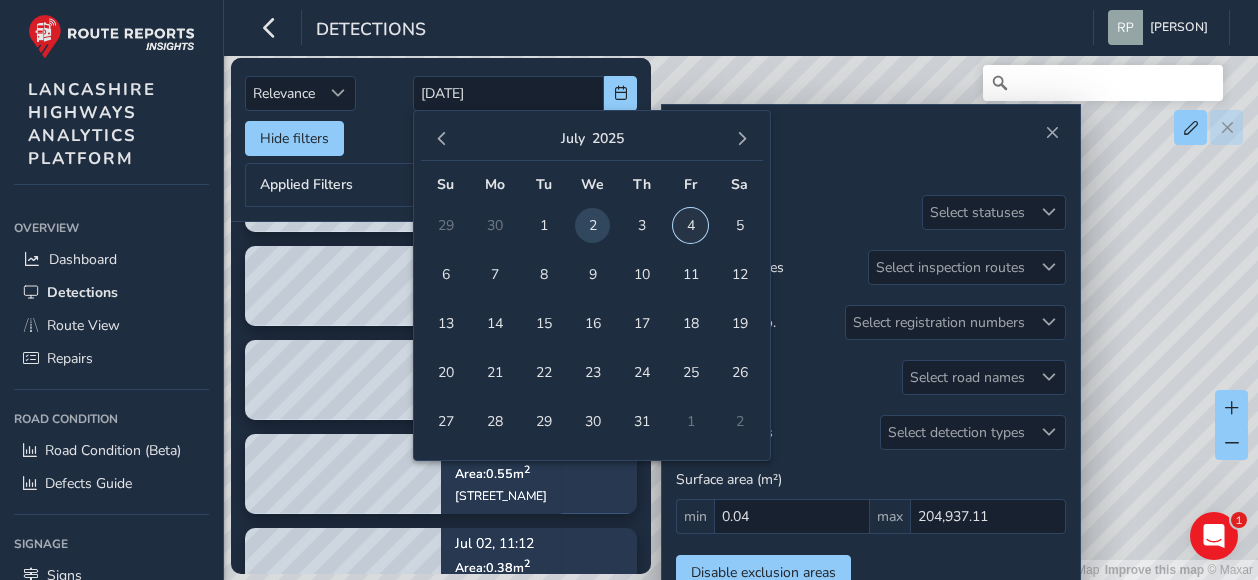 click on "4" at bounding box center (690, 225) 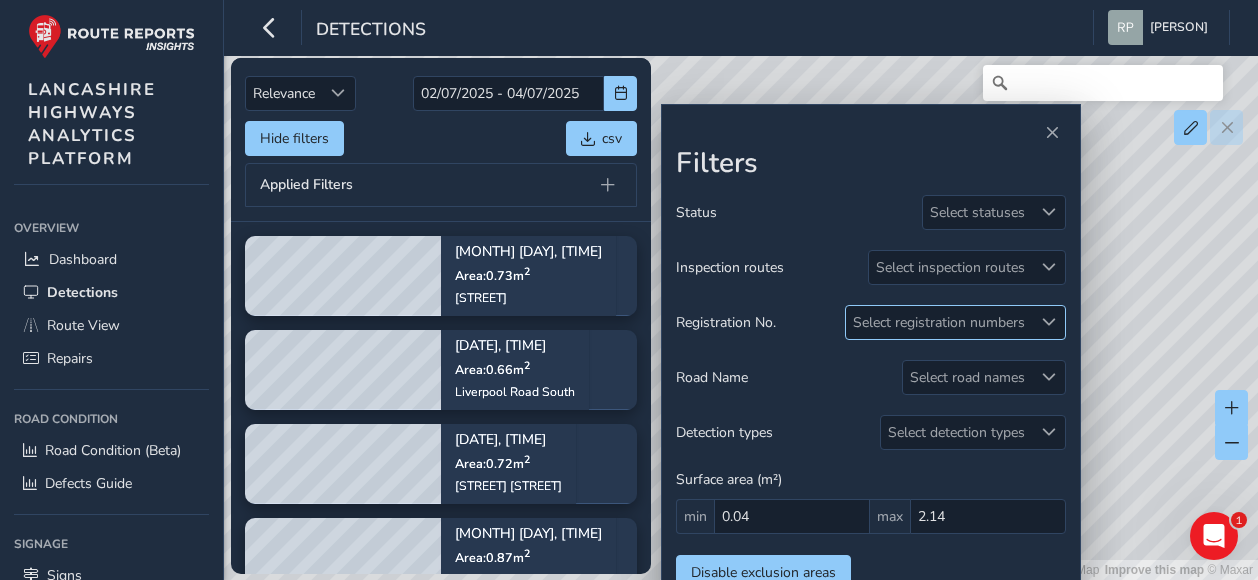click at bounding box center [1049, 322] 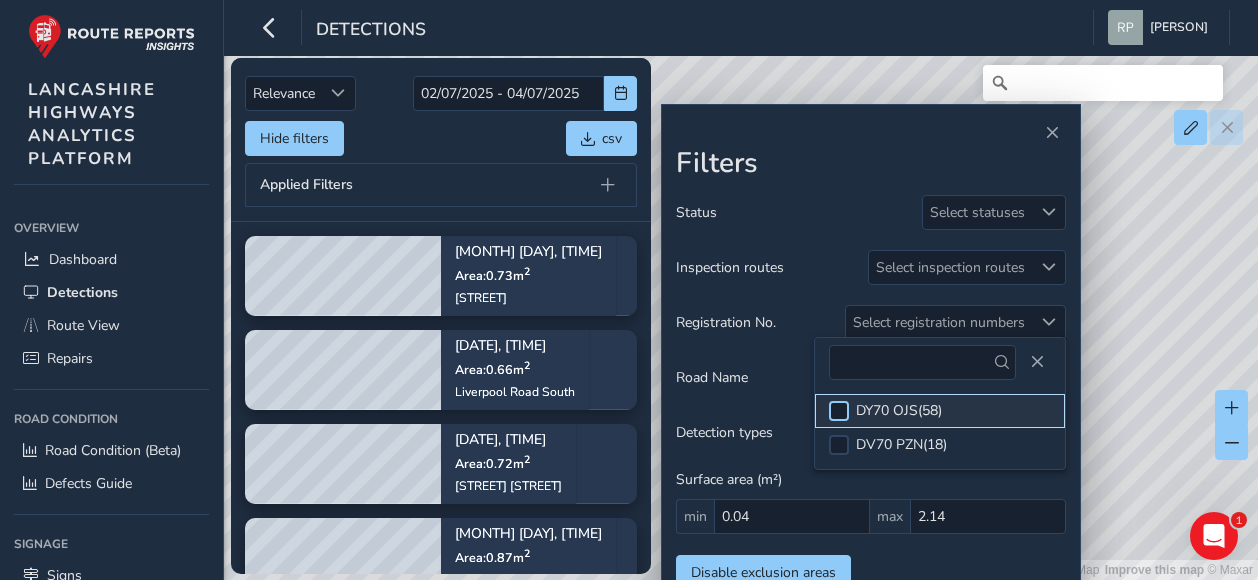 click at bounding box center [839, 411] 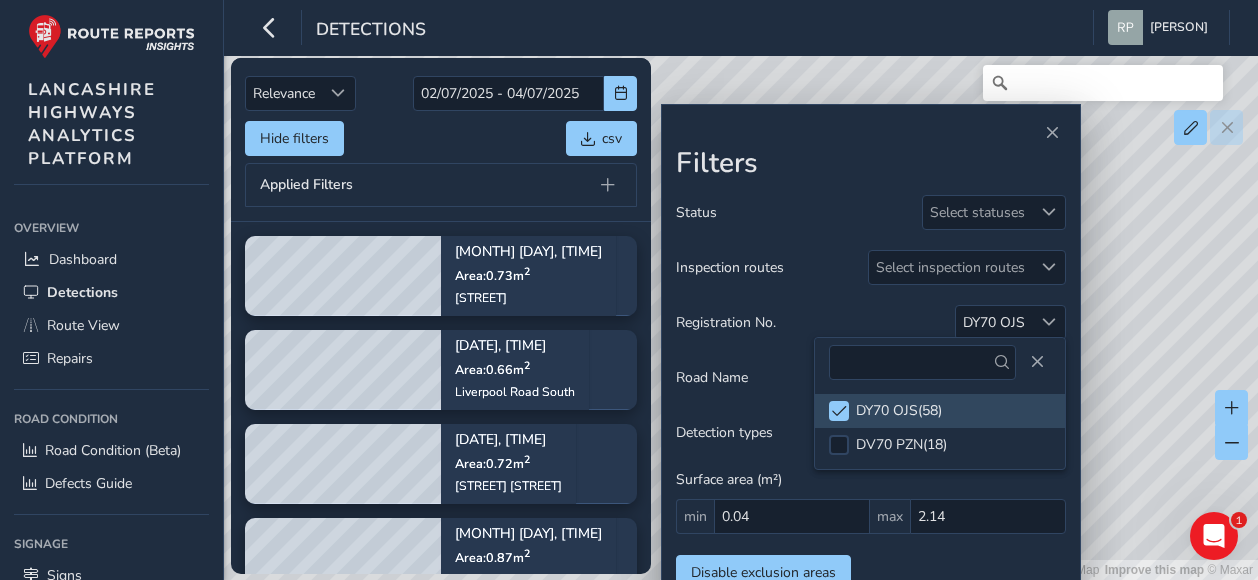 click on "Registration No. DY70 OJS" at bounding box center [871, 322] 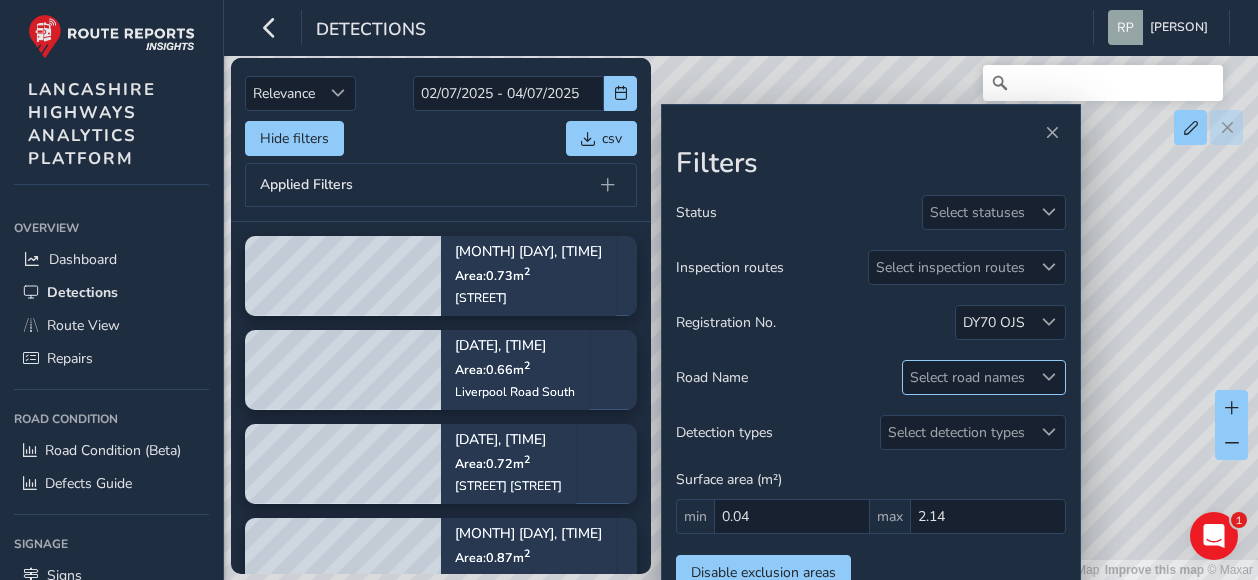 click on "Select road names" at bounding box center (967, 377) 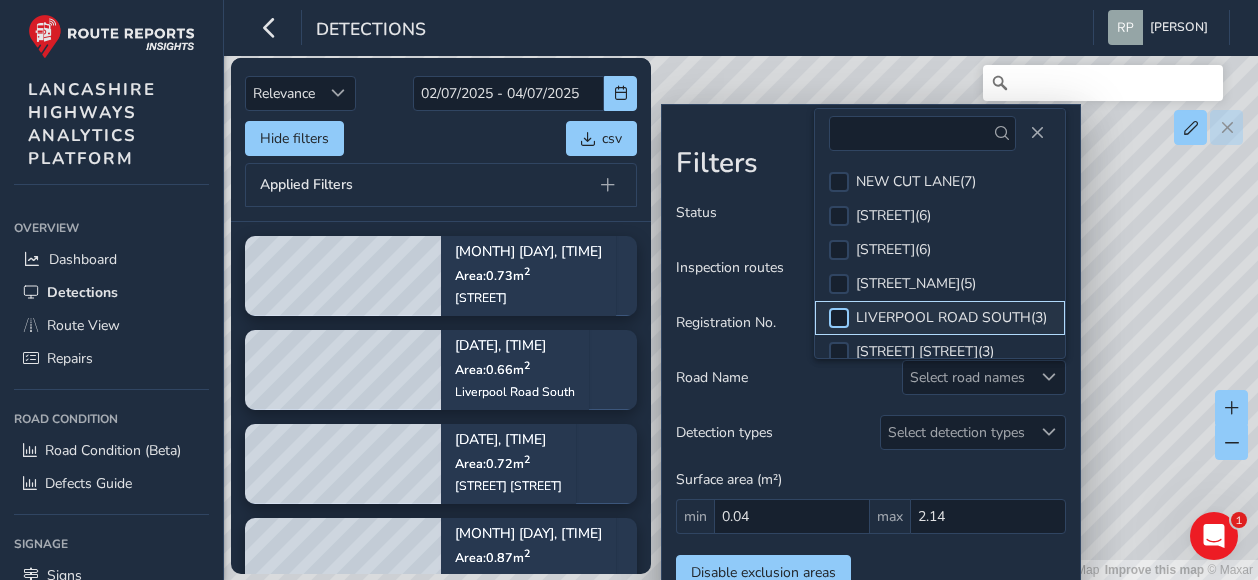 click at bounding box center [839, 318] 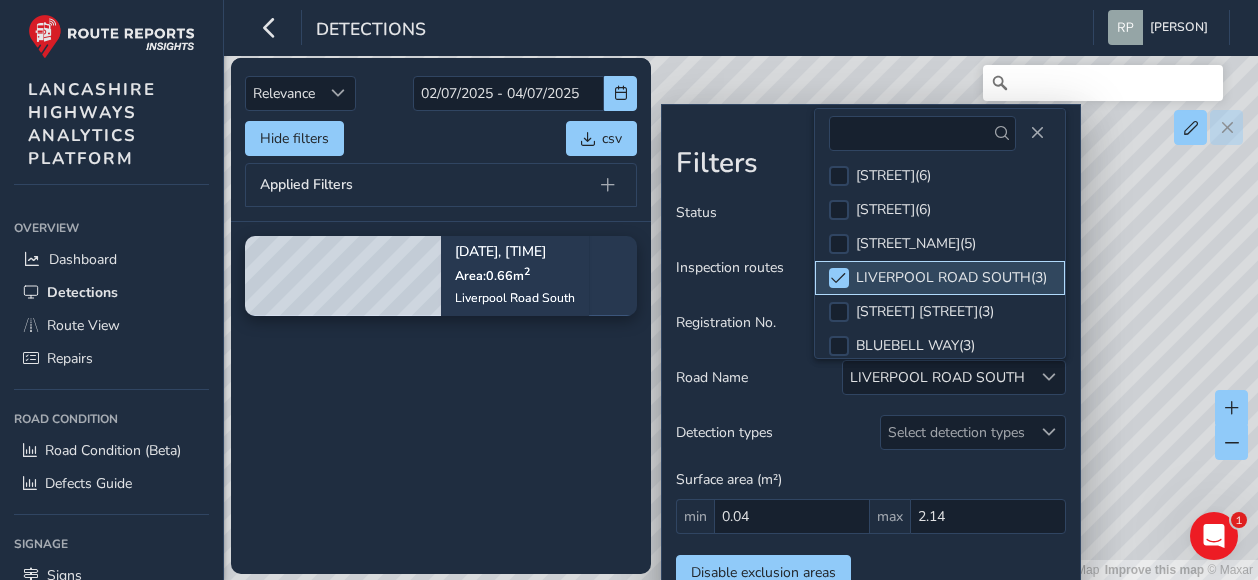 scroll, scrollTop: 80, scrollLeft: 0, axis: vertical 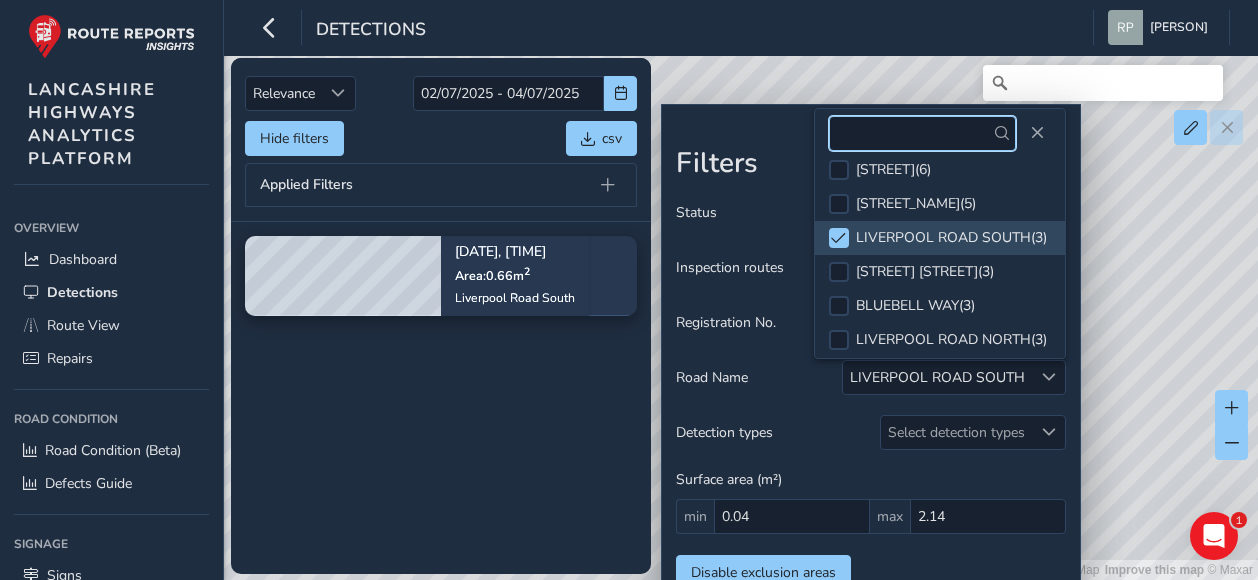 click at bounding box center (922, 133) 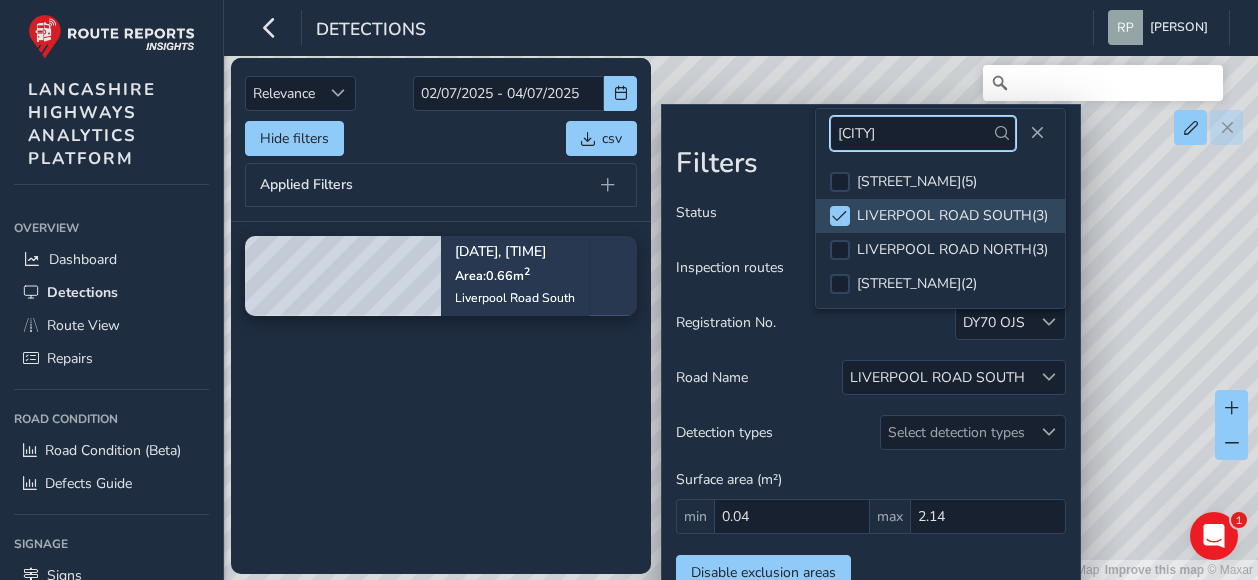 scroll, scrollTop: 0, scrollLeft: 0, axis: both 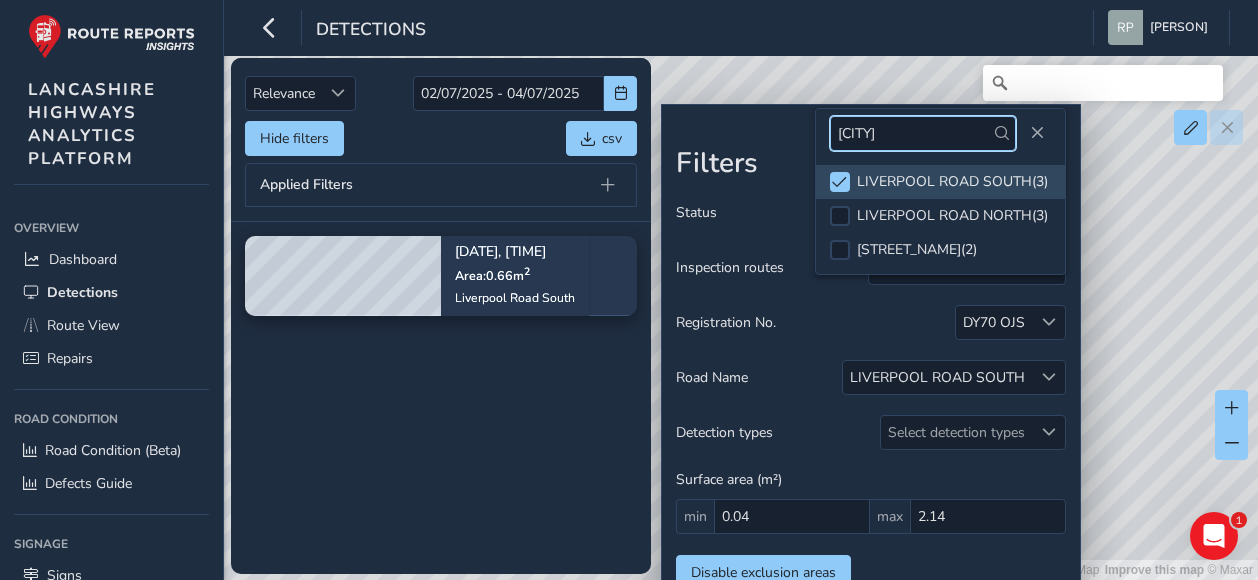 type on "[CITY]" 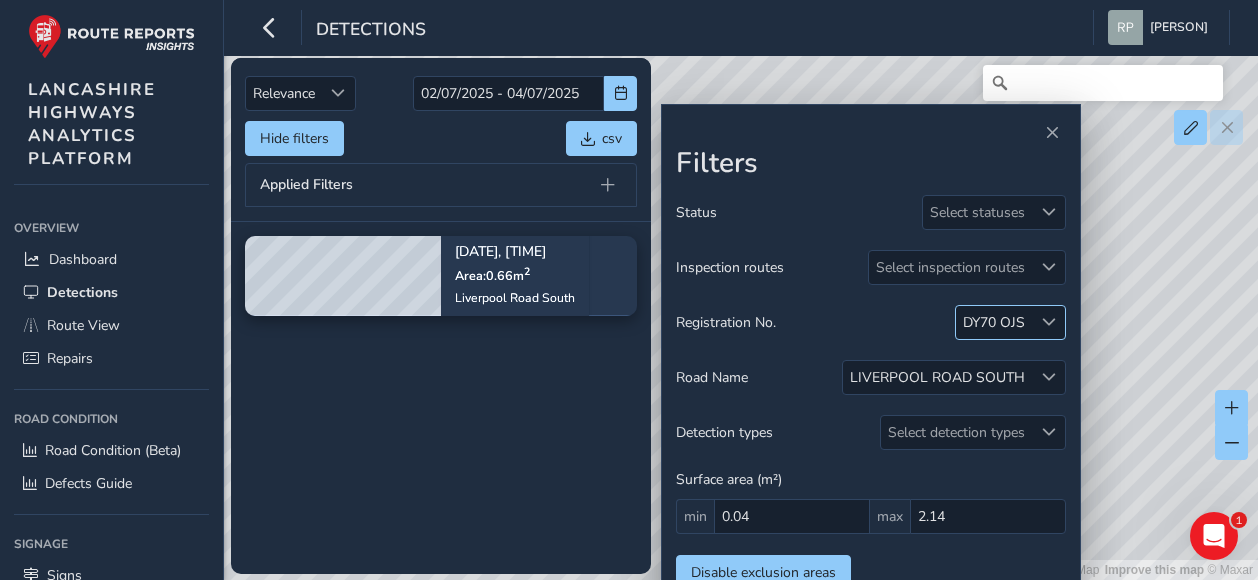 click at bounding box center (1049, 322) 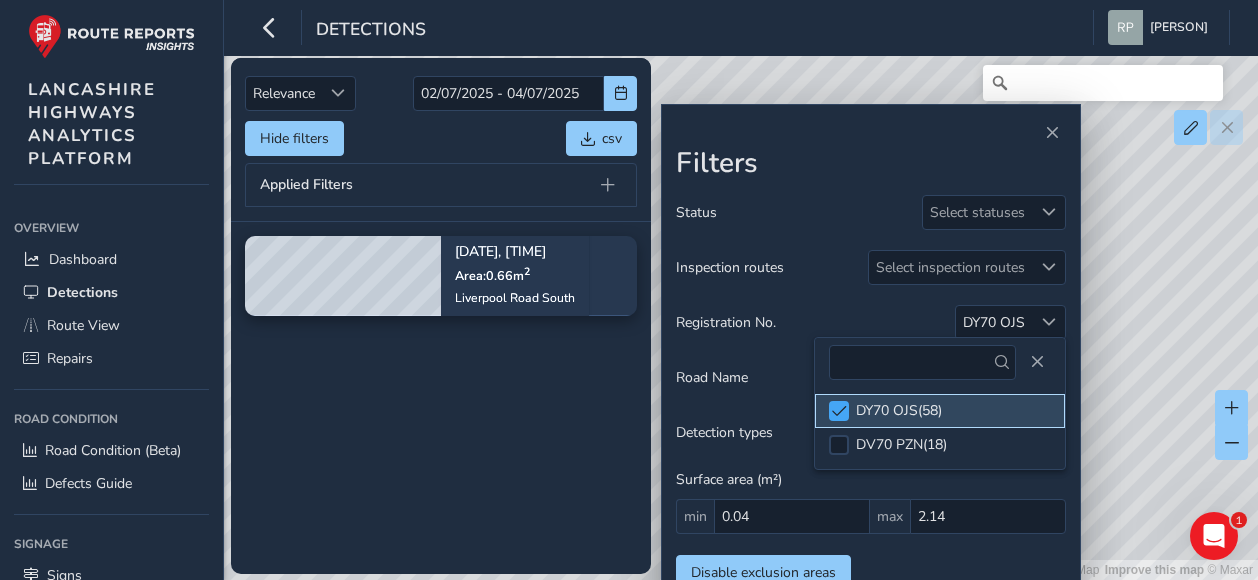 click at bounding box center (839, 411) 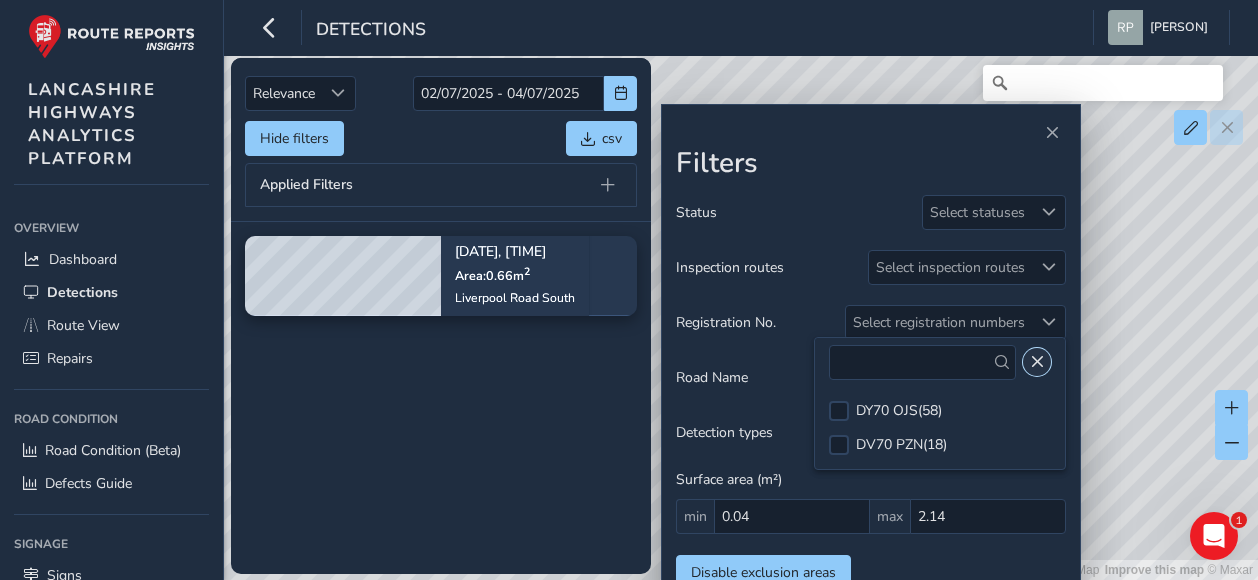 click at bounding box center [1037, 362] 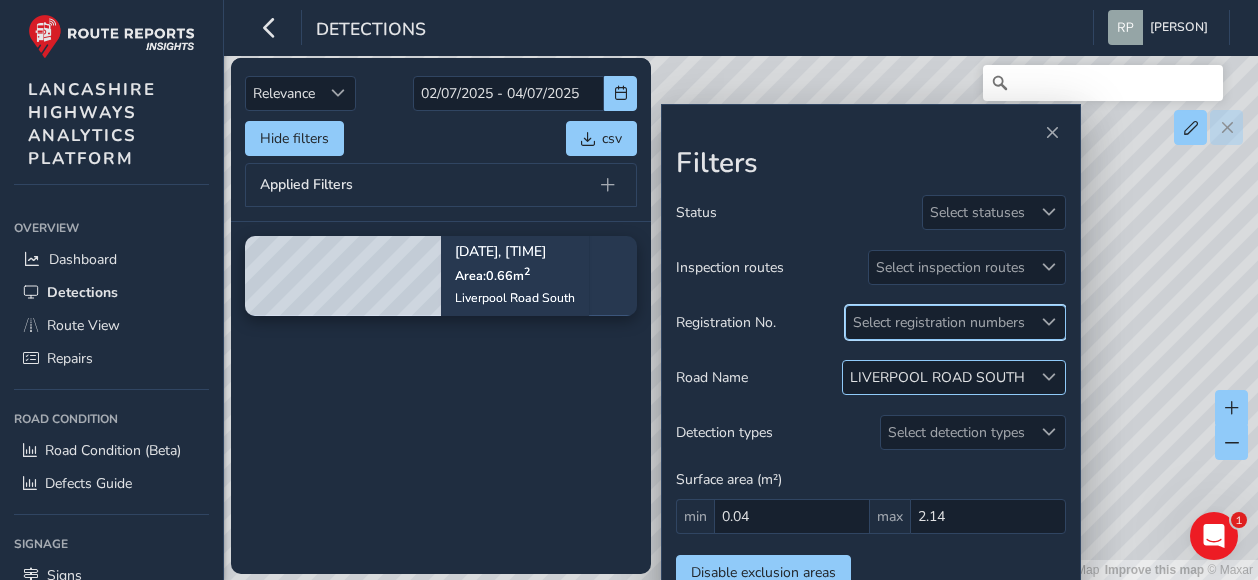 click at bounding box center (1049, 377) 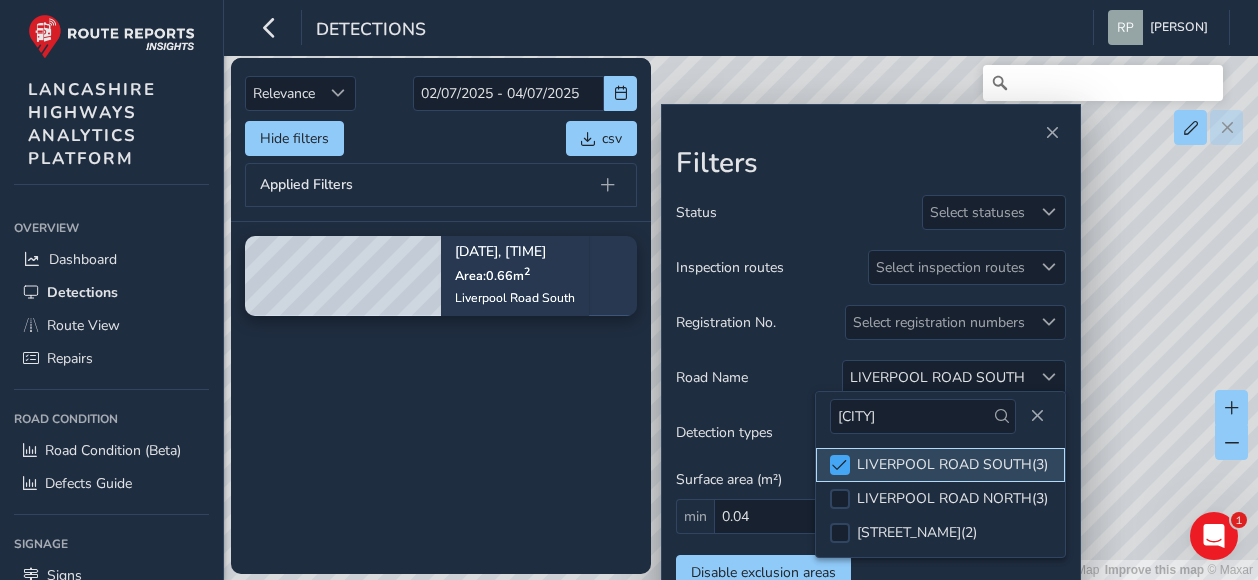 click at bounding box center (839, 465) 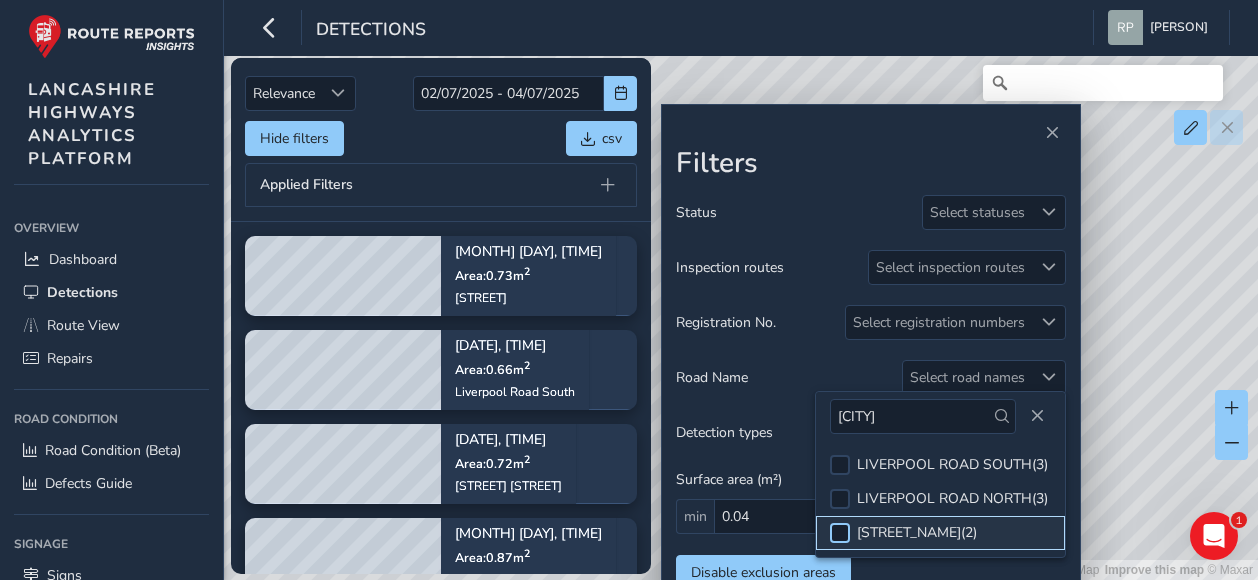 click at bounding box center (840, 533) 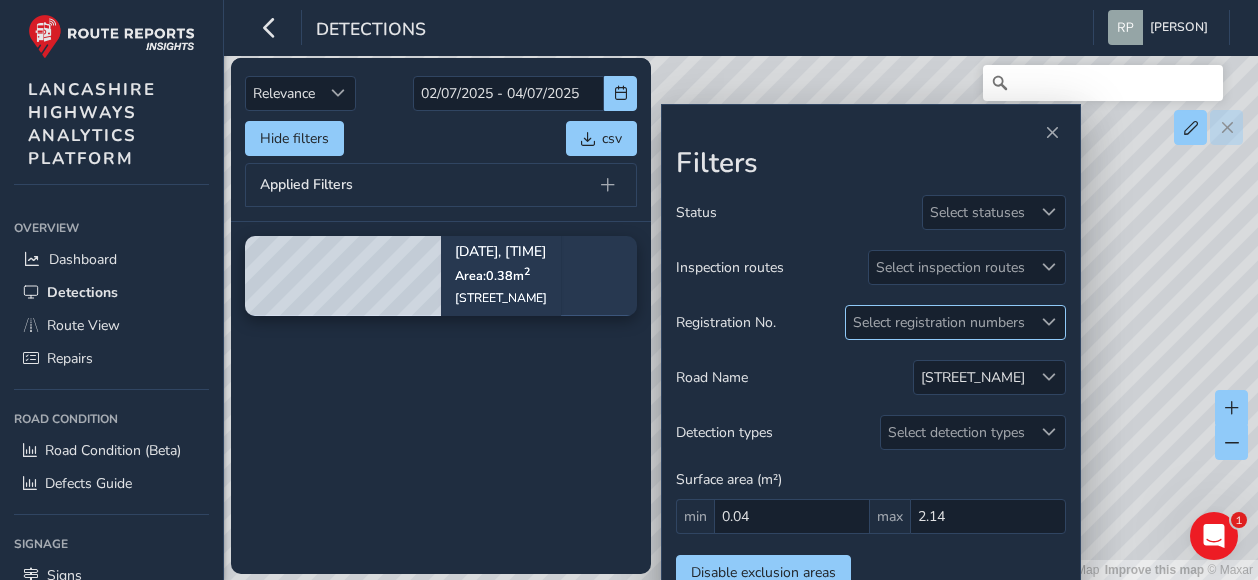 click at bounding box center (1048, 322) 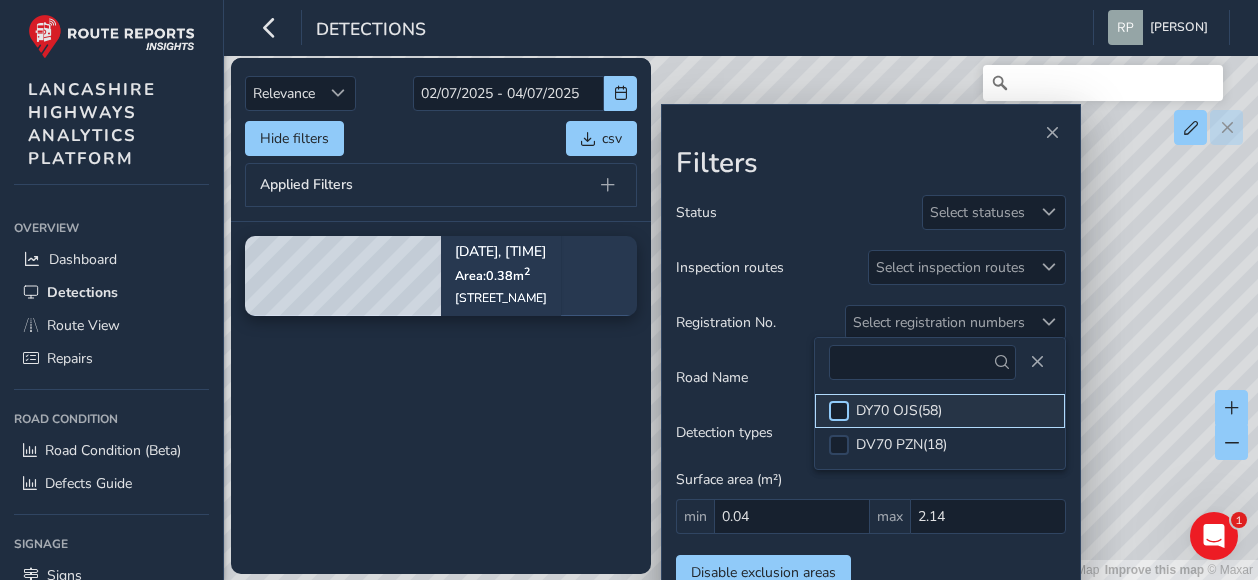 click at bounding box center (839, 411) 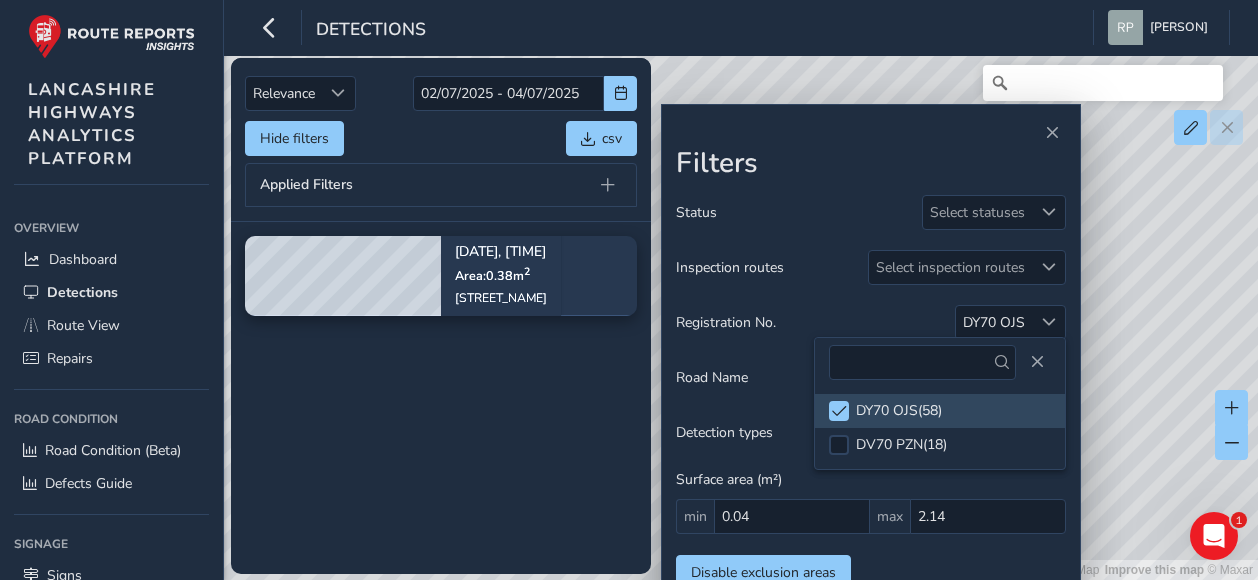 click on "Status Select statuses Inspection routes Select inspection routes Registration No. DY70 OJS Road Name LIVERPOOL ROAD Detection types Select detection types Surface area (m²) min 0.04 max 2.14 Disable exclusion areas" at bounding box center [871, 392] 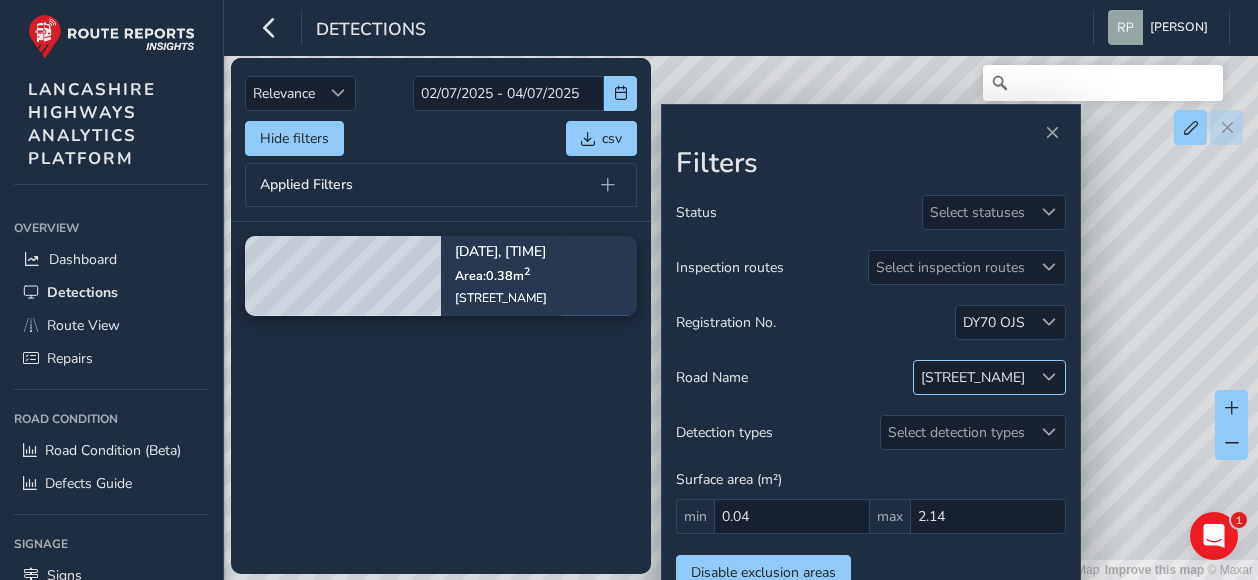 click at bounding box center (1049, 377) 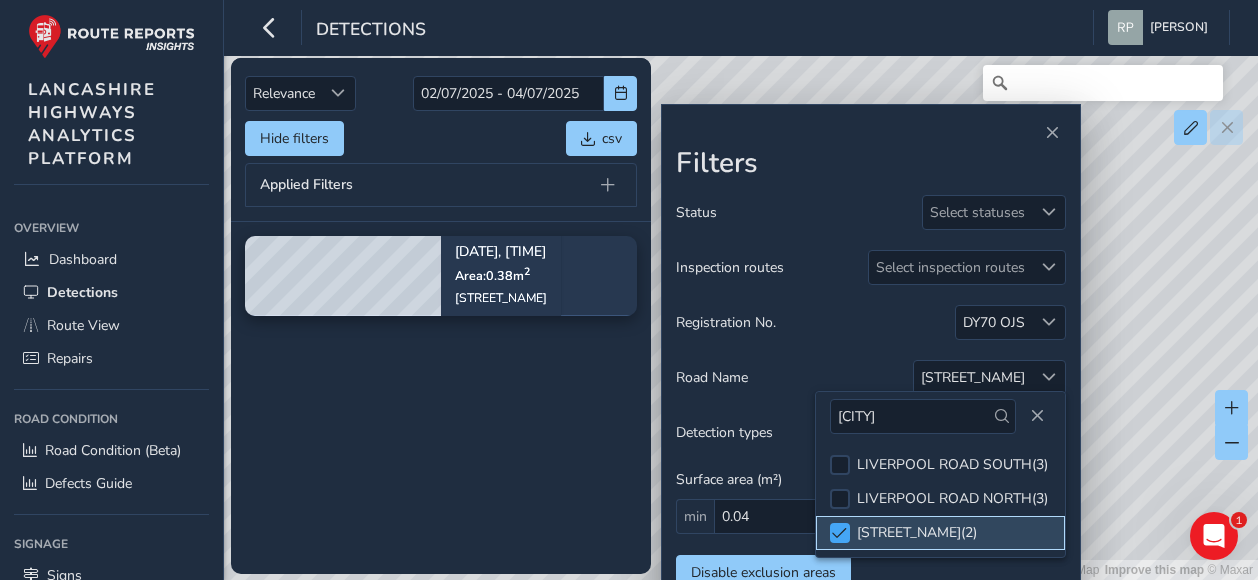 click at bounding box center (839, 533) 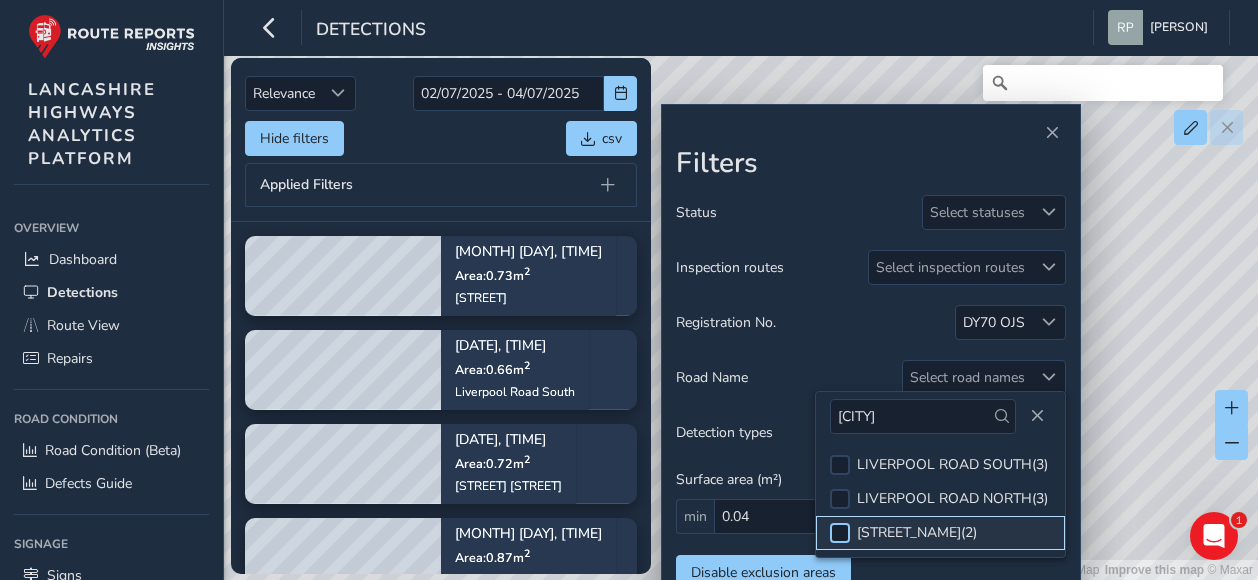 click at bounding box center (840, 533) 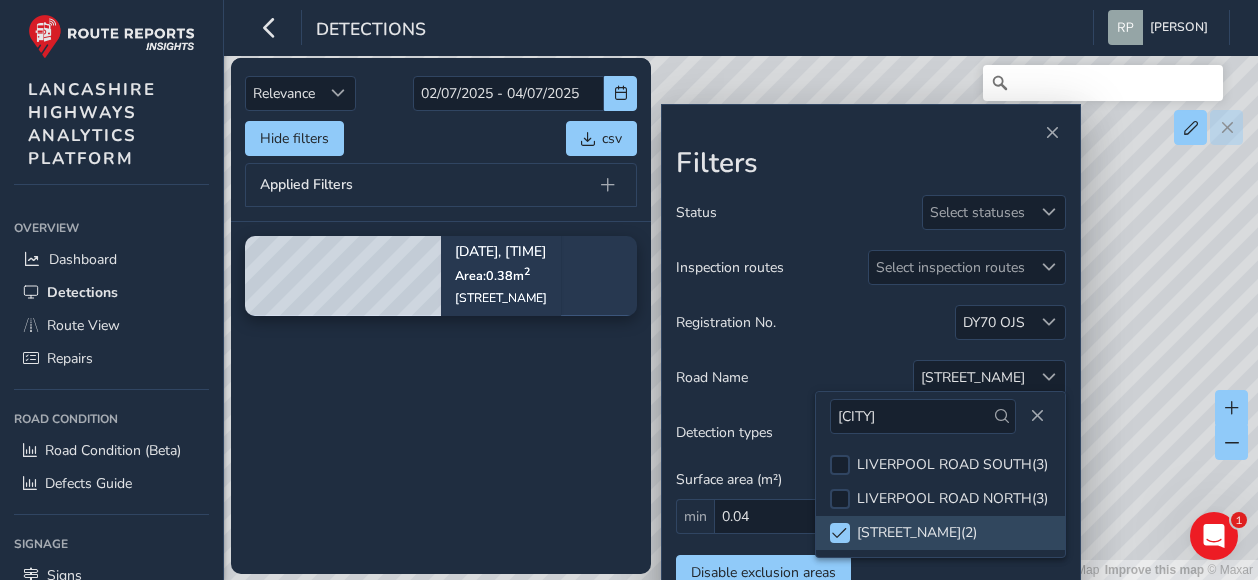 click on "Status Select statuses Inspection routes Select inspection routes Registration No. DY70 OJS Road Name LIVERPOOL ROAD Detection types Select detection types Surface area (m²) min 0.04 max 2.14 Disable exclusion areas" at bounding box center (871, 392) 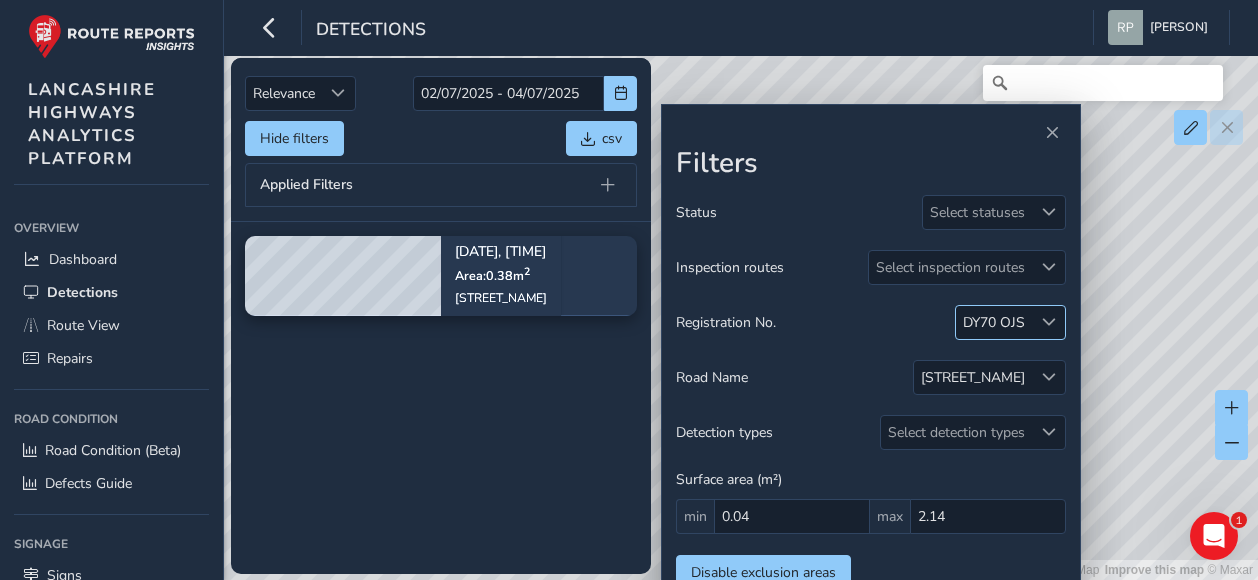 click at bounding box center (1048, 322) 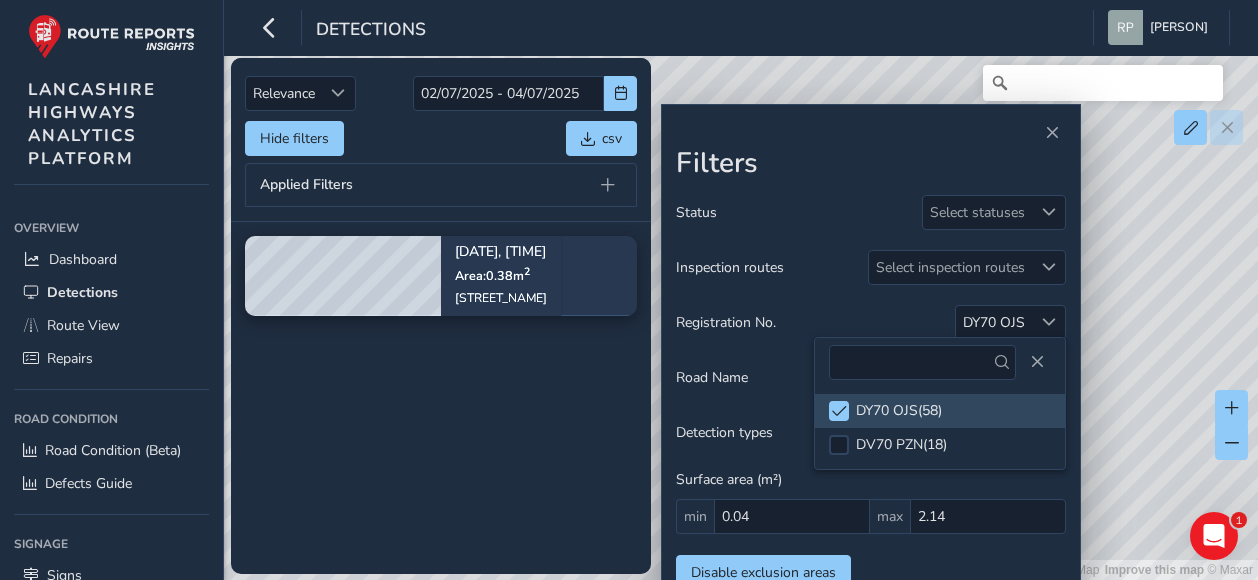 click on "Filters" at bounding box center [871, 164] 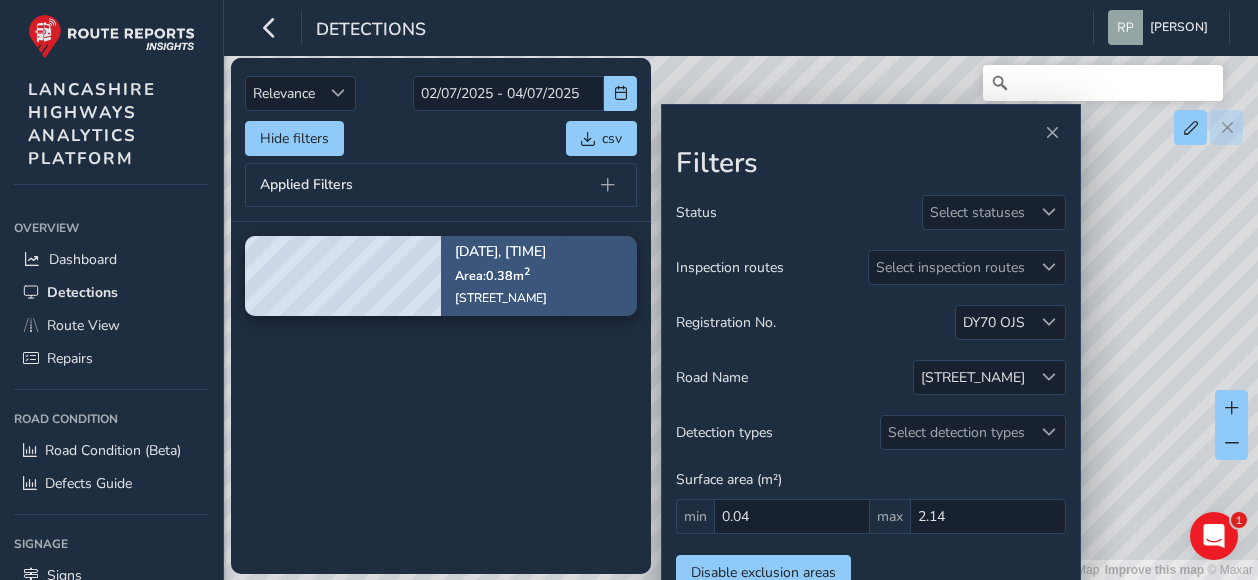 click on "[MONTH] [DAY], [TIME] Area:  [NUMBER] m 2 [STREET] [STREET]" at bounding box center (501, 275) 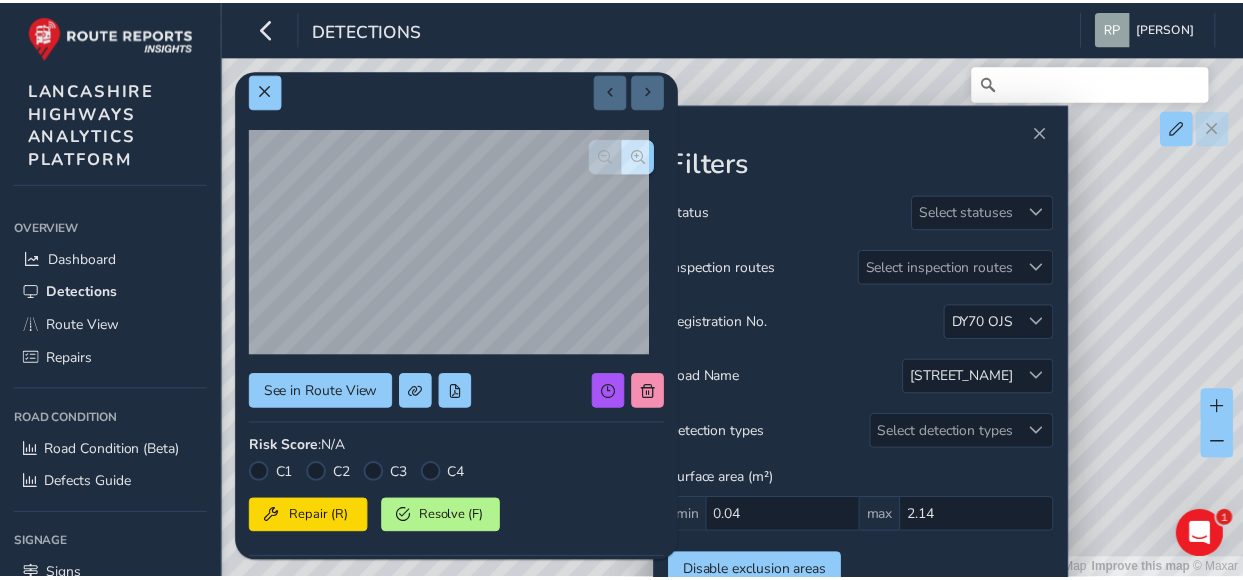 scroll, scrollTop: 0, scrollLeft: 0, axis: both 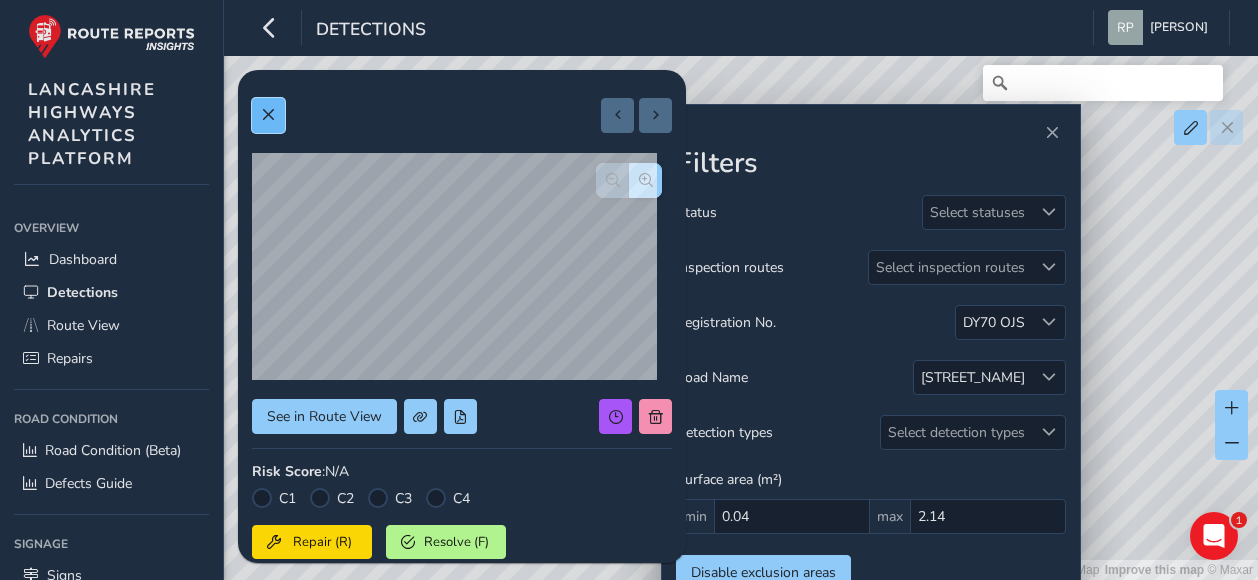 click at bounding box center [268, 115] 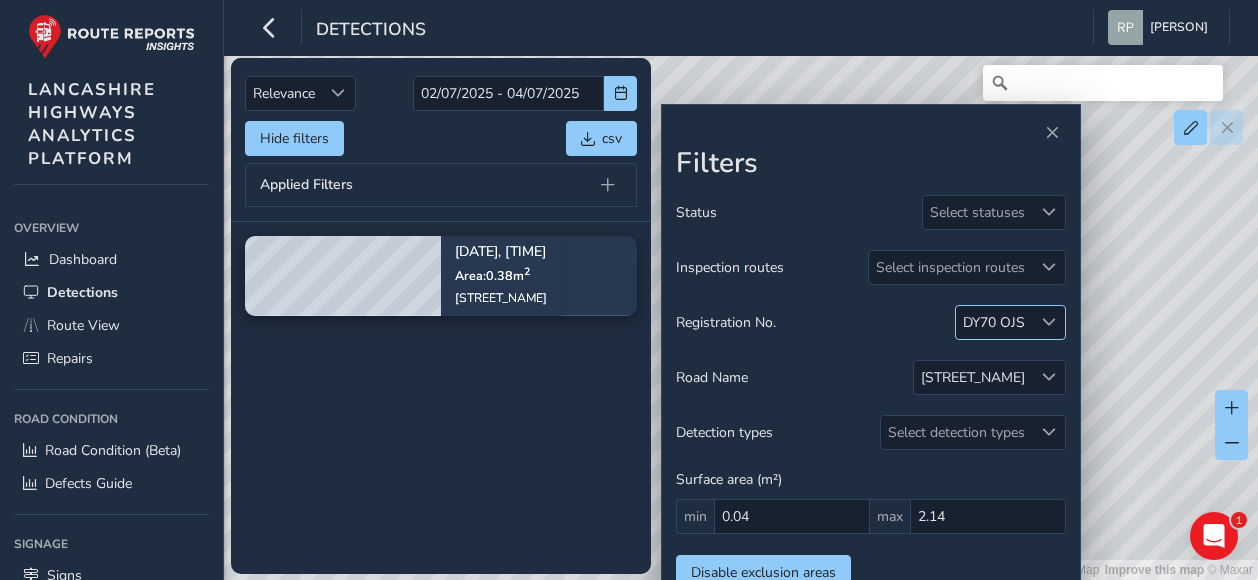 click at bounding box center [1048, 322] 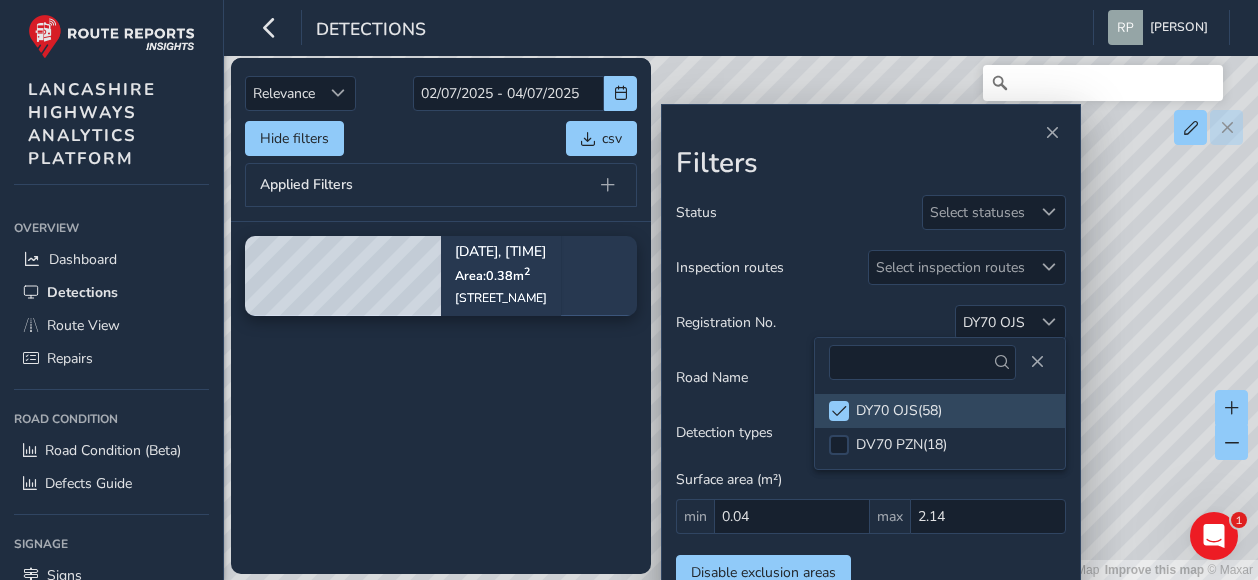 click on "Inspection routes Select inspection routes" at bounding box center [871, 267] 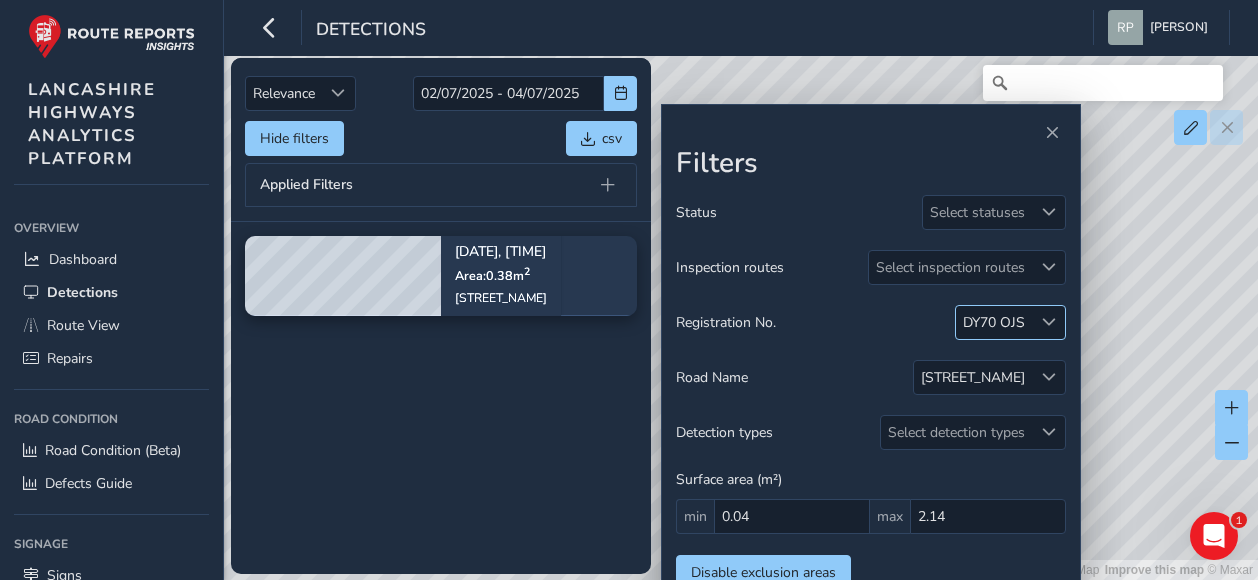 click at bounding box center (1048, 322) 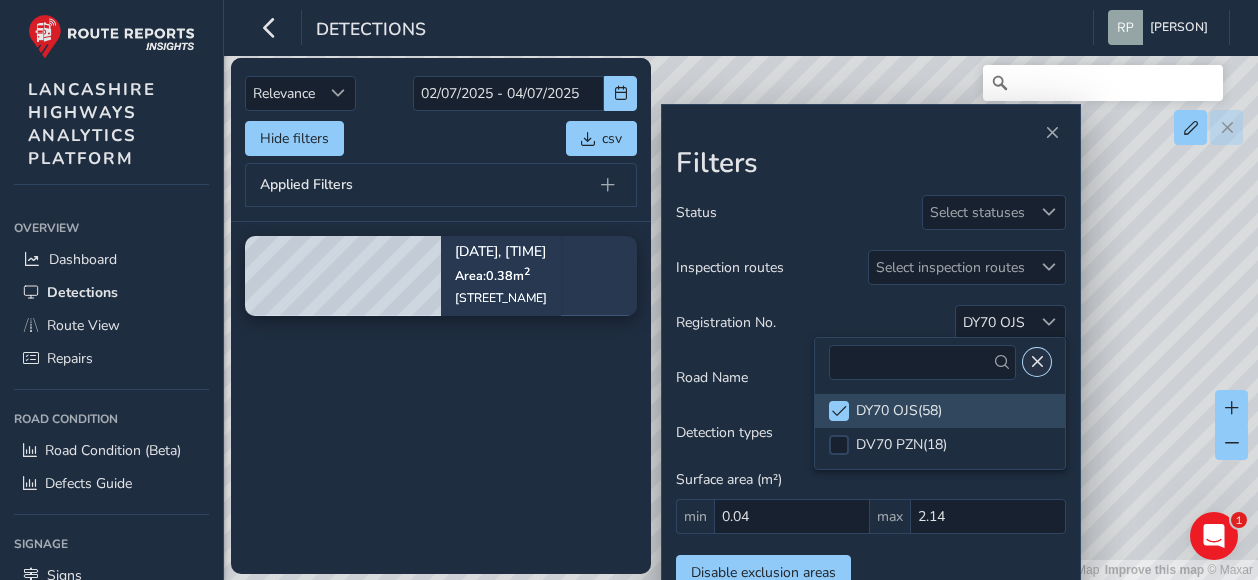 click at bounding box center (1037, 362) 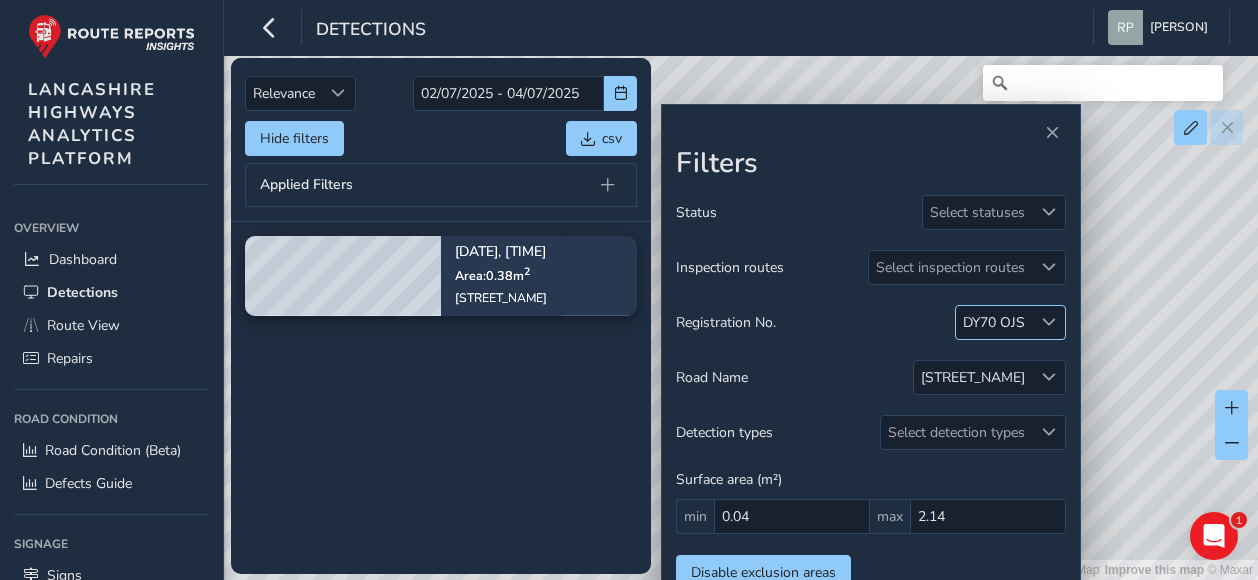 click at bounding box center (1048, 322) 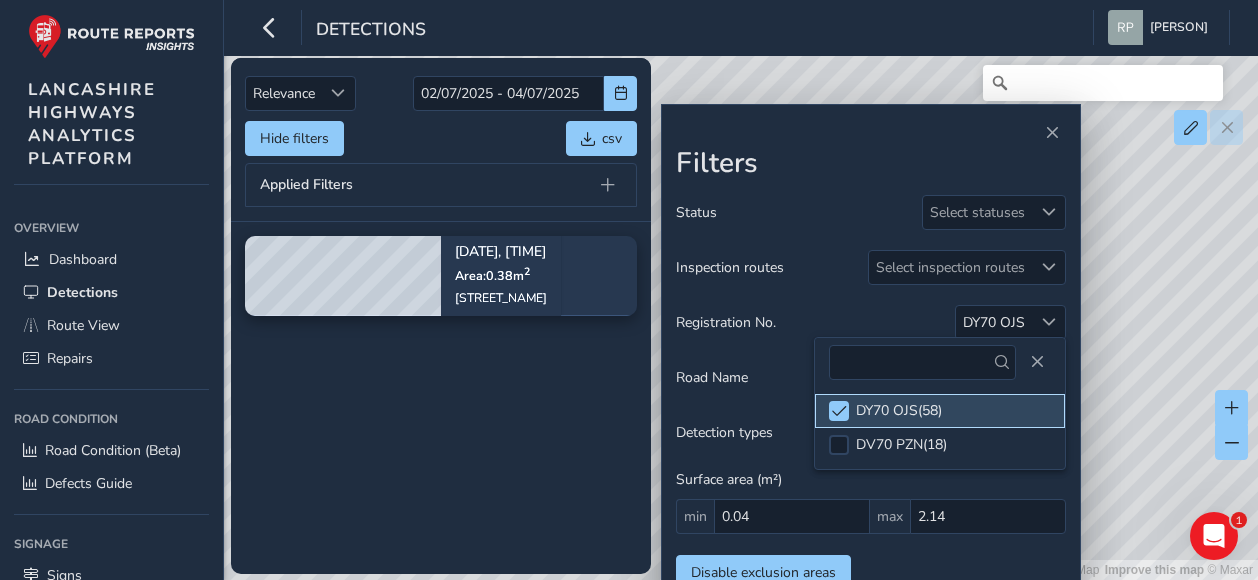 click on "[REG_NUM]  ( 58 )" at bounding box center (940, 411) 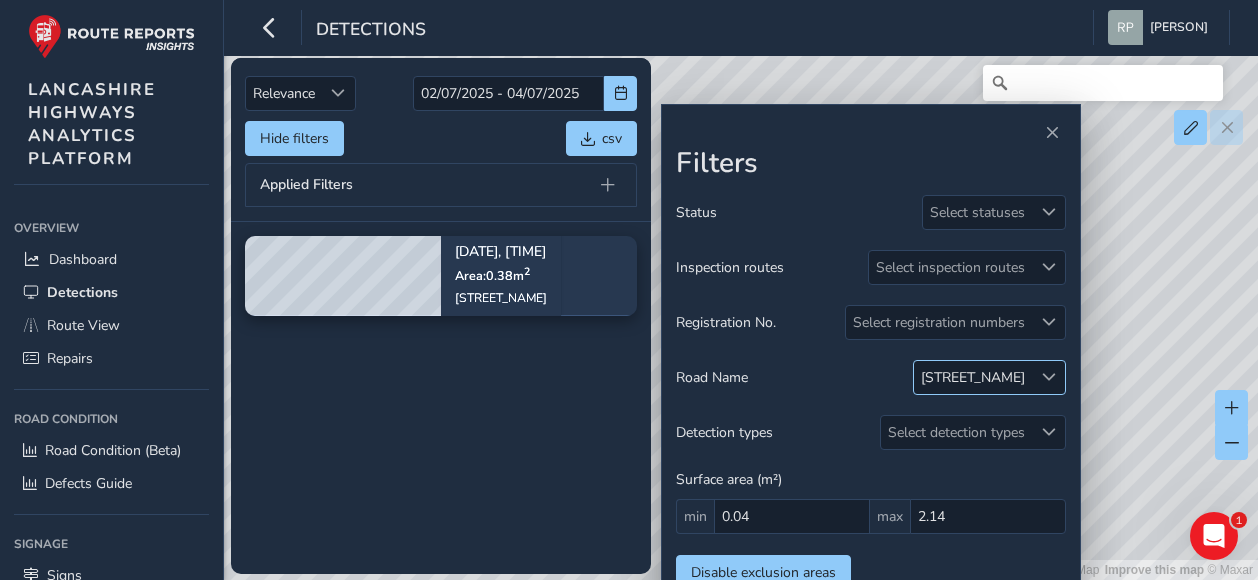click at bounding box center [1049, 377] 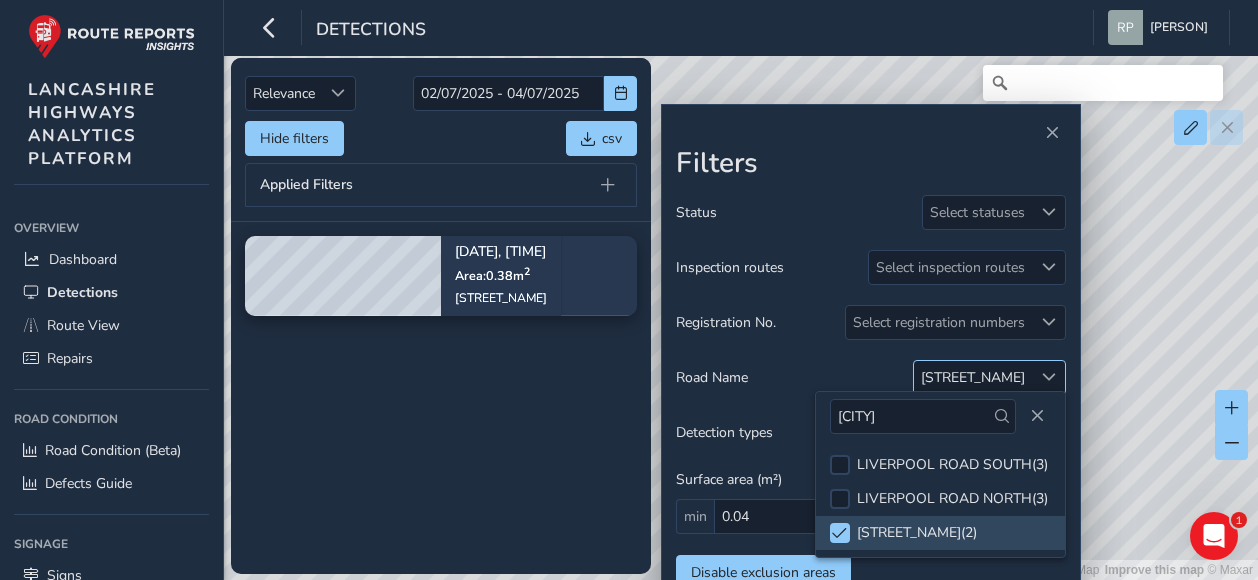 click at bounding box center [1049, 377] 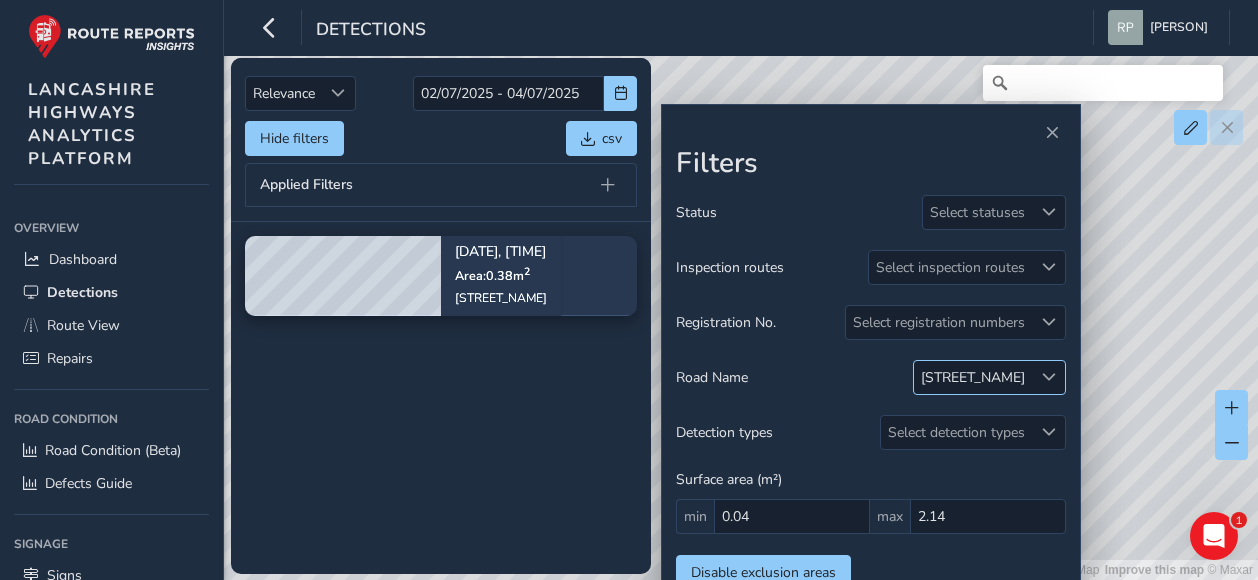 click at bounding box center (1049, 377) 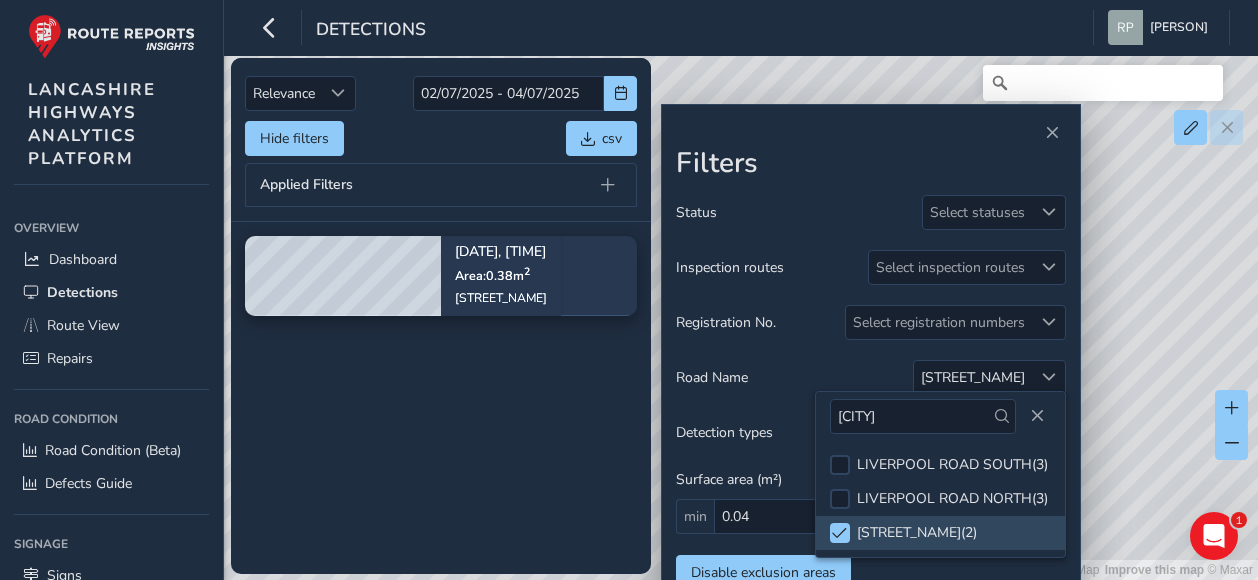 drag, startPoint x: 932, startPoint y: 412, endPoint x: 724, endPoint y: 425, distance: 208.40585 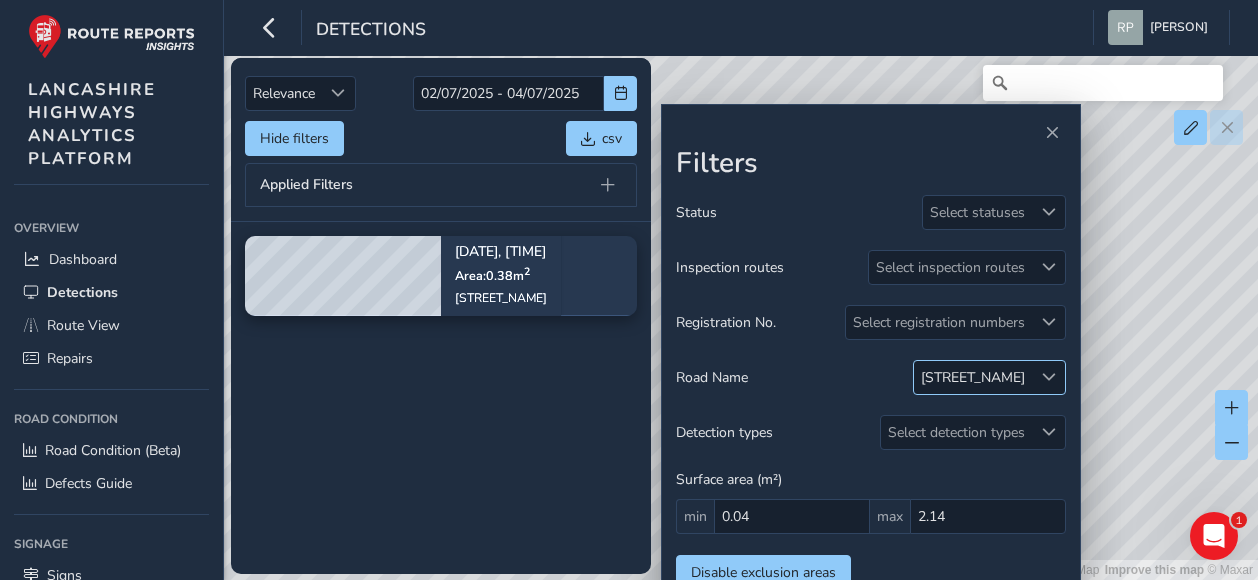 click at bounding box center [1048, 377] 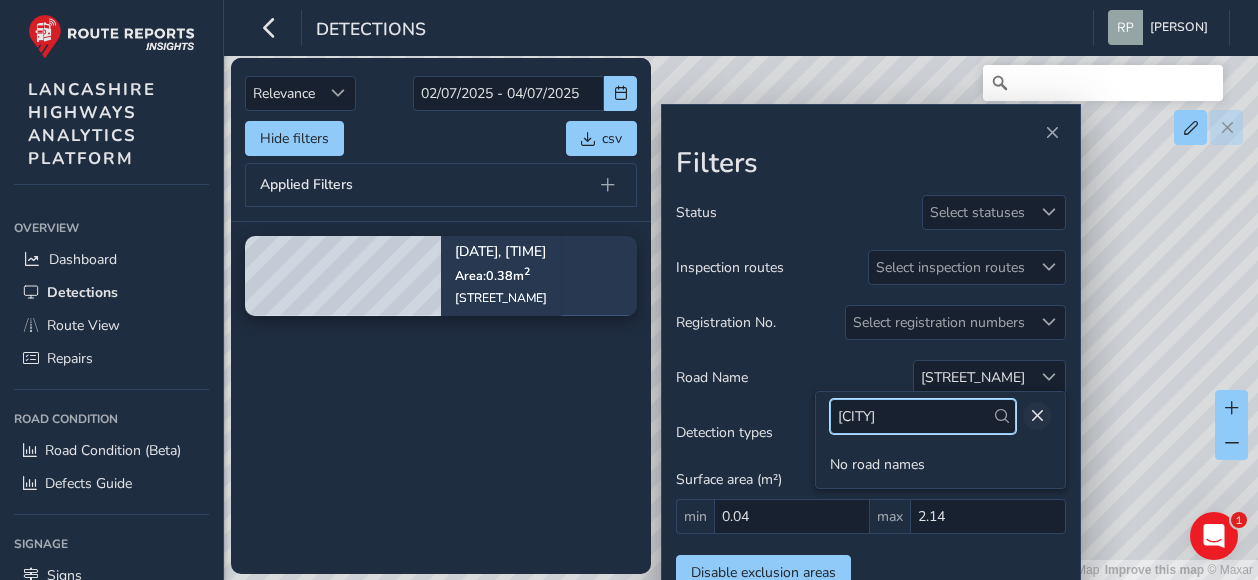 type on "[CITY]" 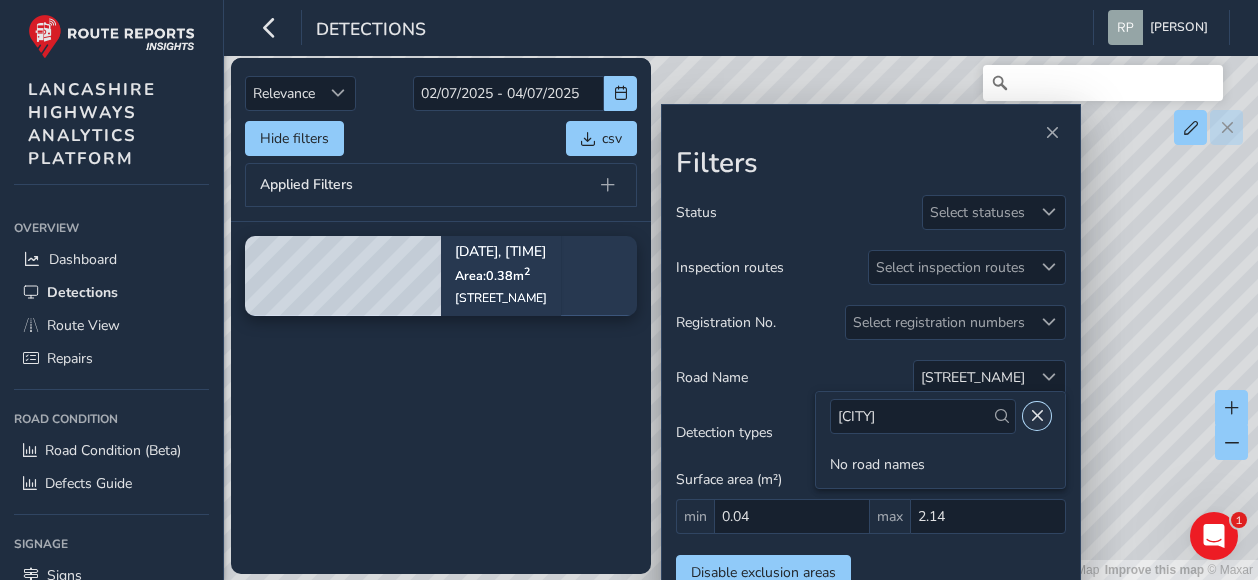 click at bounding box center (1037, 416) 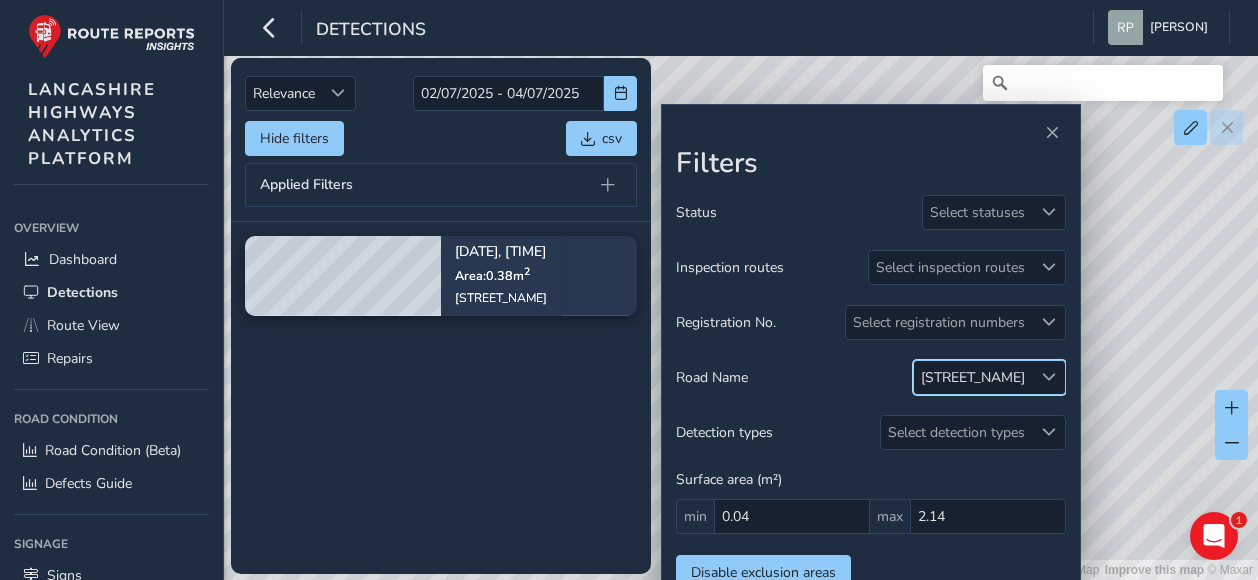 click at bounding box center (1049, 377) 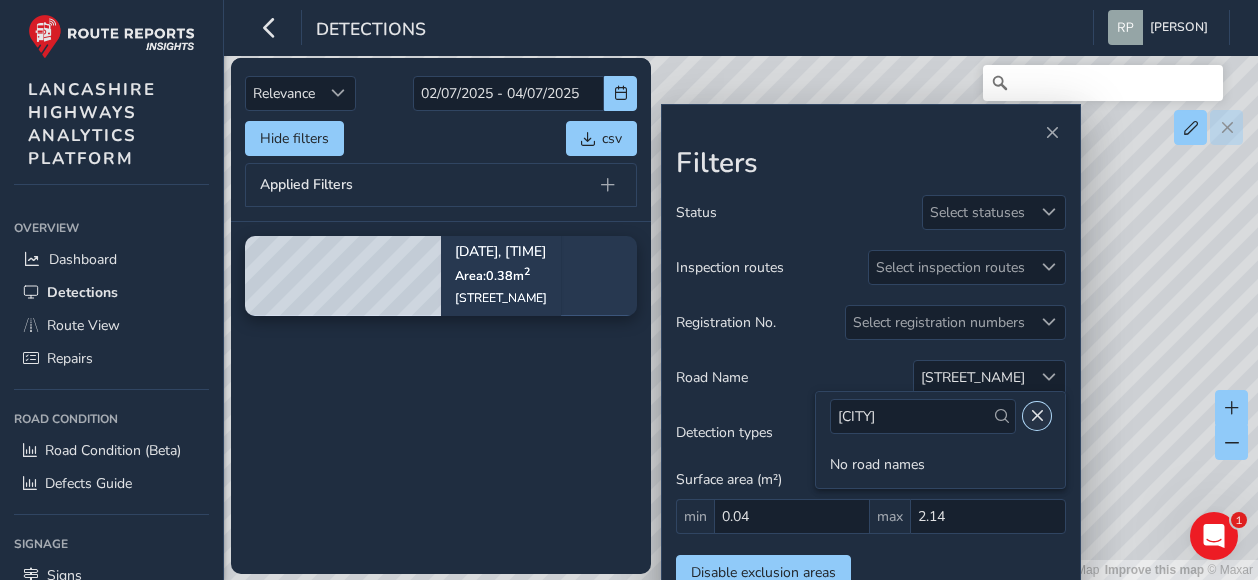 click at bounding box center [1037, 416] 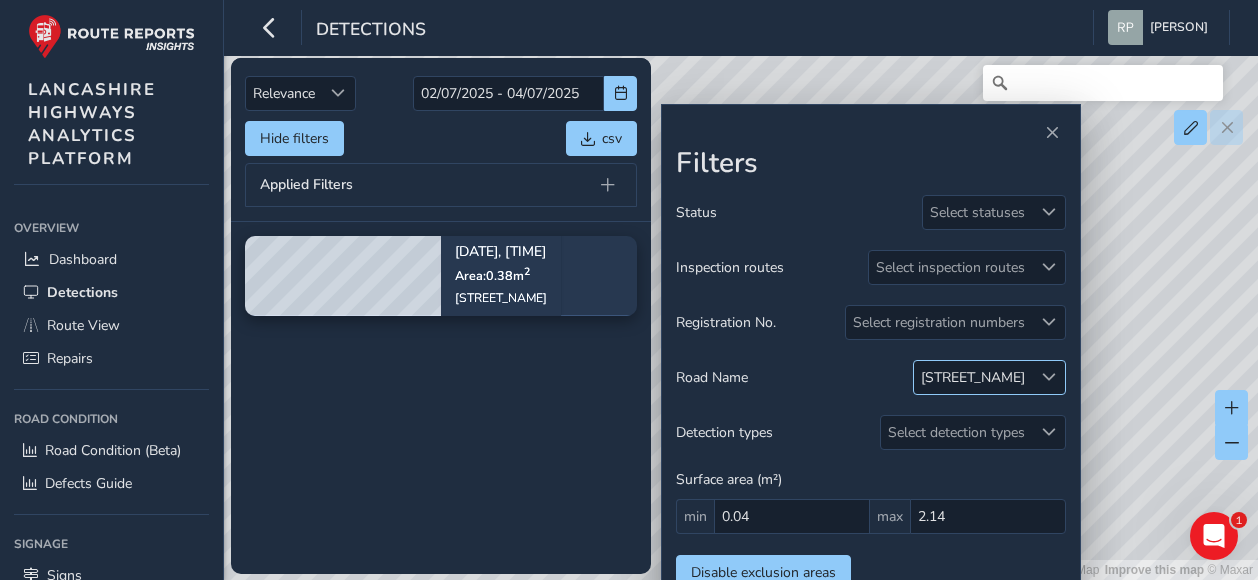 click on "[STREET_NAME]" at bounding box center (973, 377) 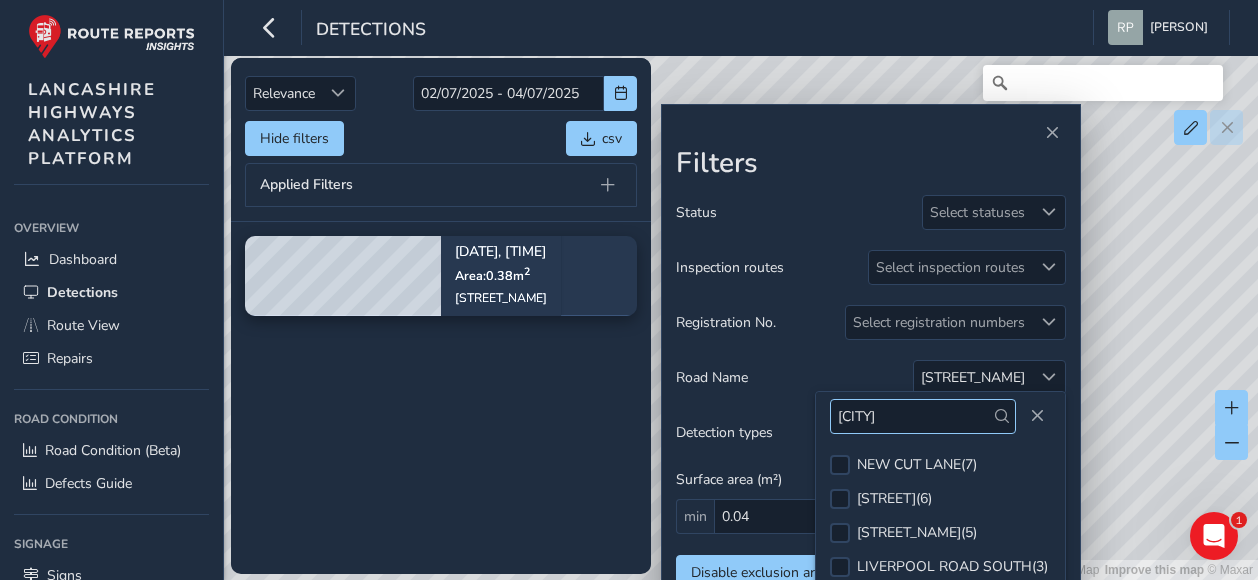 type on "l" 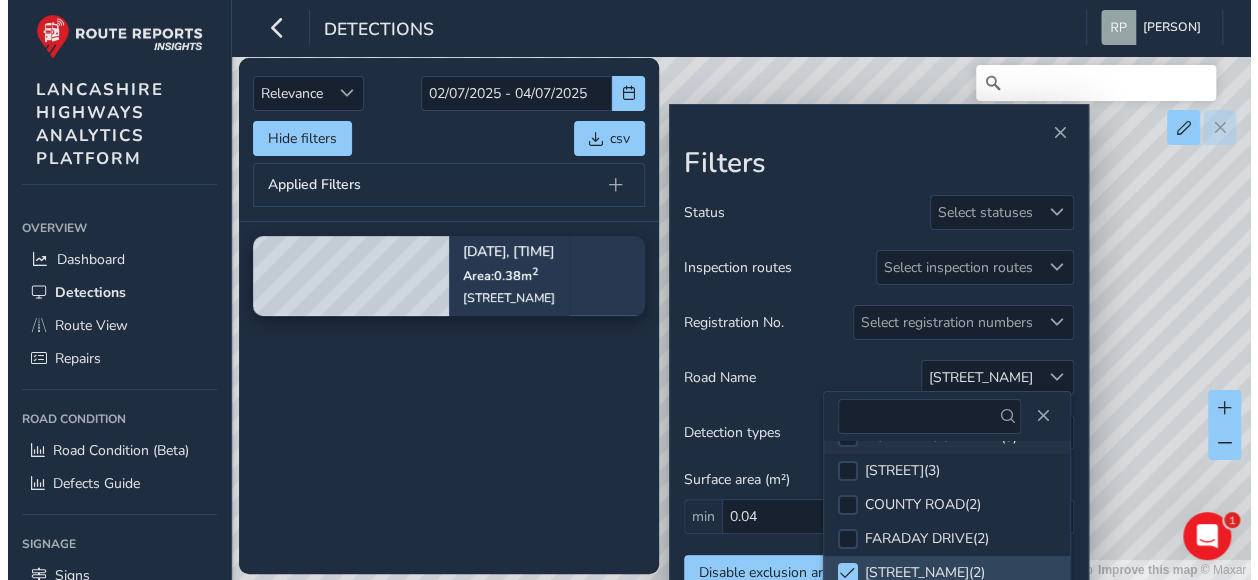 scroll, scrollTop: 400, scrollLeft: 0, axis: vertical 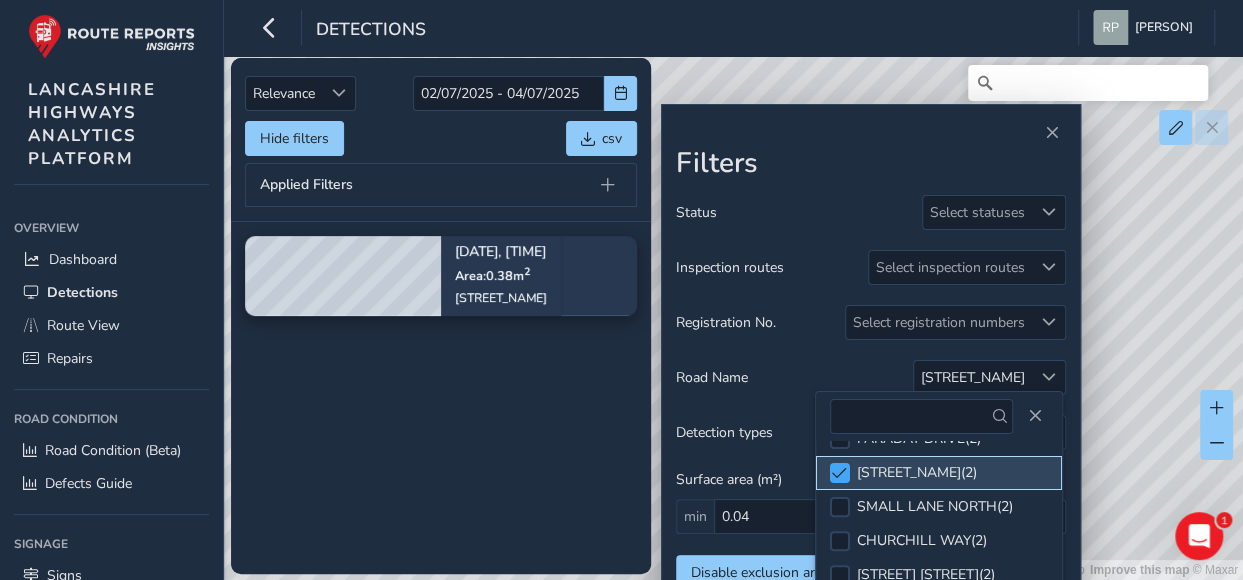 click at bounding box center (839, 473) 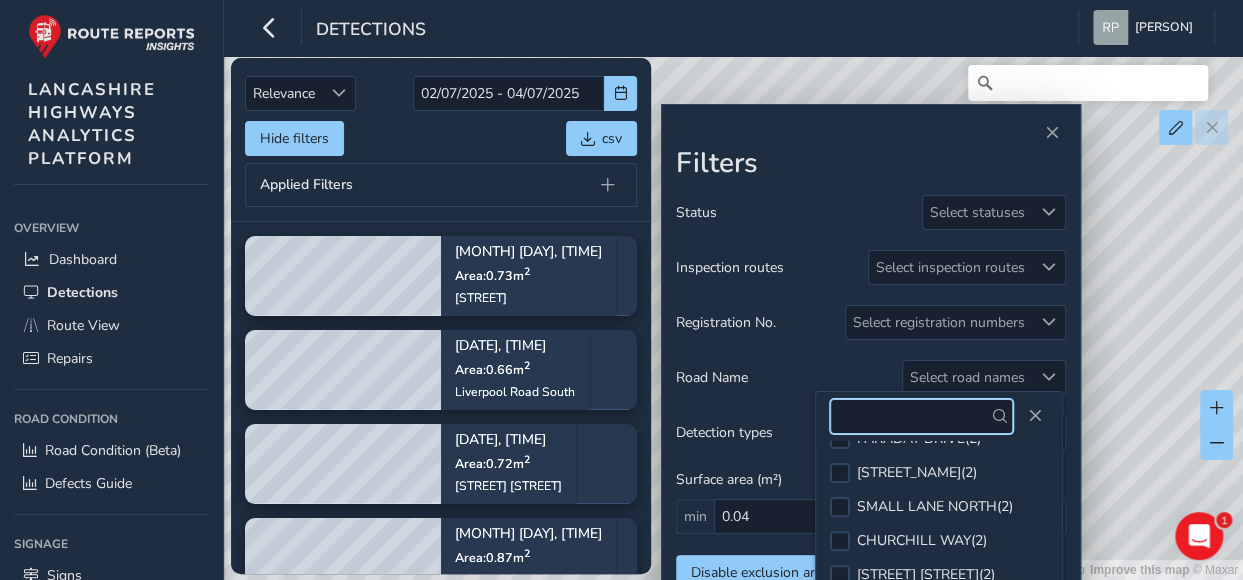 click at bounding box center [922, 416] 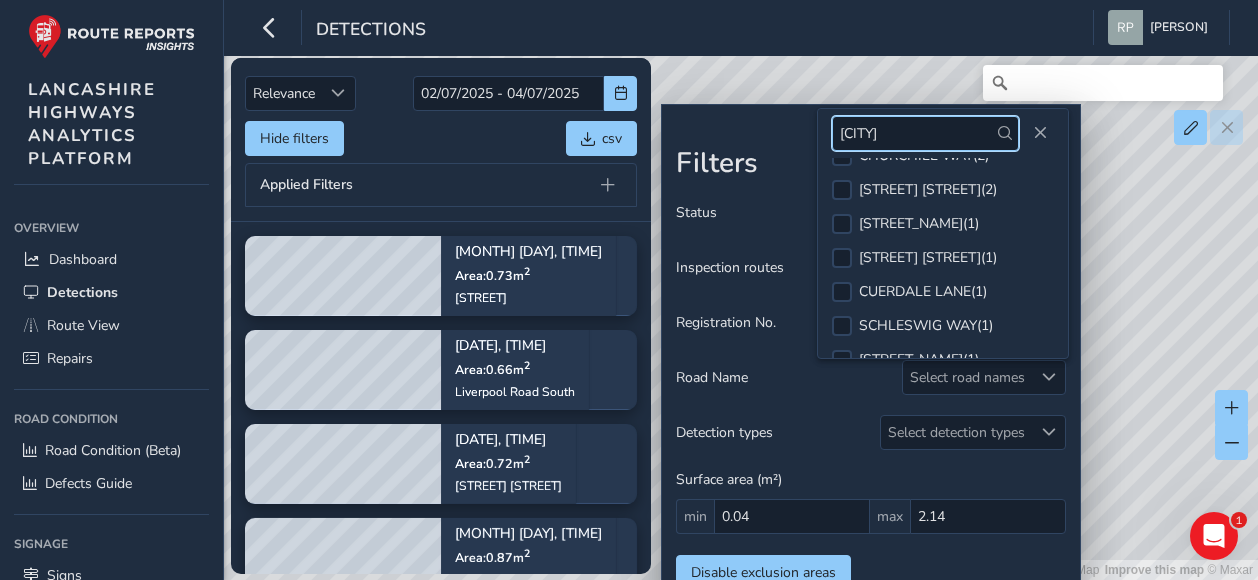 scroll, scrollTop: 0, scrollLeft: 0, axis: both 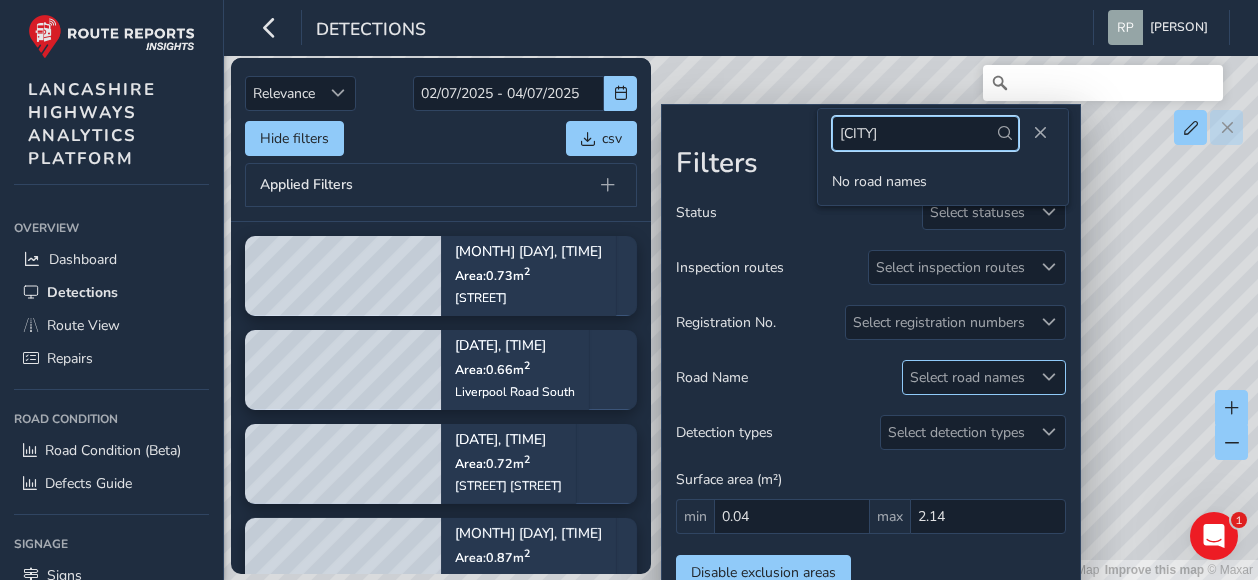 type on "[CITY]" 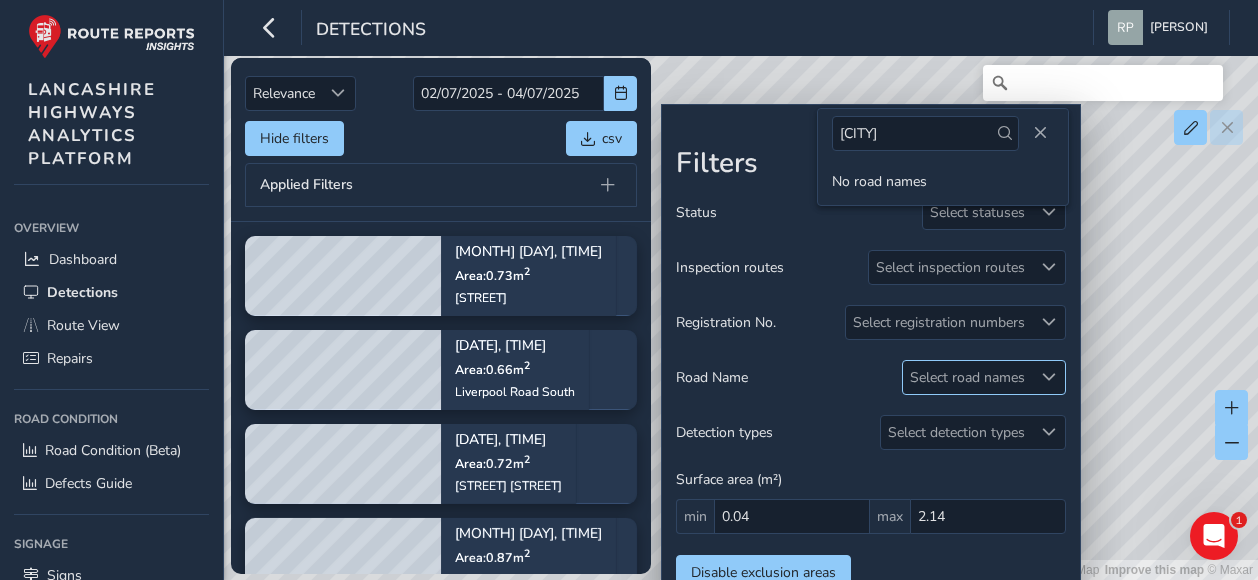 click on "Select road names" at bounding box center (967, 377) 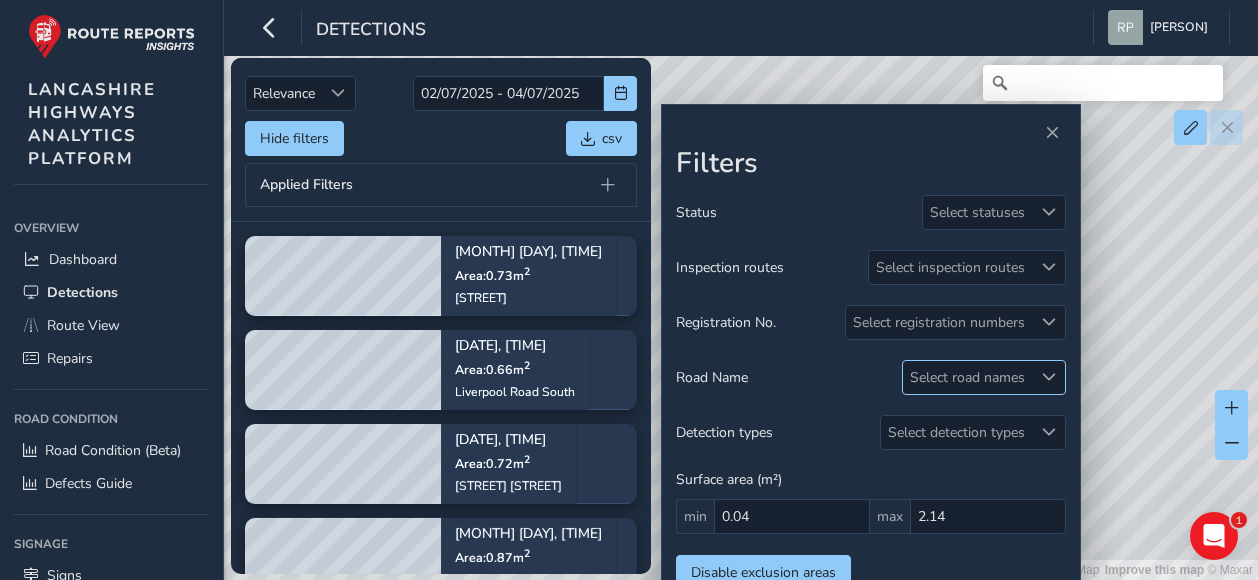 click on "Select road names" at bounding box center (967, 377) 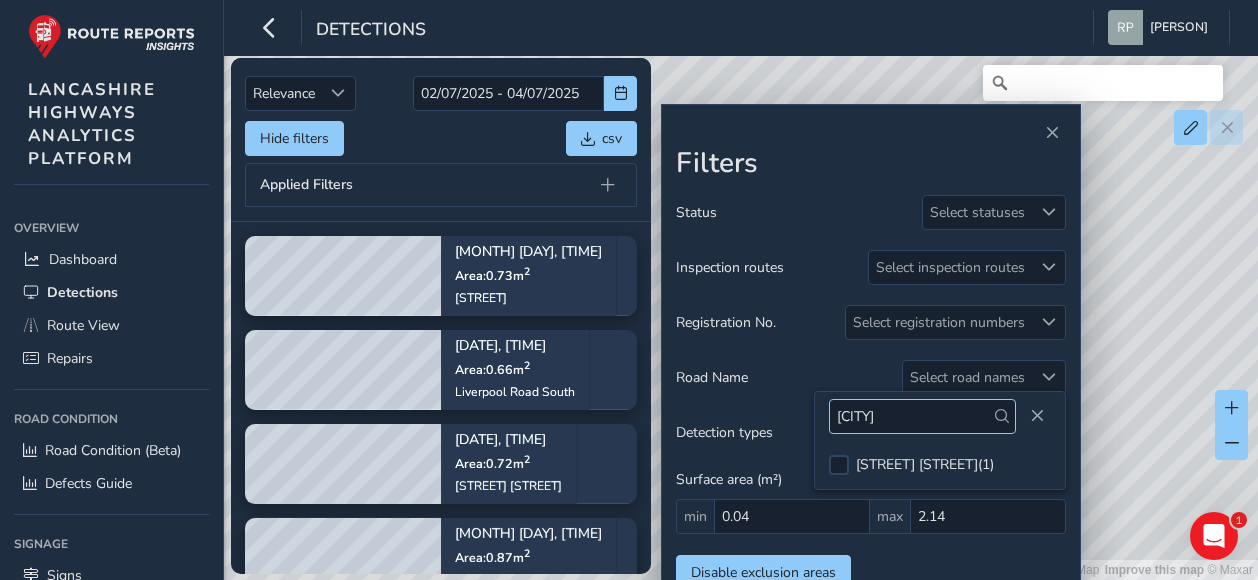 type on "l" 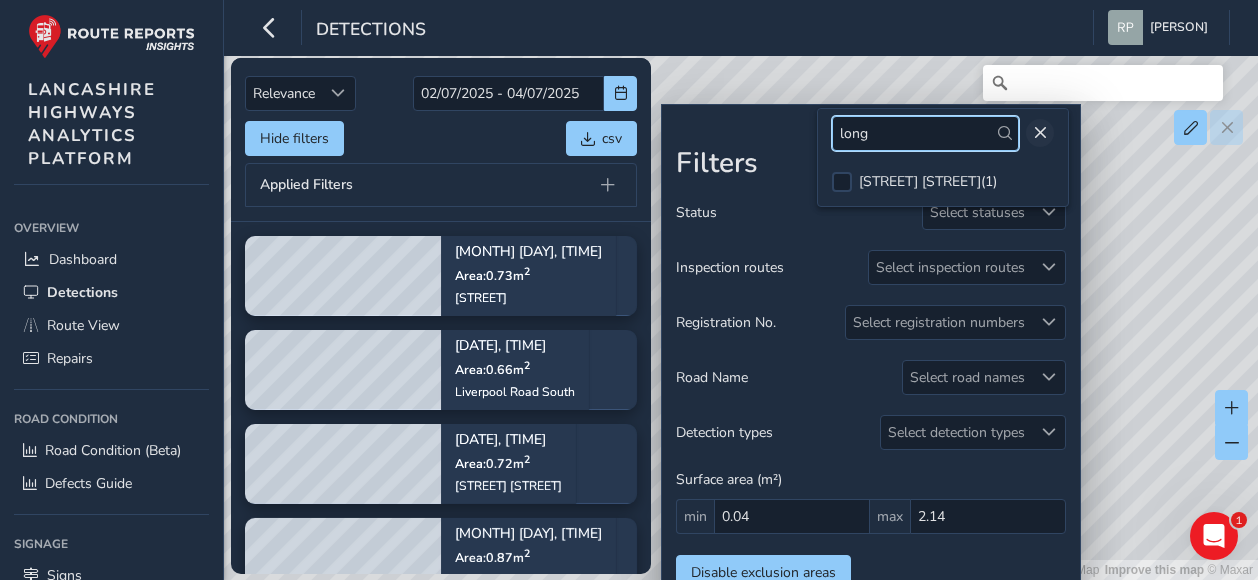 type on "long" 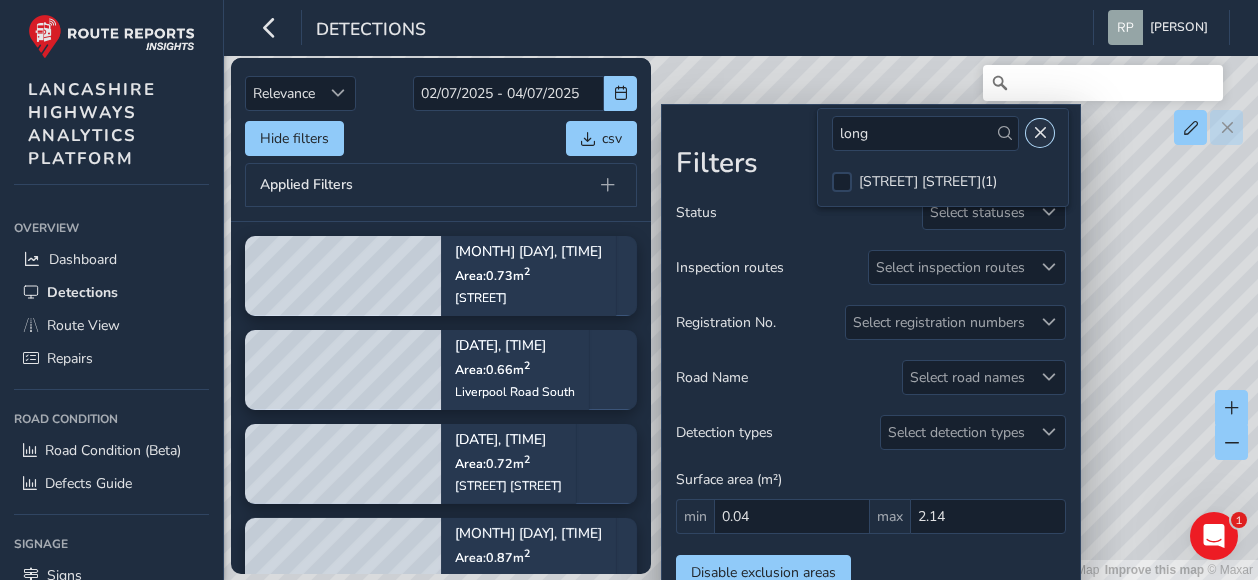 click at bounding box center (1040, 133) 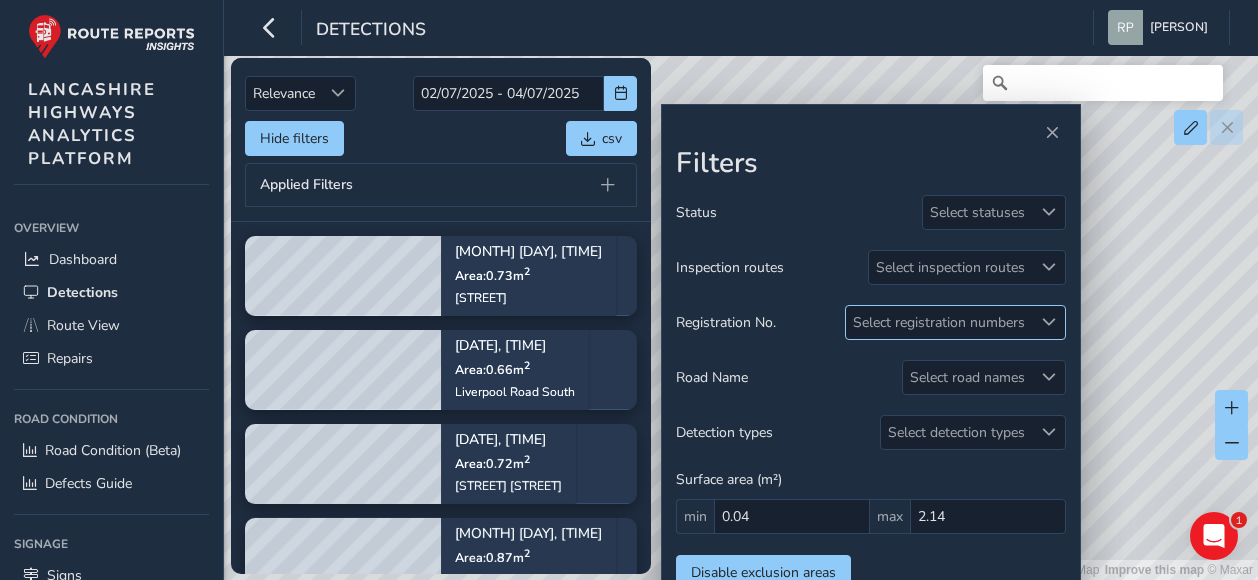 click at bounding box center [1049, 322] 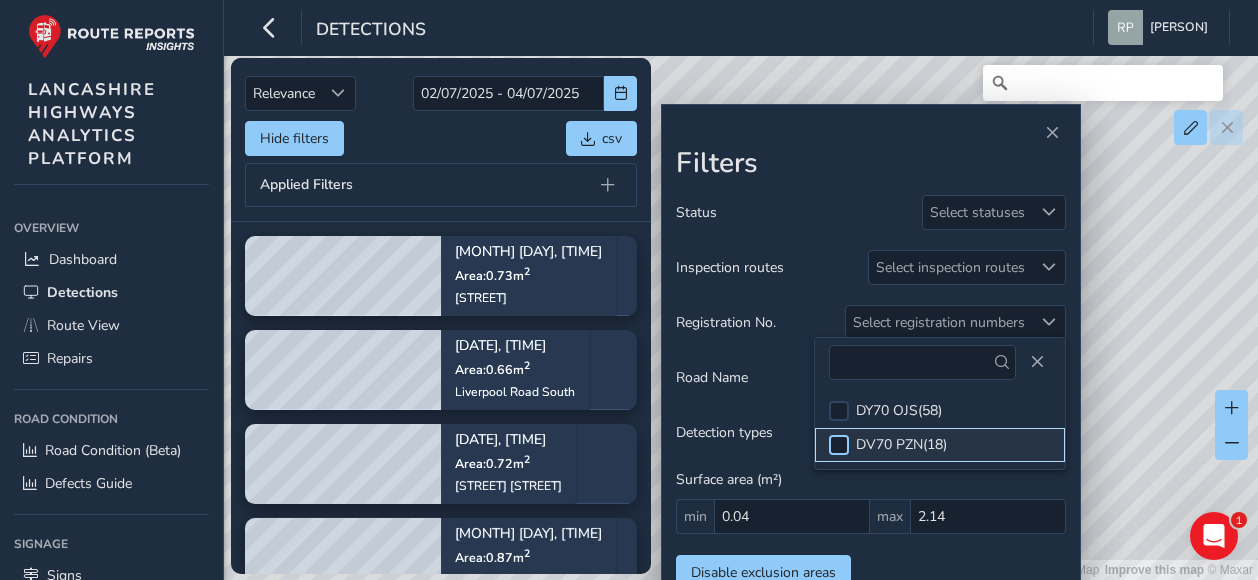 click at bounding box center (839, 445) 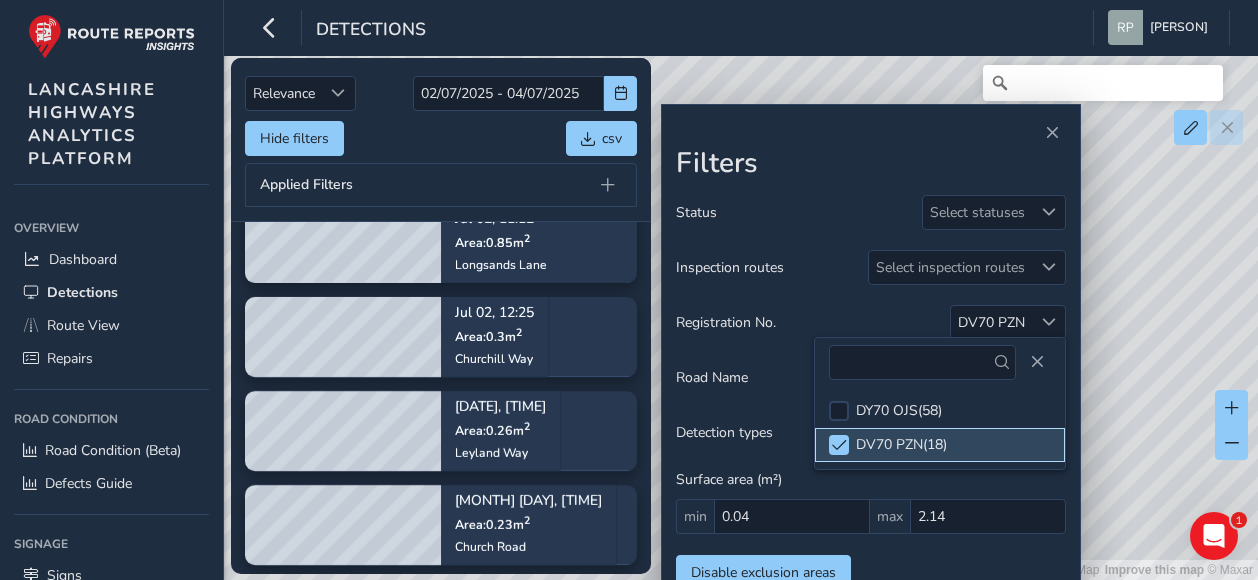 scroll, scrollTop: 313, scrollLeft: 0, axis: vertical 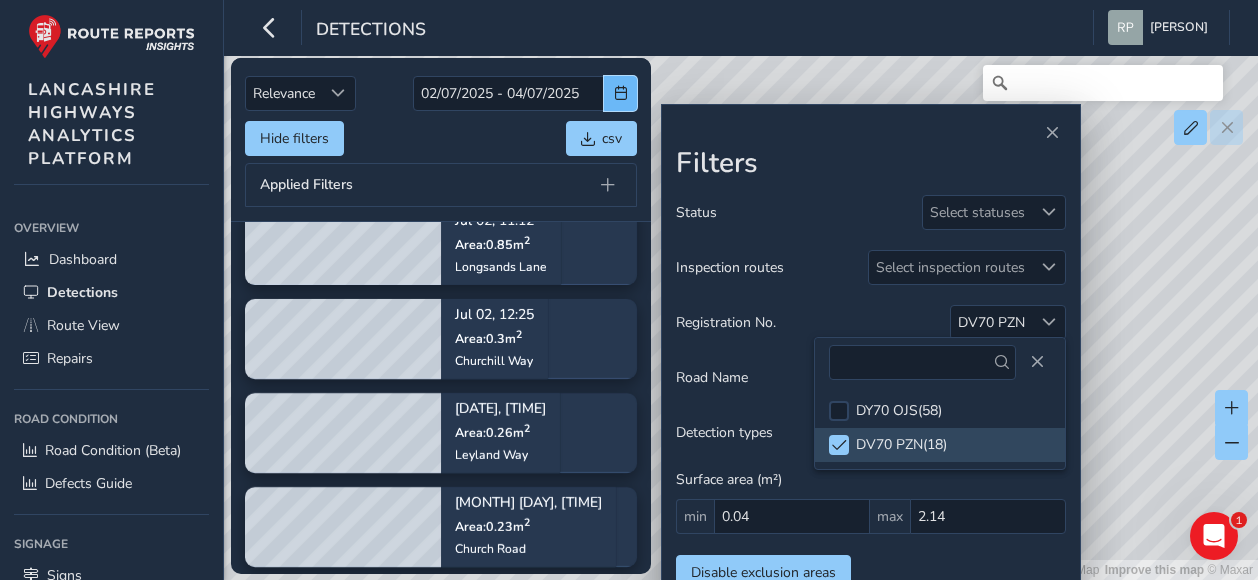 click at bounding box center (621, 93) 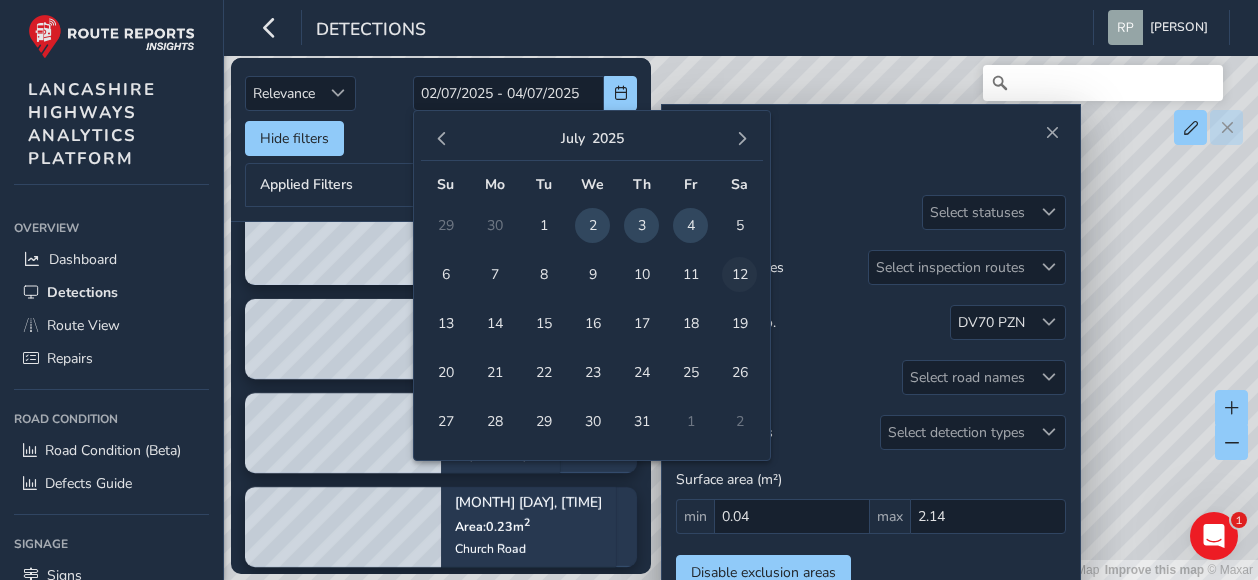 click on "12" at bounding box center [739, 274] 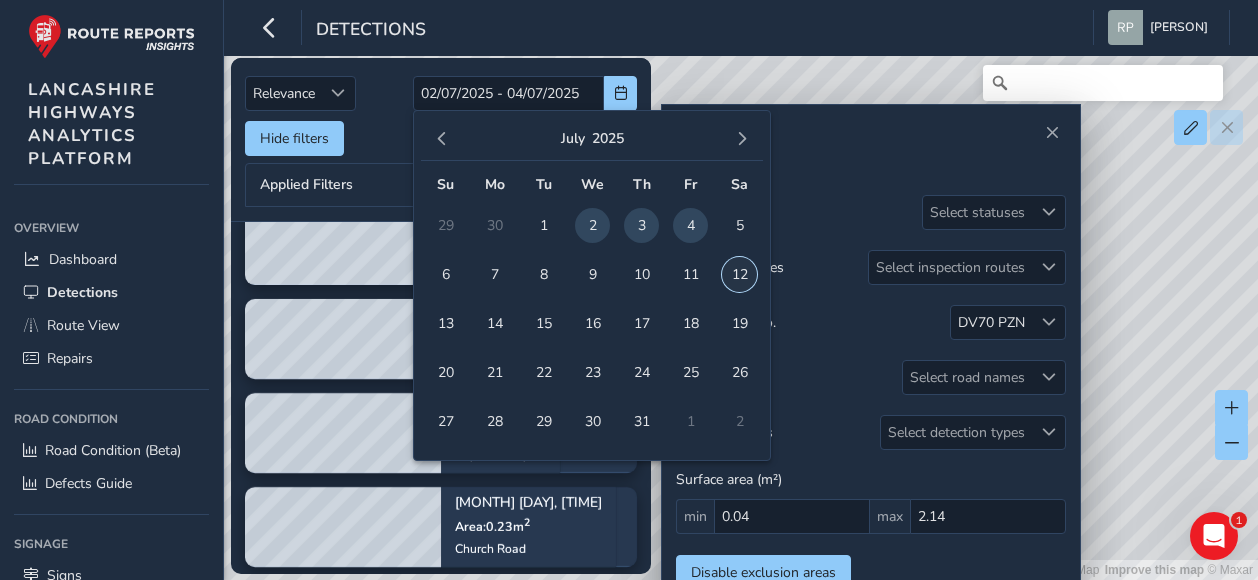 type on "[DATE]" 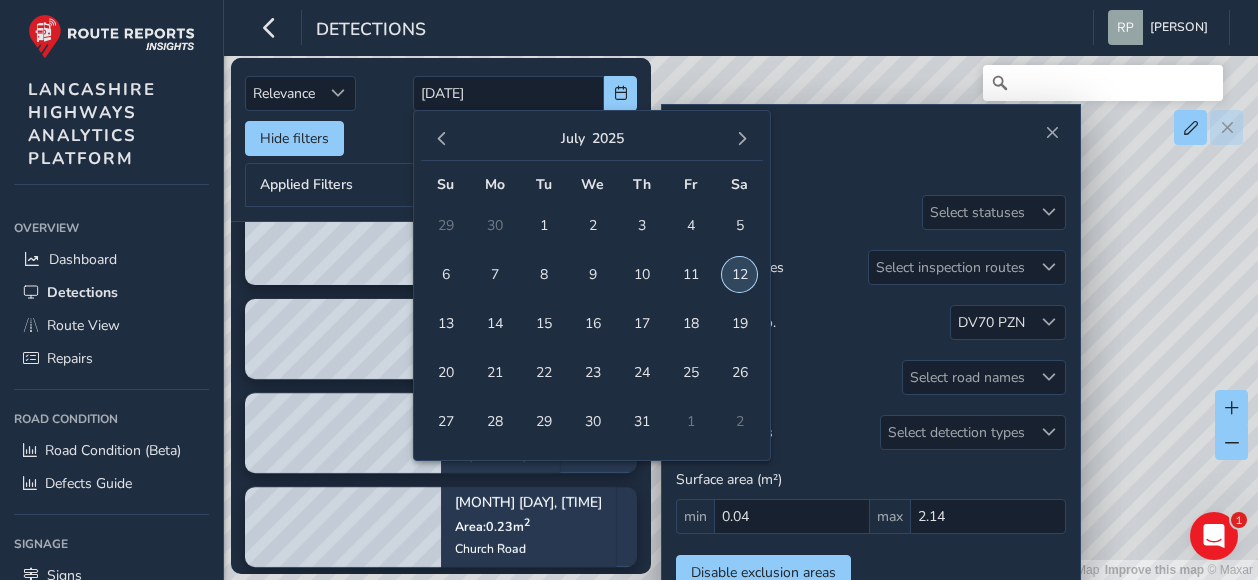 click on "12" at bounding box center [739, 274] 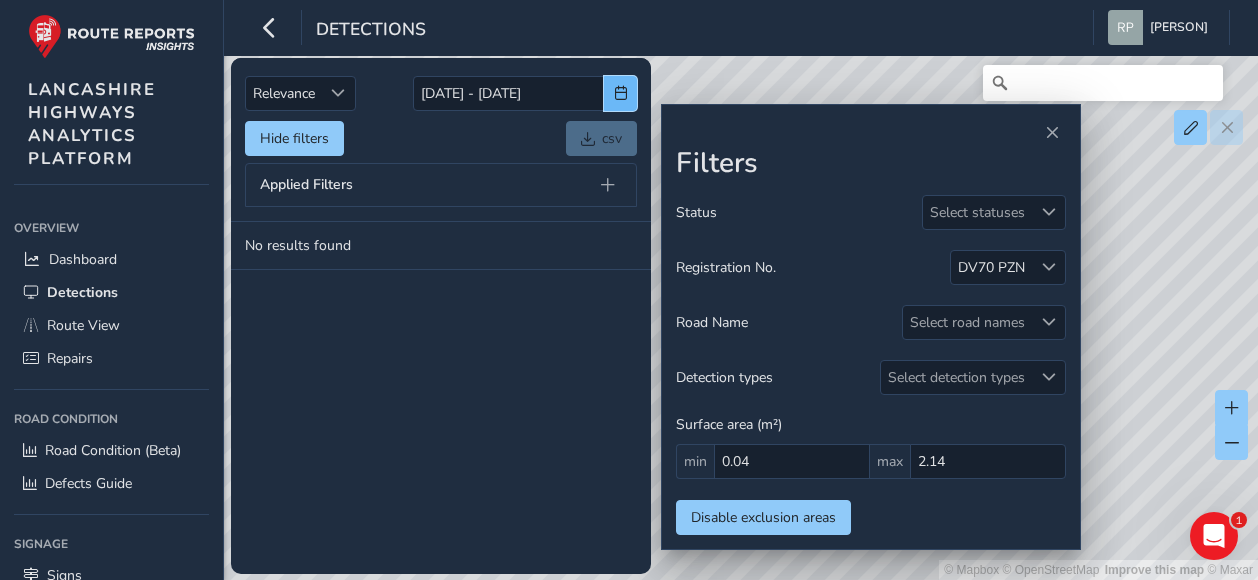 click at bounding box center [620, 93] 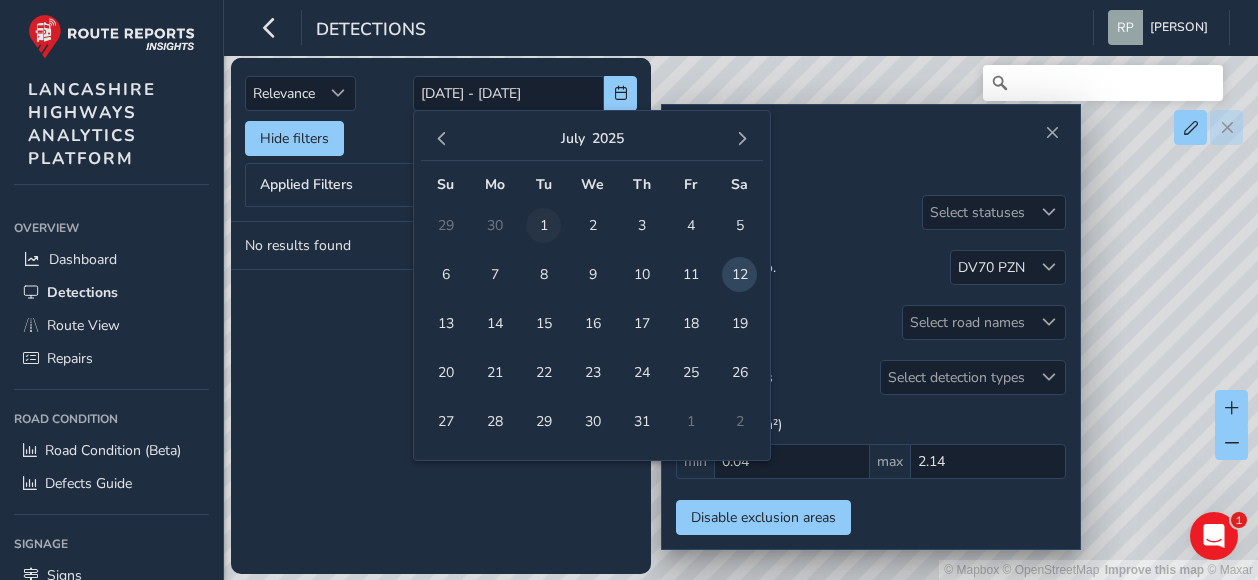 click on "1" at bounding box center [543, 225] 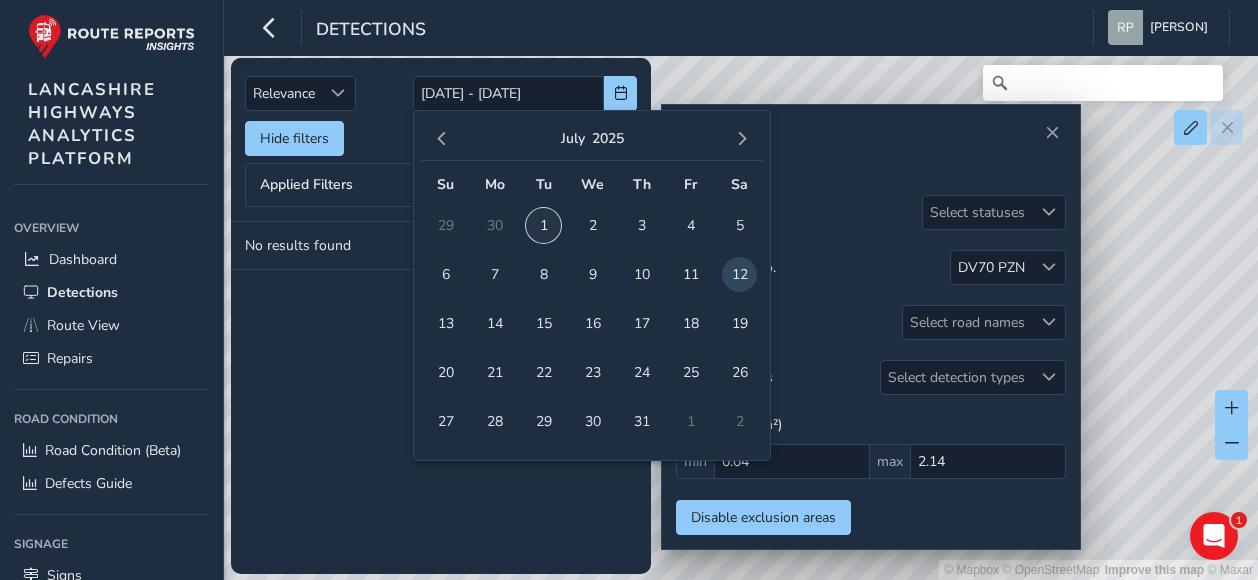 type on "01/07/2025" 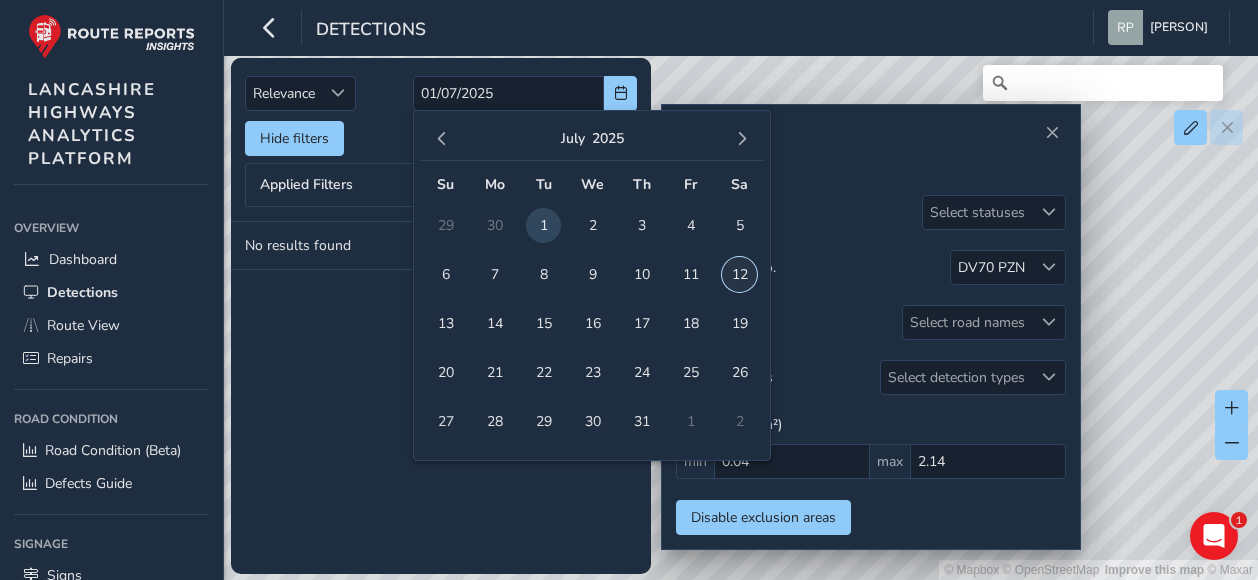 click on "12" at bounding box center (739, 274) 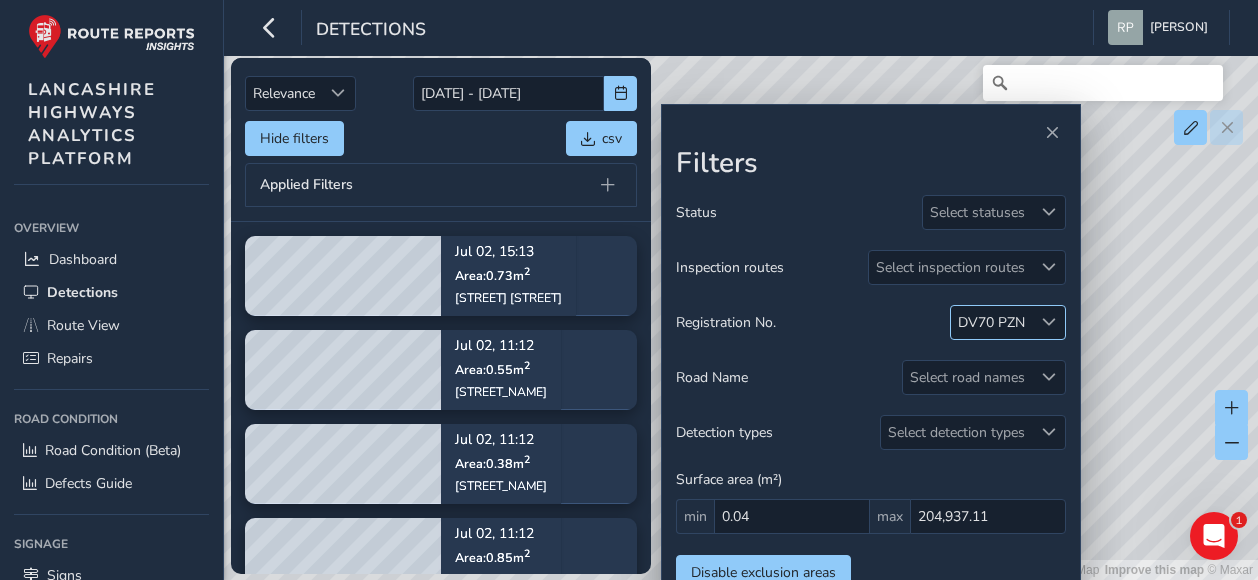 click at bounding box center [1049, 322] 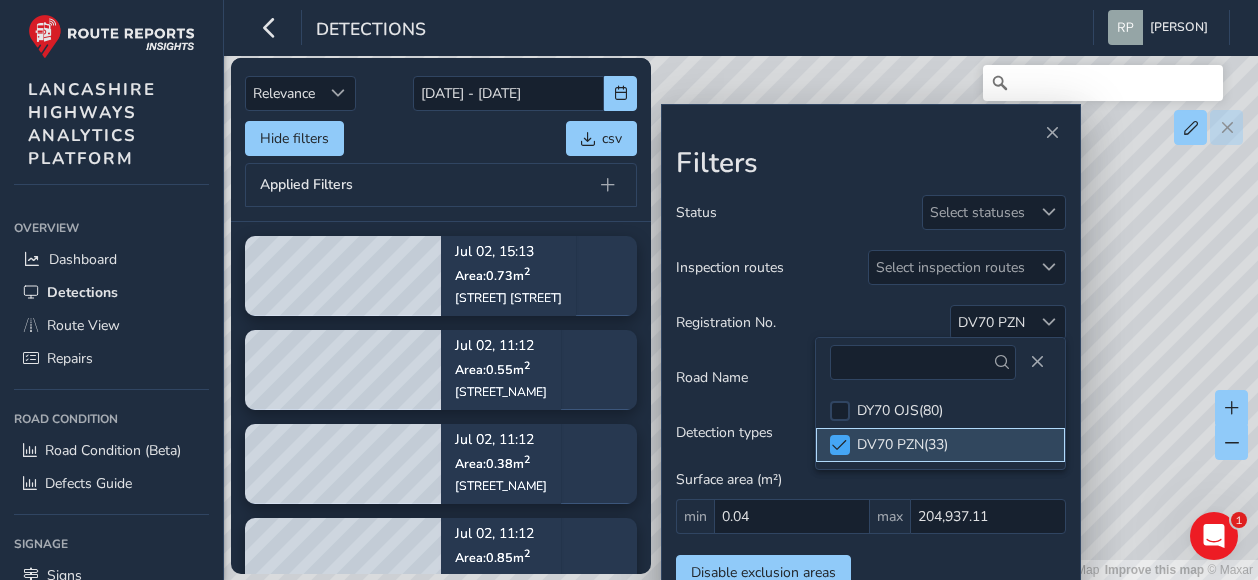 click at bounding box center (840, 445) 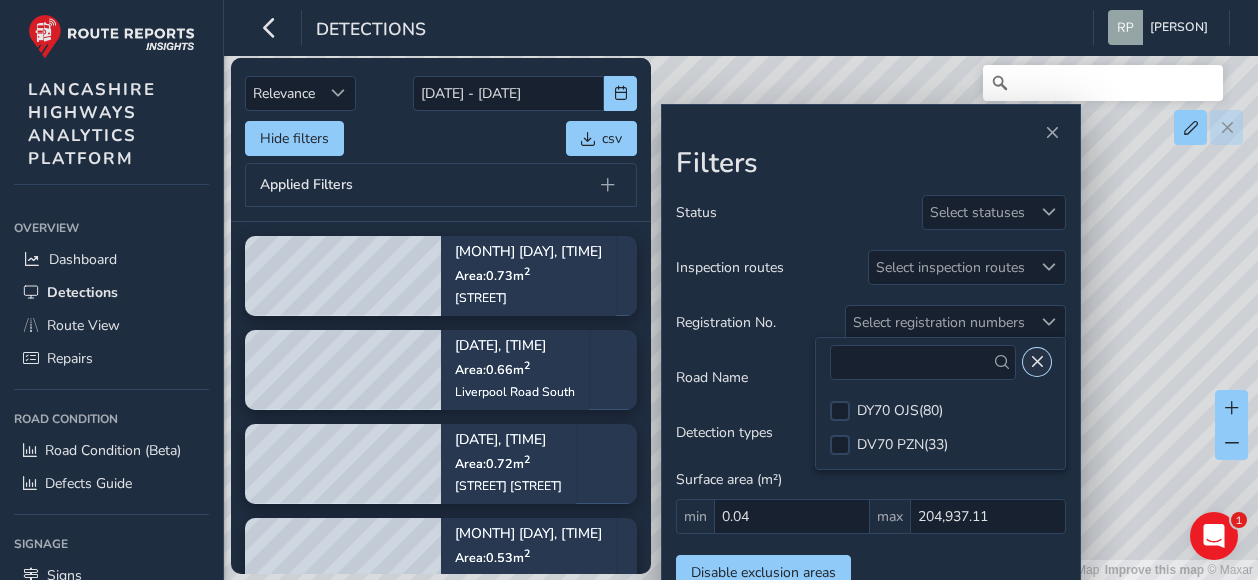 click at bounding box center (1037, 362) 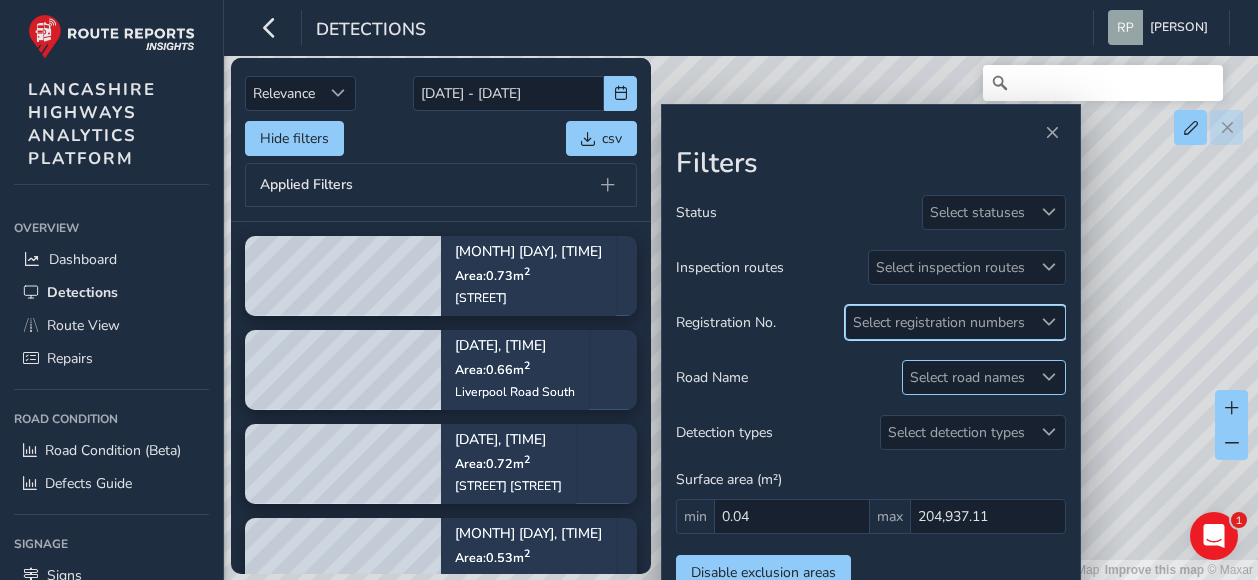 click on "Select road names" at bounding box center (967, 377) 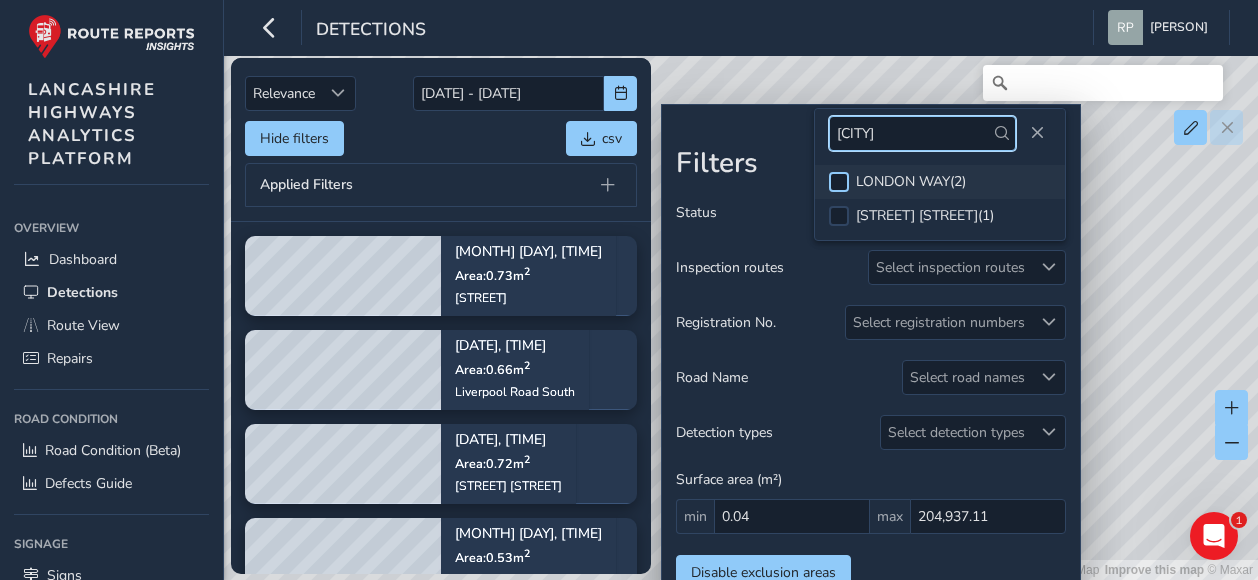 type on "[CITY]" 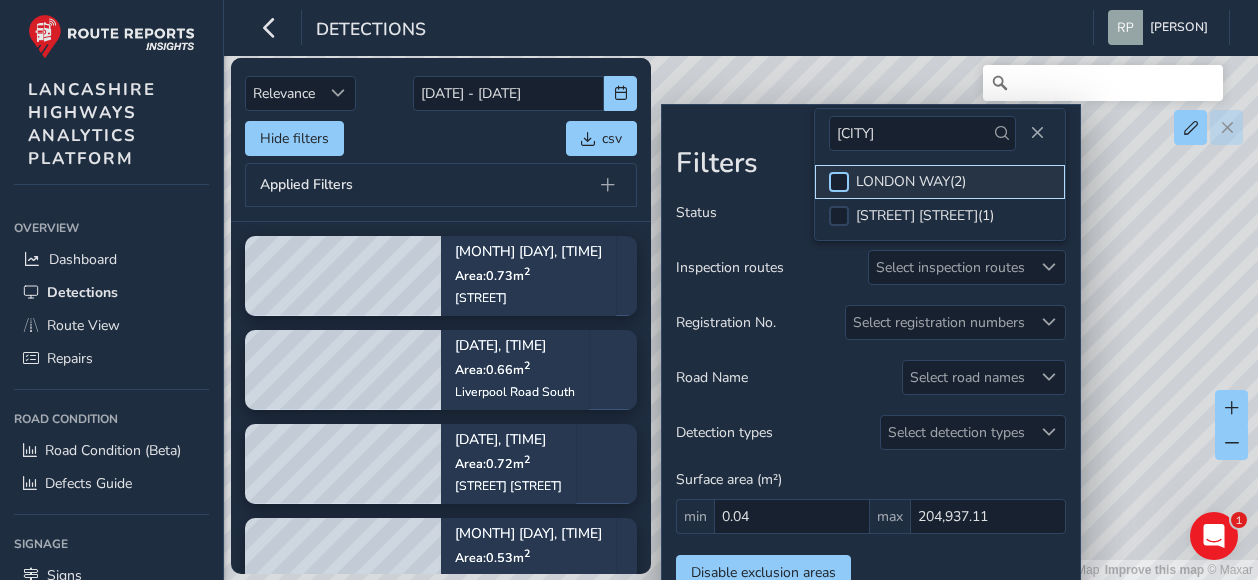 click at bounding box center (839, 182) 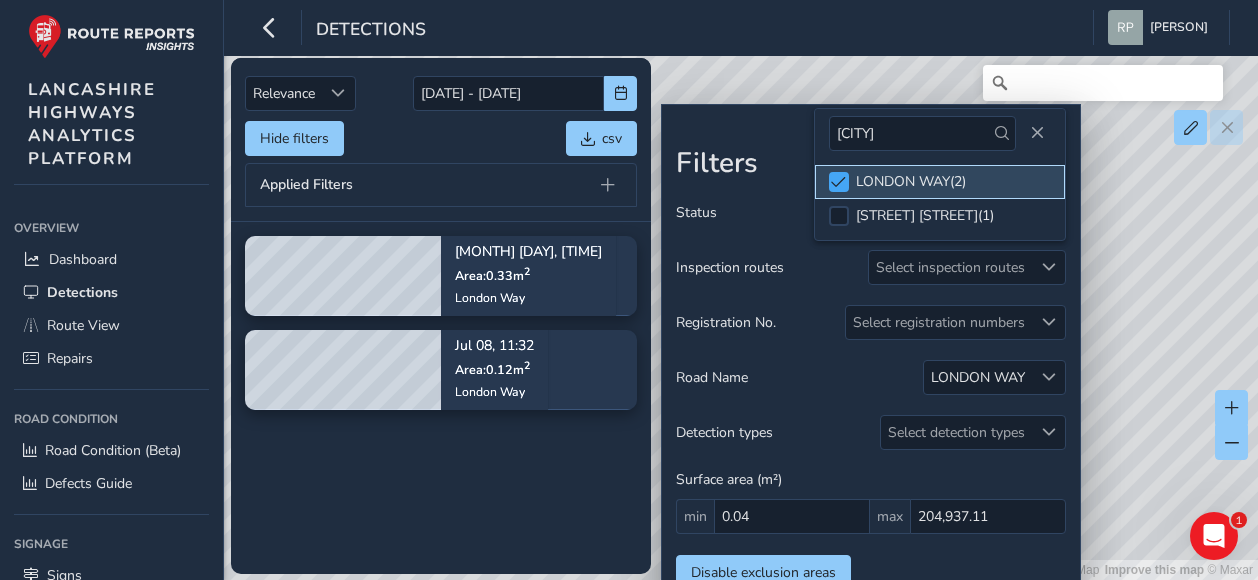 click at bounding box center (838, 182) 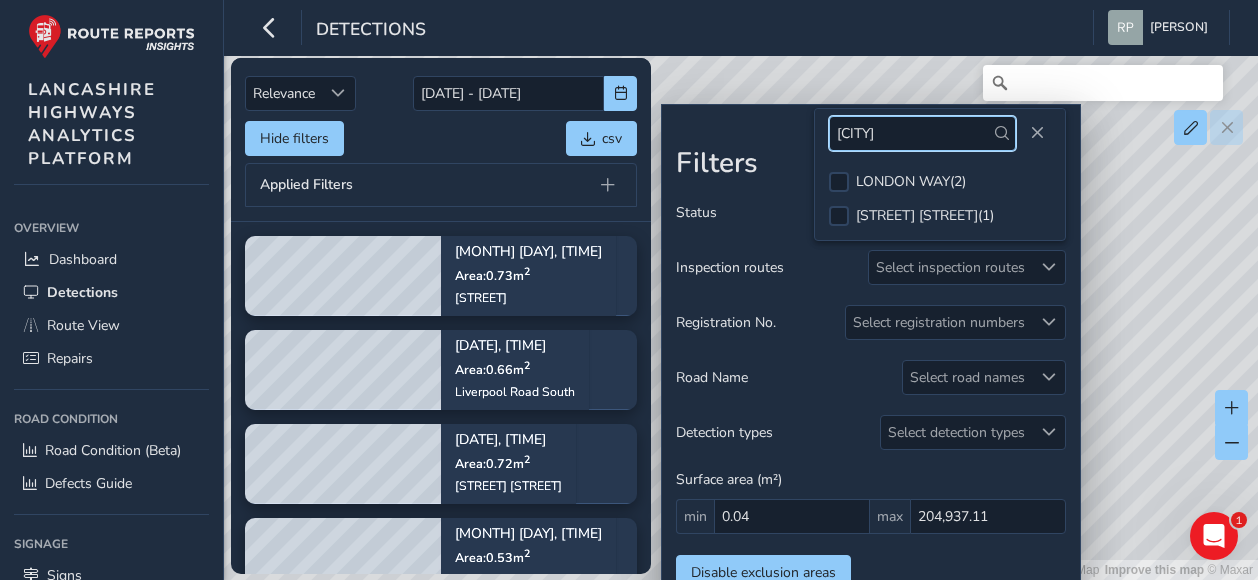 drag, startPoint x: 833, startPoint y: 138, endPoint x: 791, endPoint y: 143, distance: 42.296574 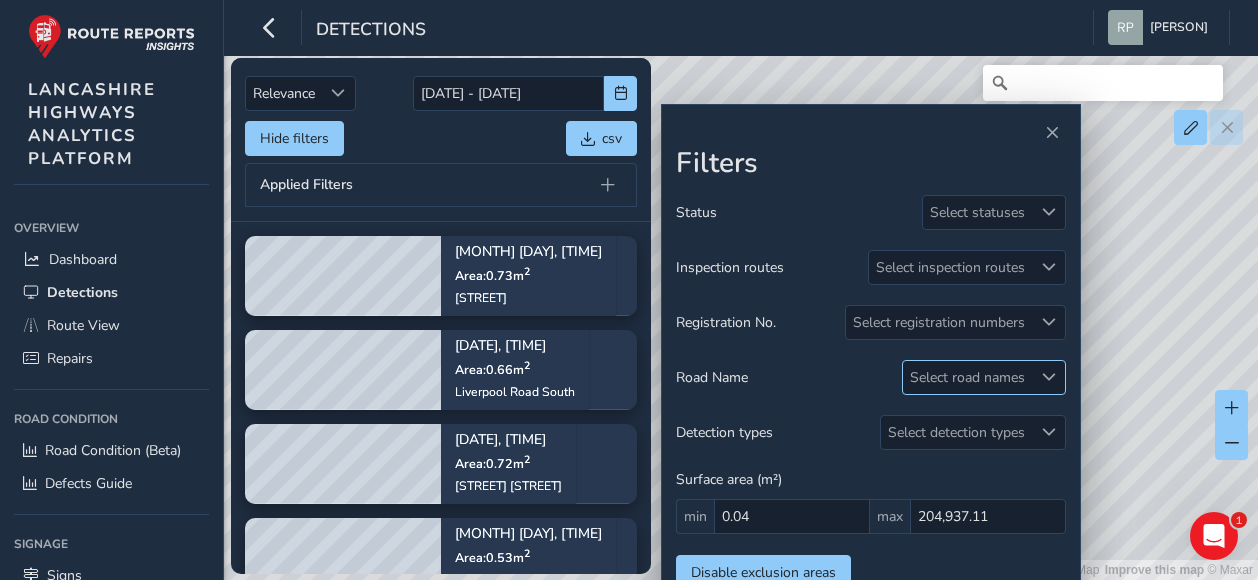 click on "Select road names" at bounding box center (967, 377) 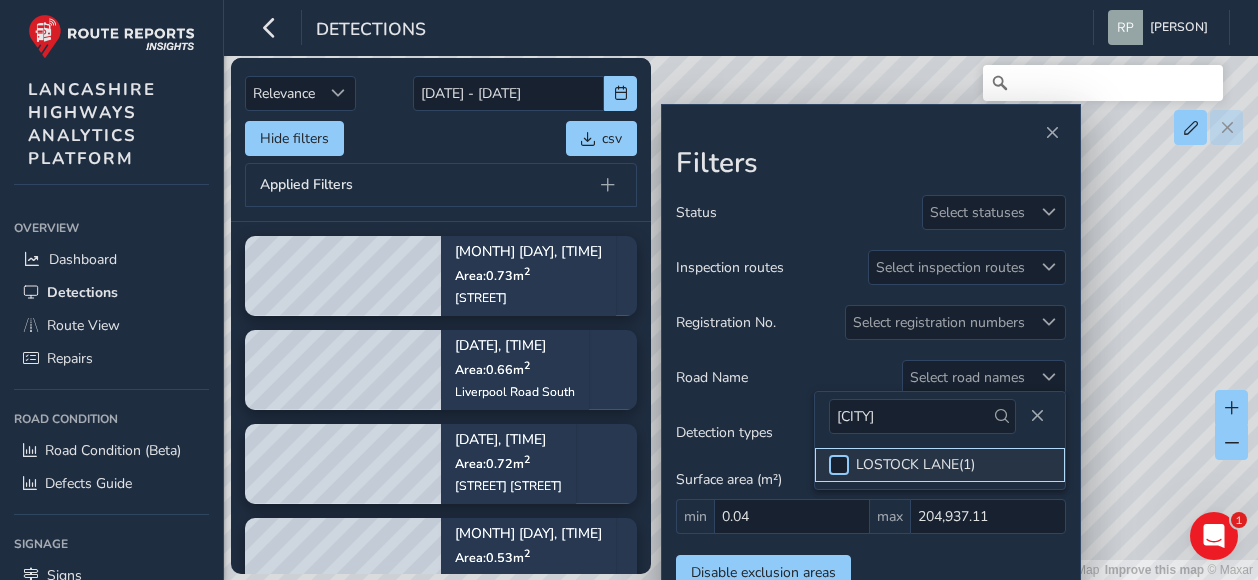 click at bounding box center [839, 465] 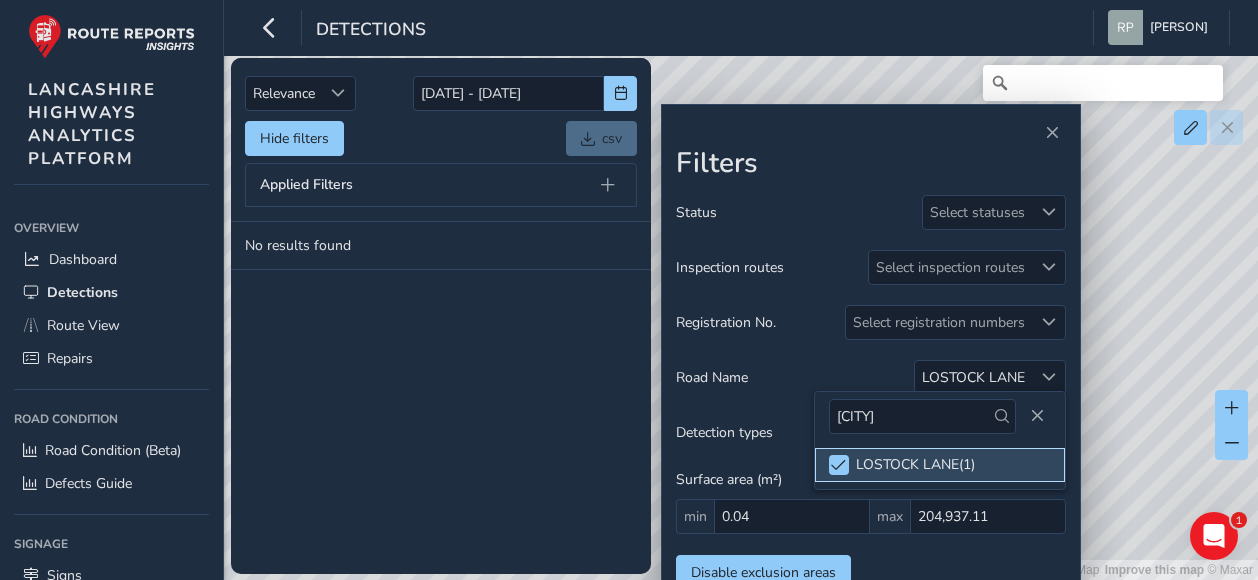 click on "[STREET] [STREET]  ( [NUMBER] )" at bounding box center [915, 464] 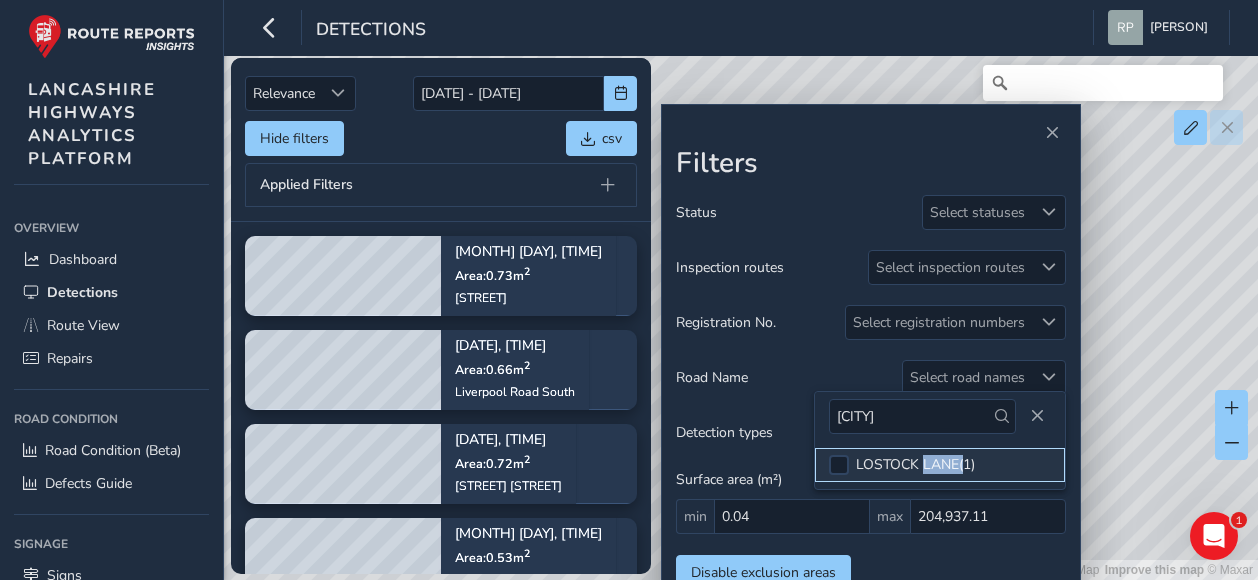 click on "[STREET] [STREET]  ( [NUMBER] )" at bounding box center (915, 464) 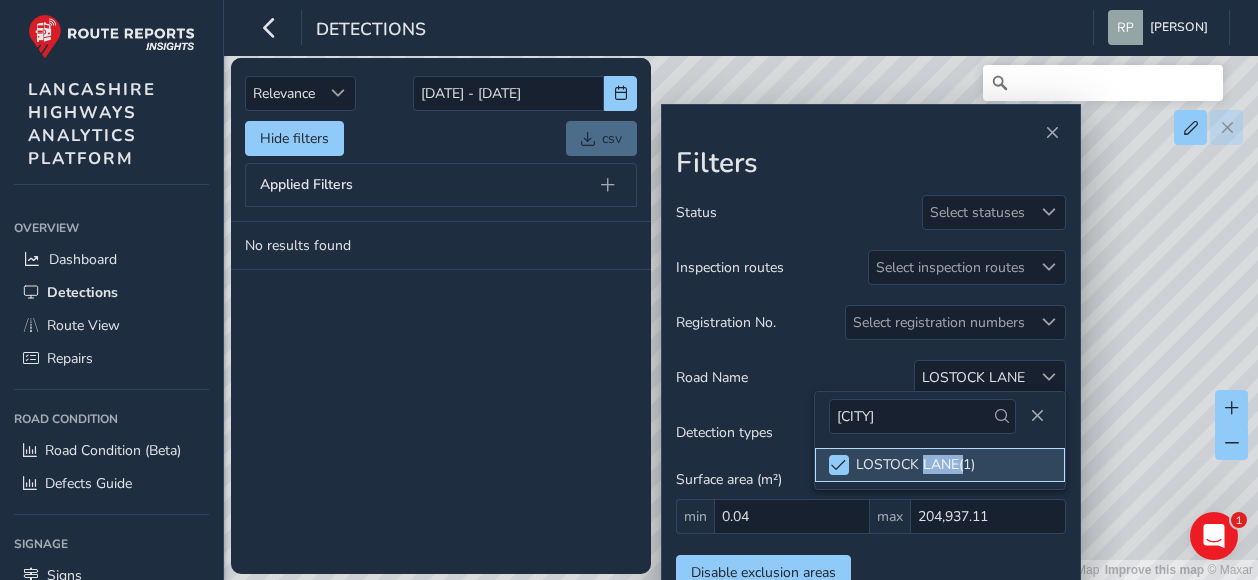 click on "[STREET] [STREET]  ( [NUMBER] )" at bounding box center [915, 464] 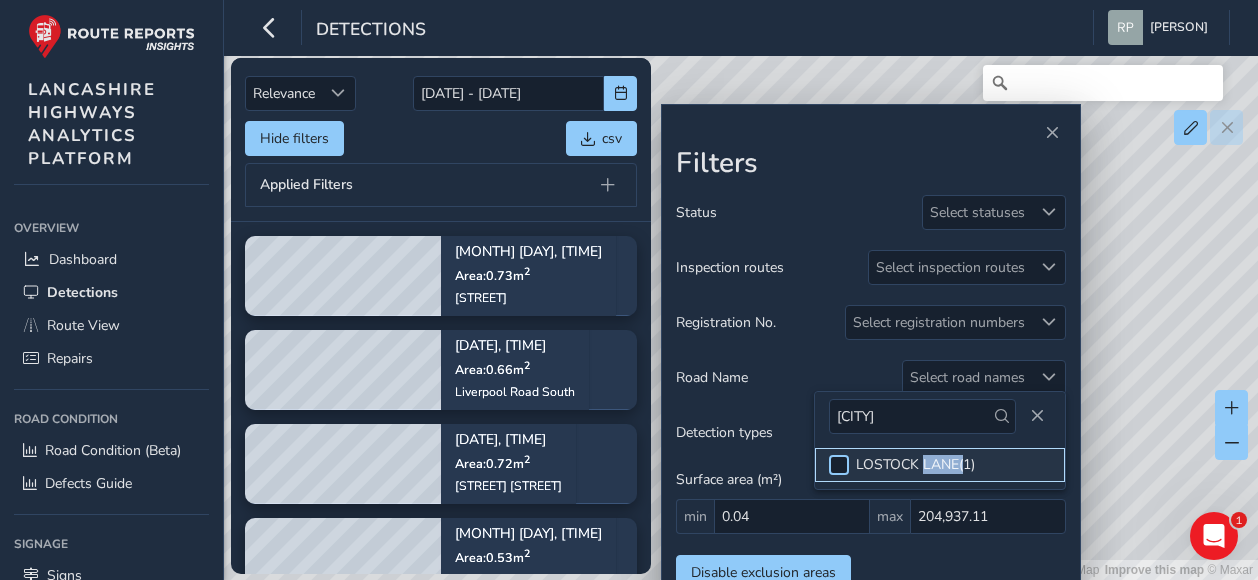 click at bounding box center [839, 465] 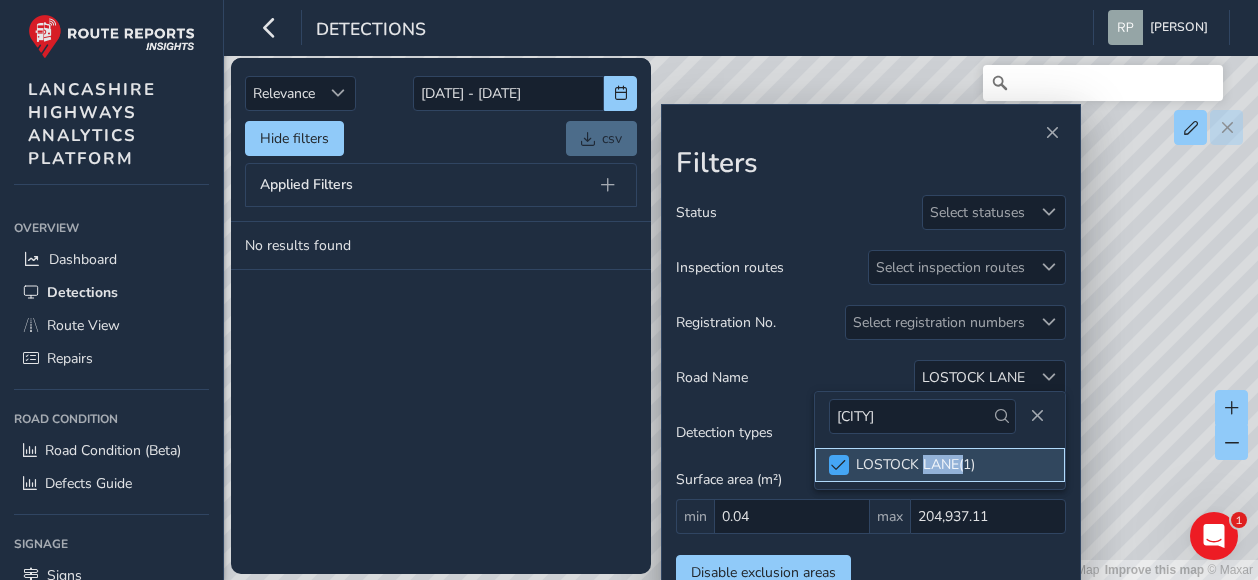 click at bounding box center (838, 465) 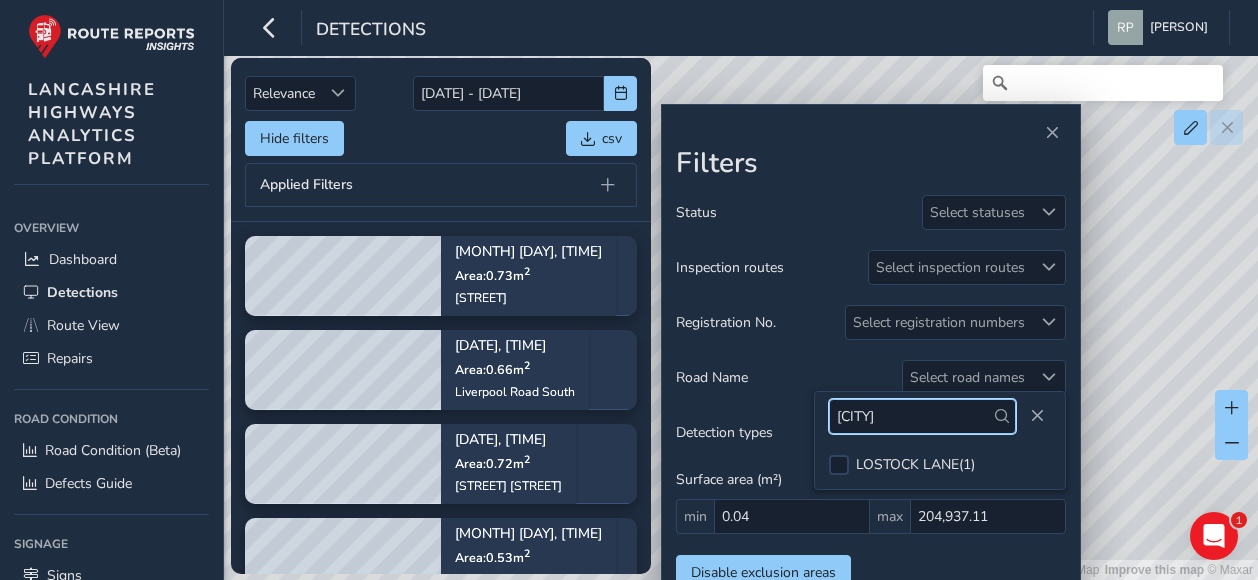 click on "[CITY]" at bounding box center (922, 416) 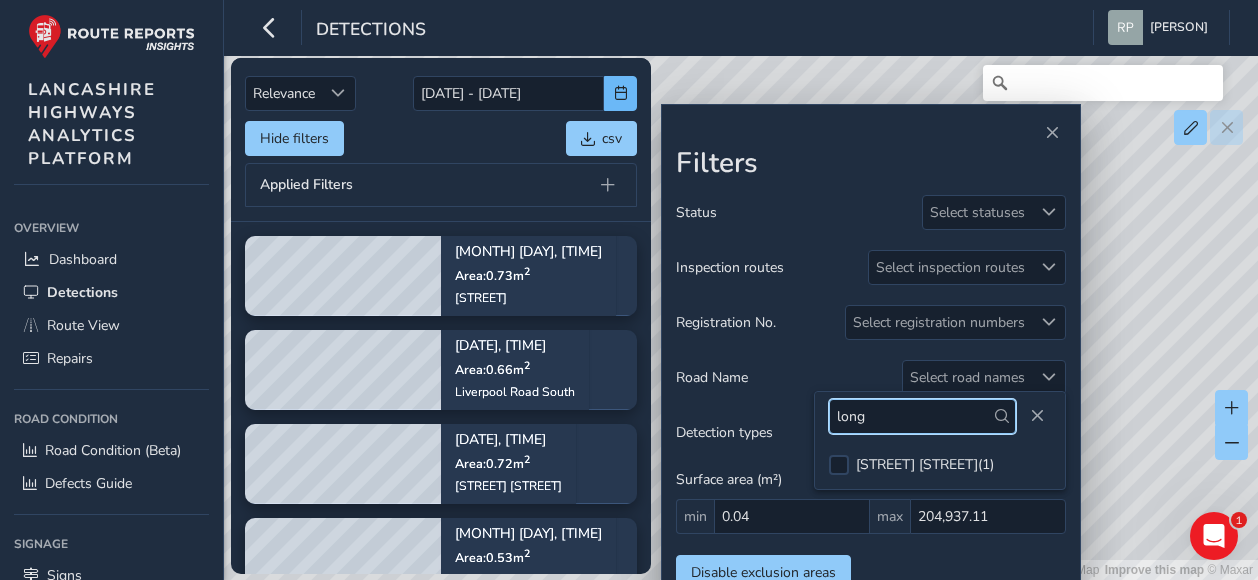 type on "long" 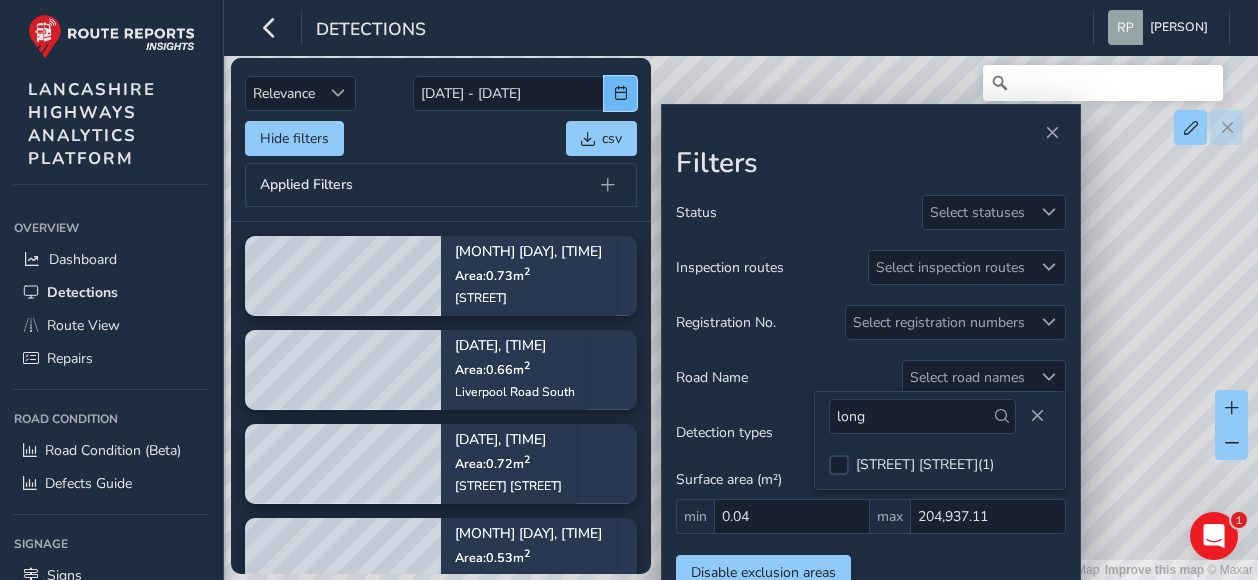 click at bounding box center (621, 93) 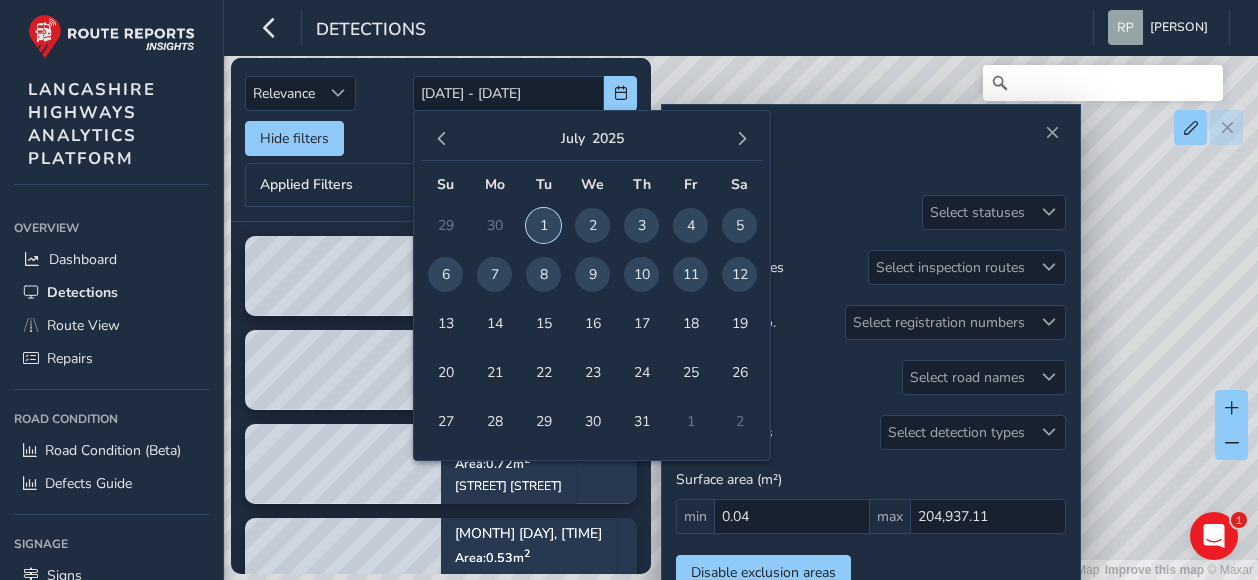 click on "1" at bounding box center [543, 225] 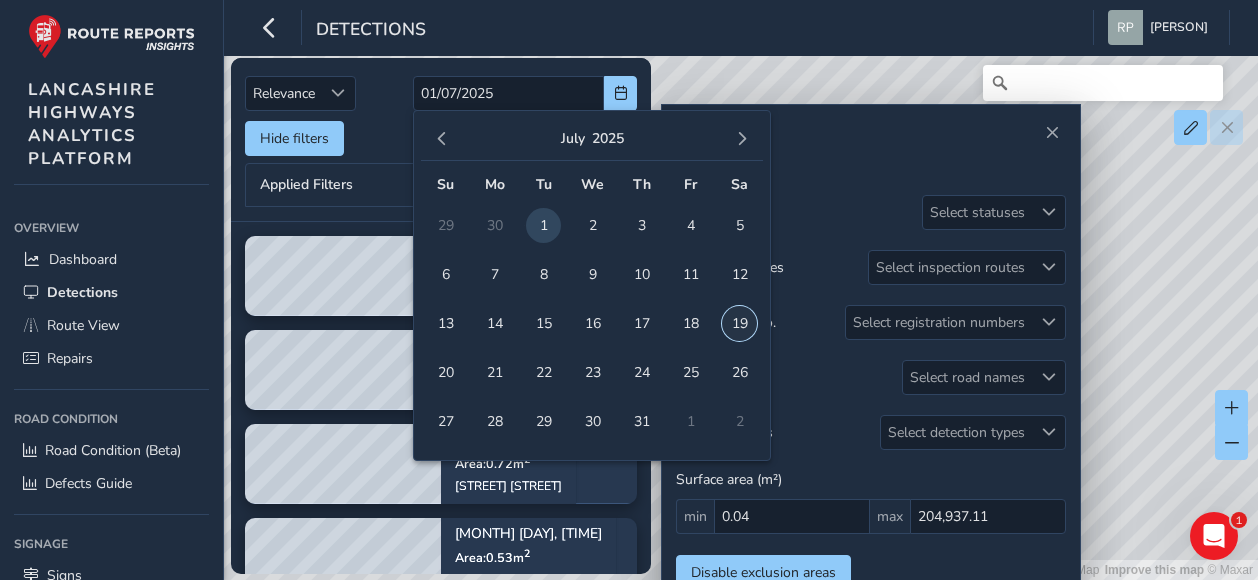 click on "19" at bounding box center (739, 323) 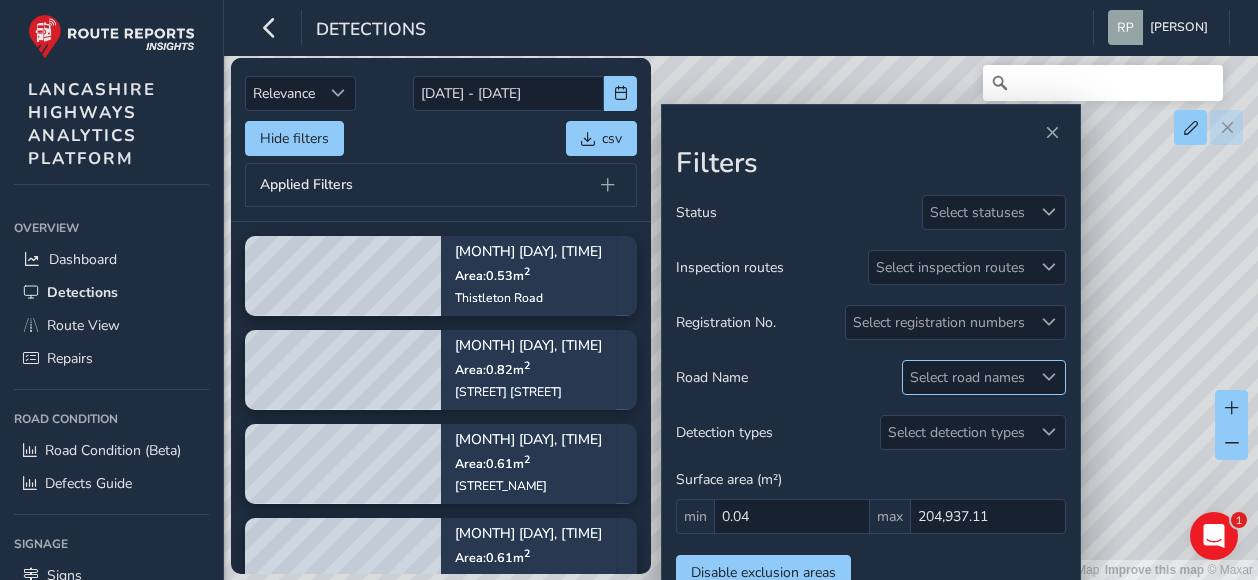click on "Select road names" at bounding box center (967, 377) 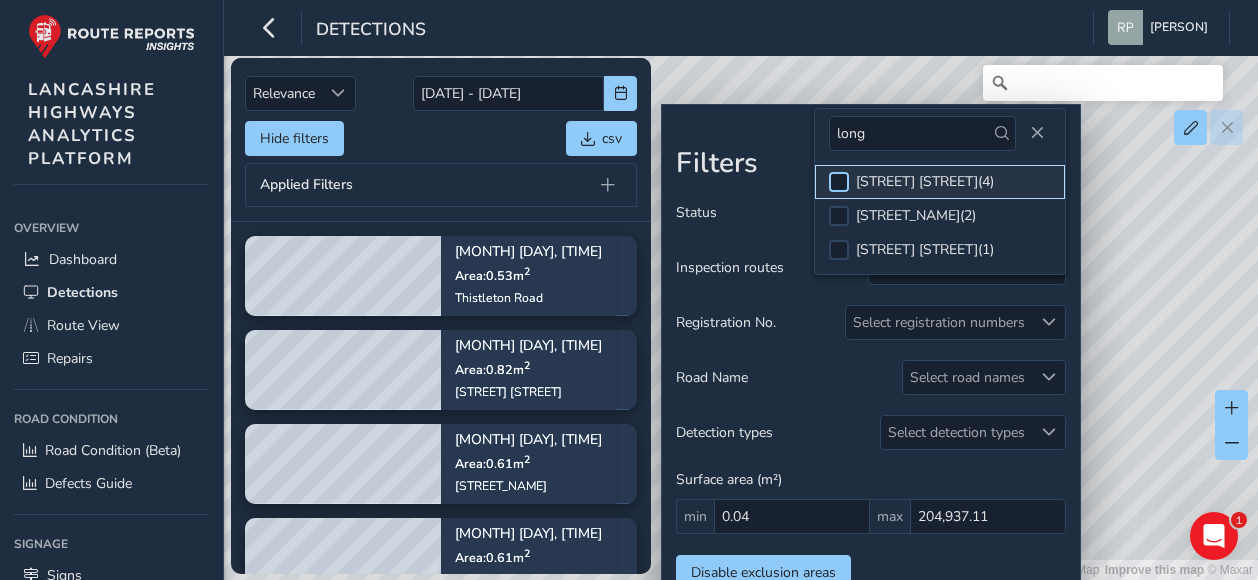 click at bounding box center [839, 182] 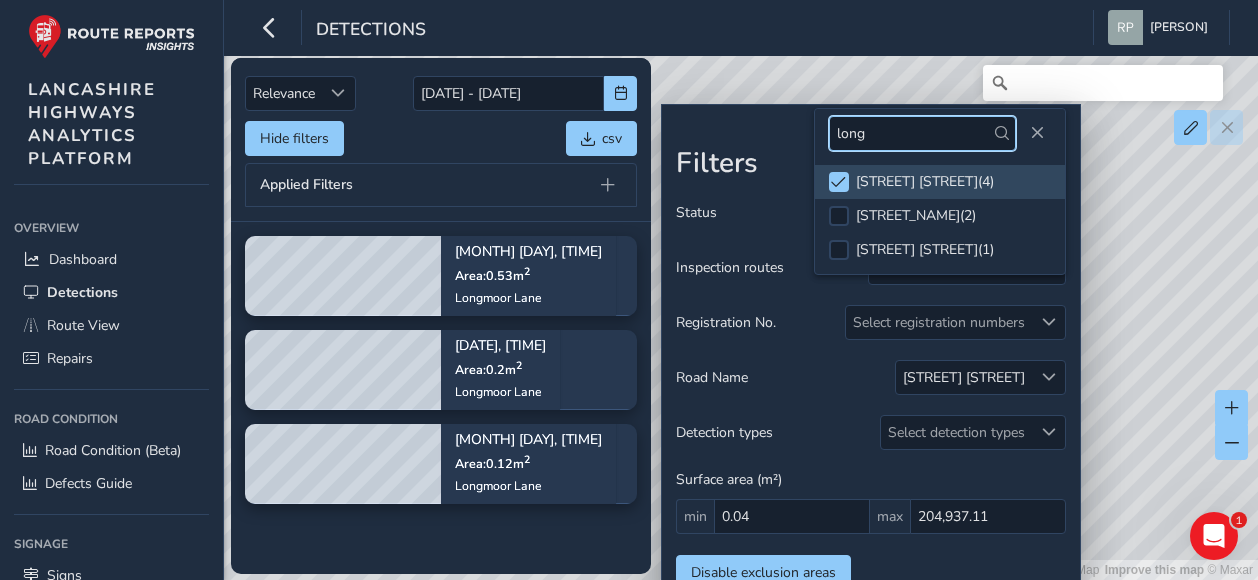 click on "long" at bounding box center (922, 133) 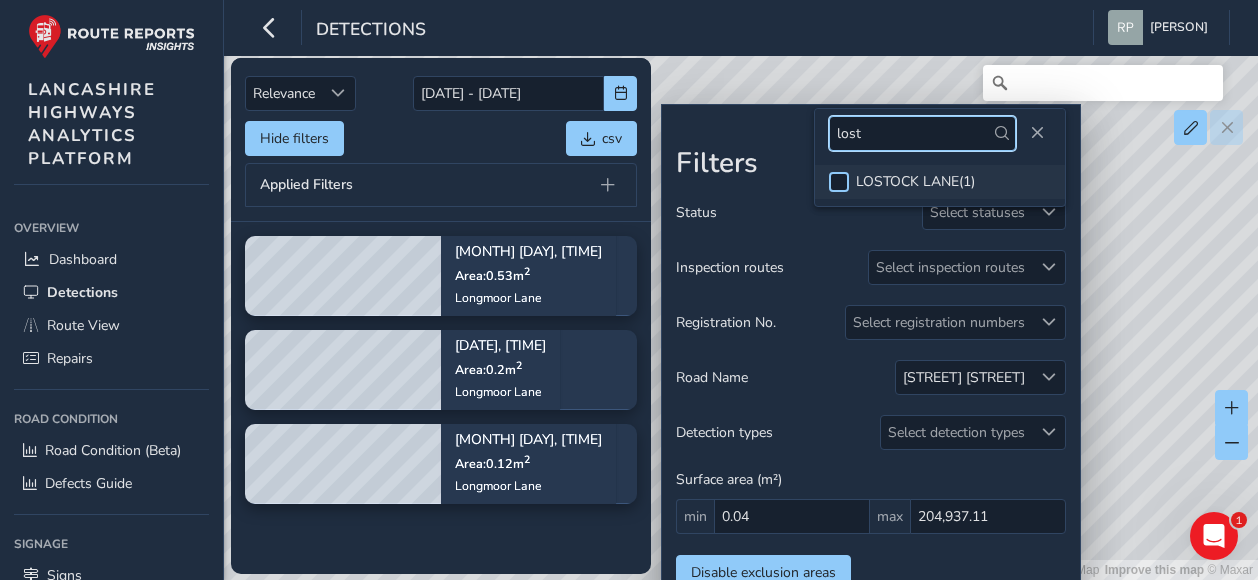 type on "lost" 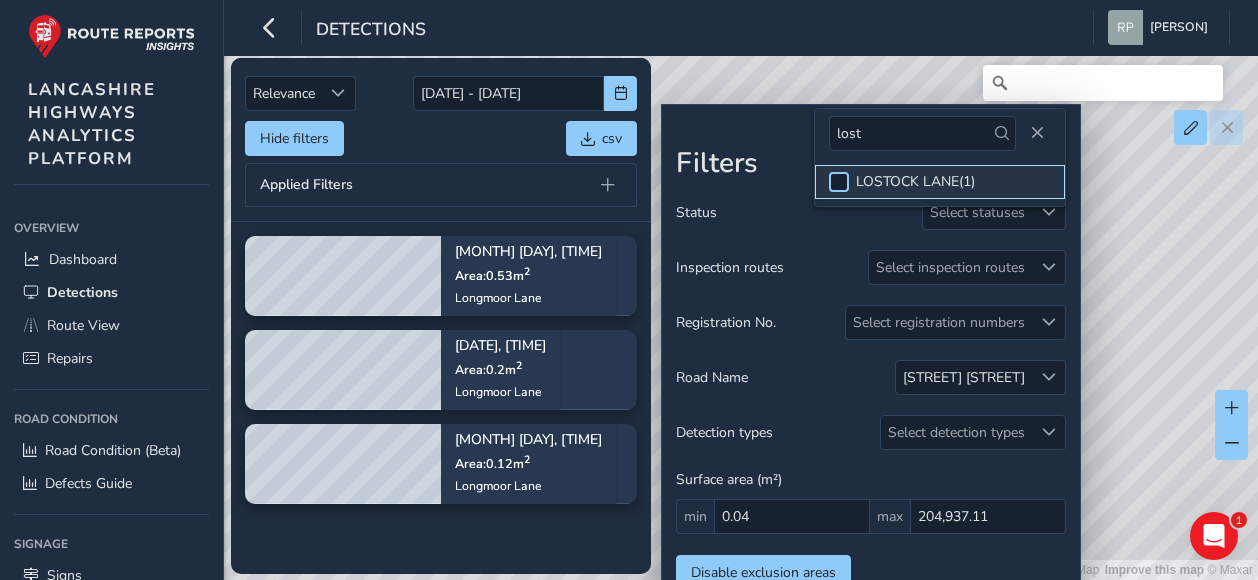 click at bounding box center [839, 182] 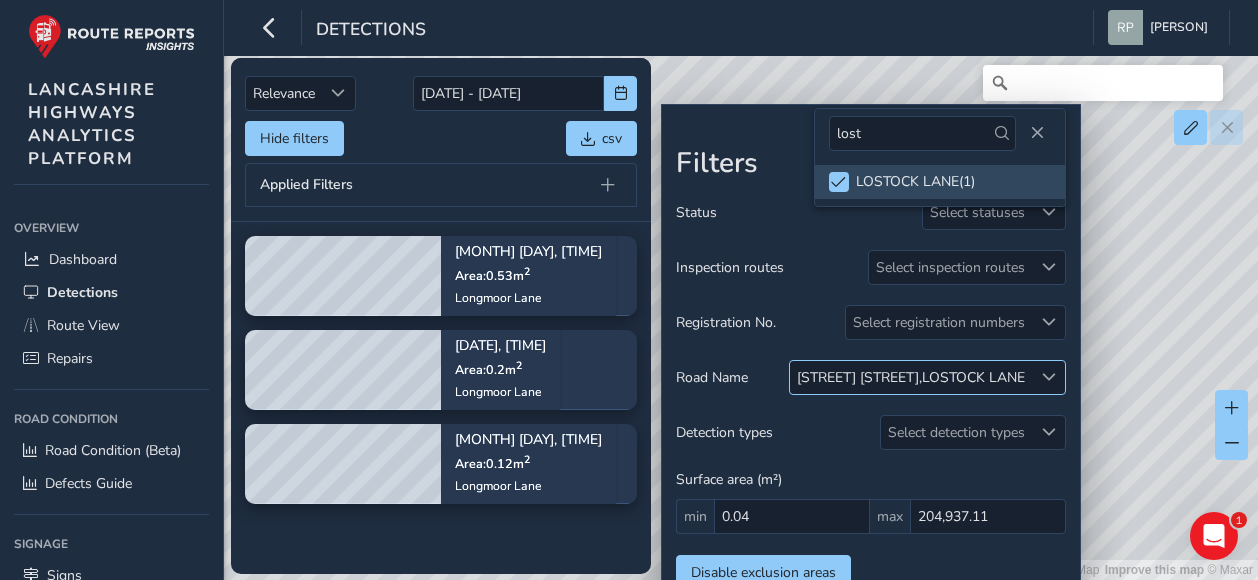 click at bounding box center (1049, 377) 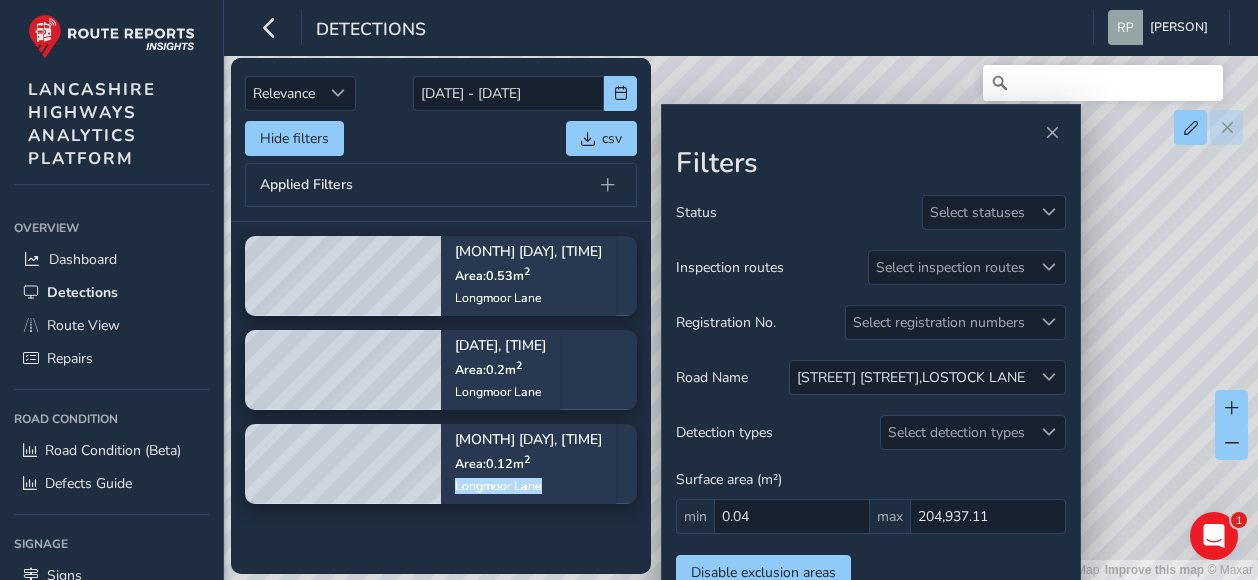 drag, startPoint x: 550, startPoint y: 465, endPoint x: 808, endPoint y: 436, distance: 259.62473 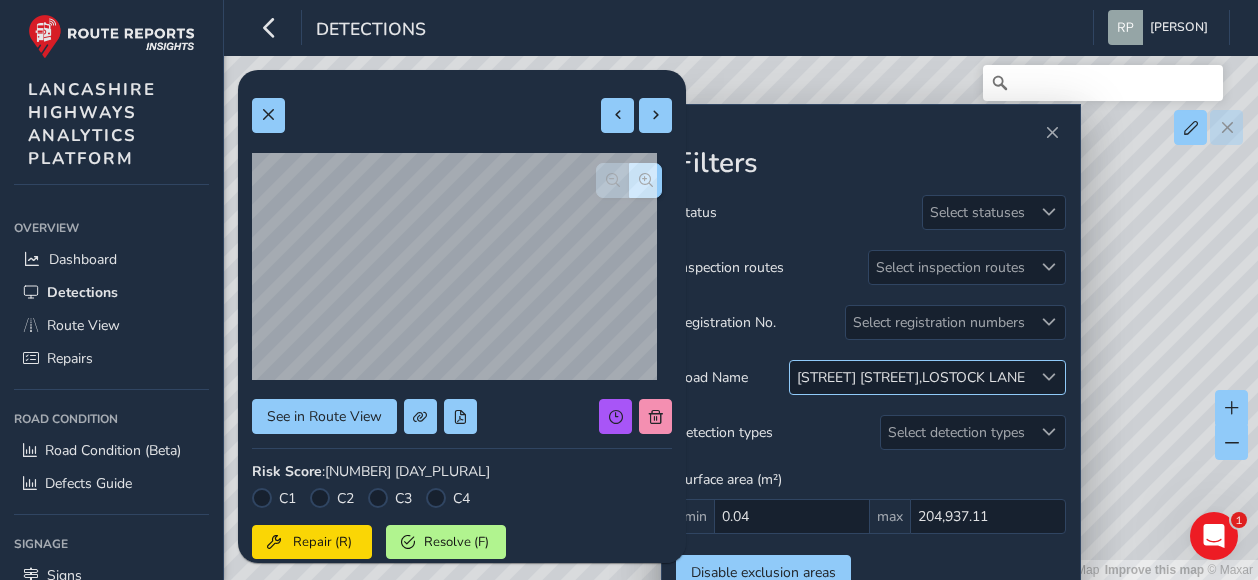 click at bounding box center [1049, 377] 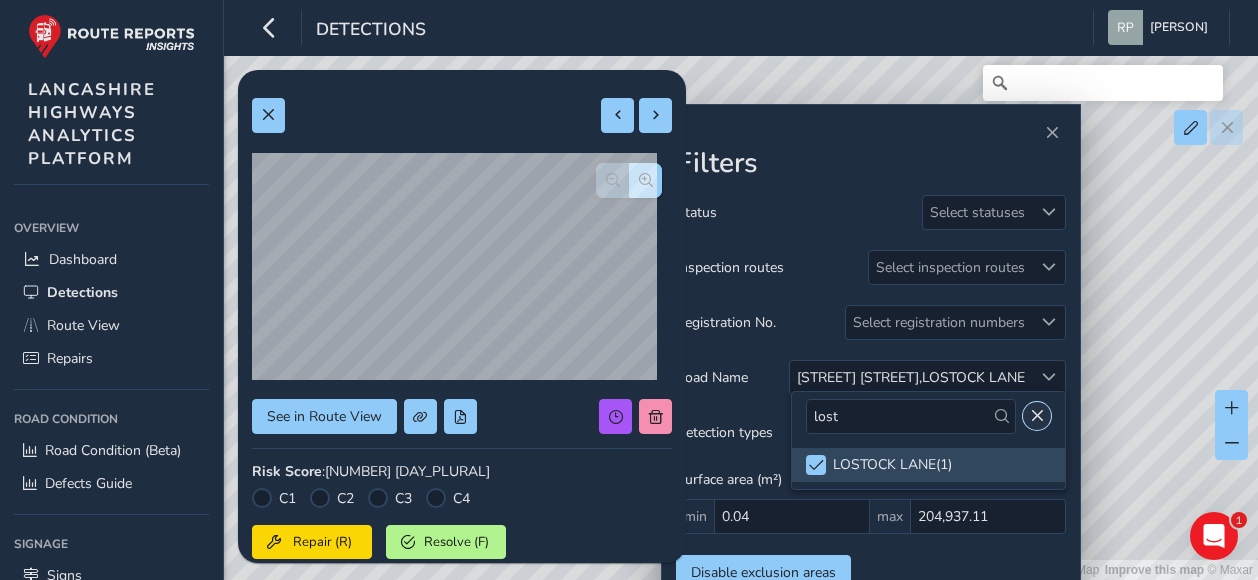 click at bounding box center (1037, 416) 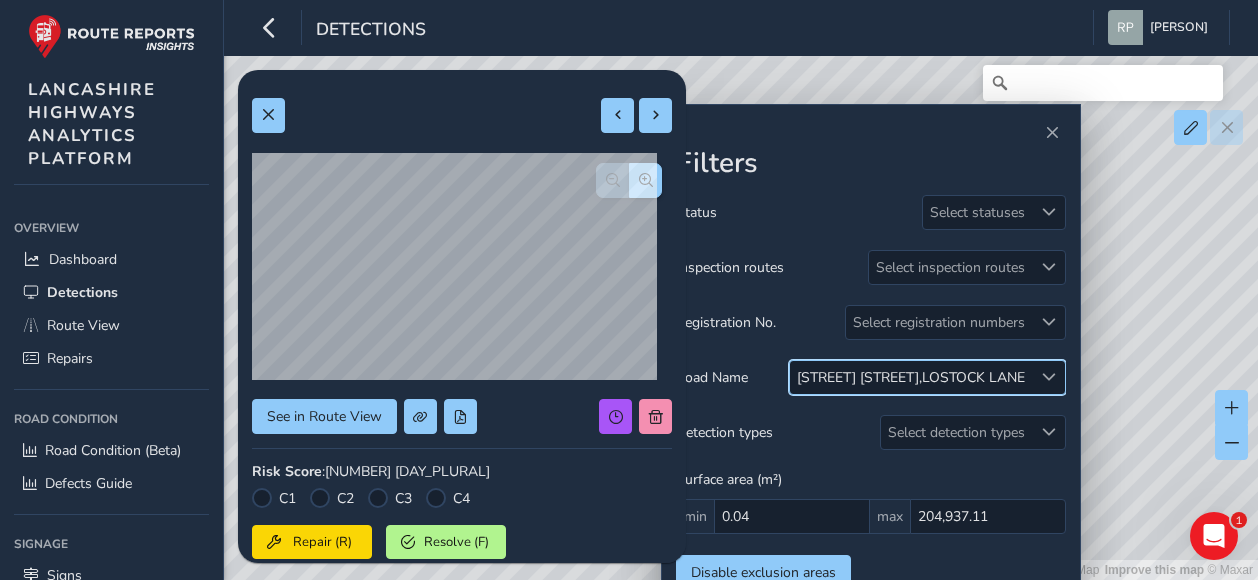 click at bounding box center (1049, 377) 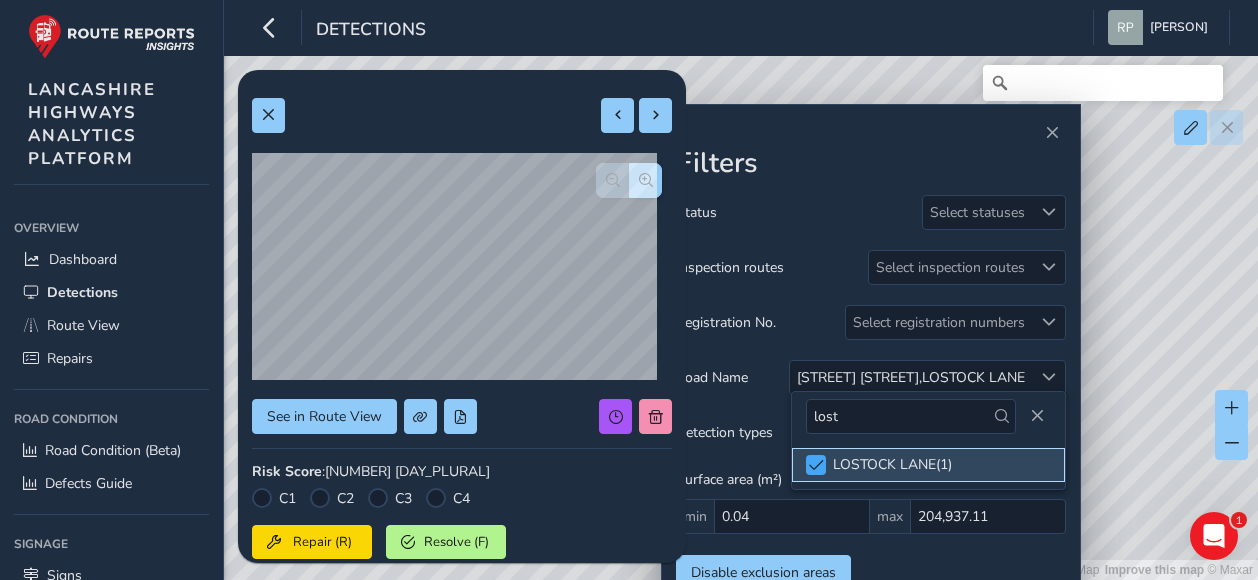 click at bounding box center (816, 465) 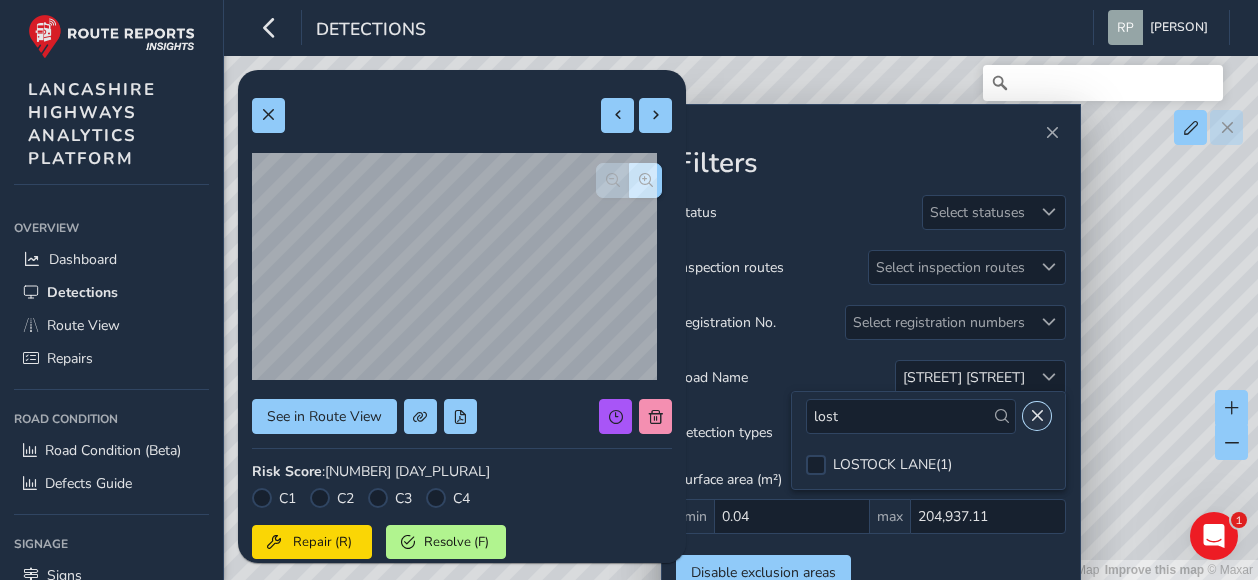 click at bounding box center (1037, 416) 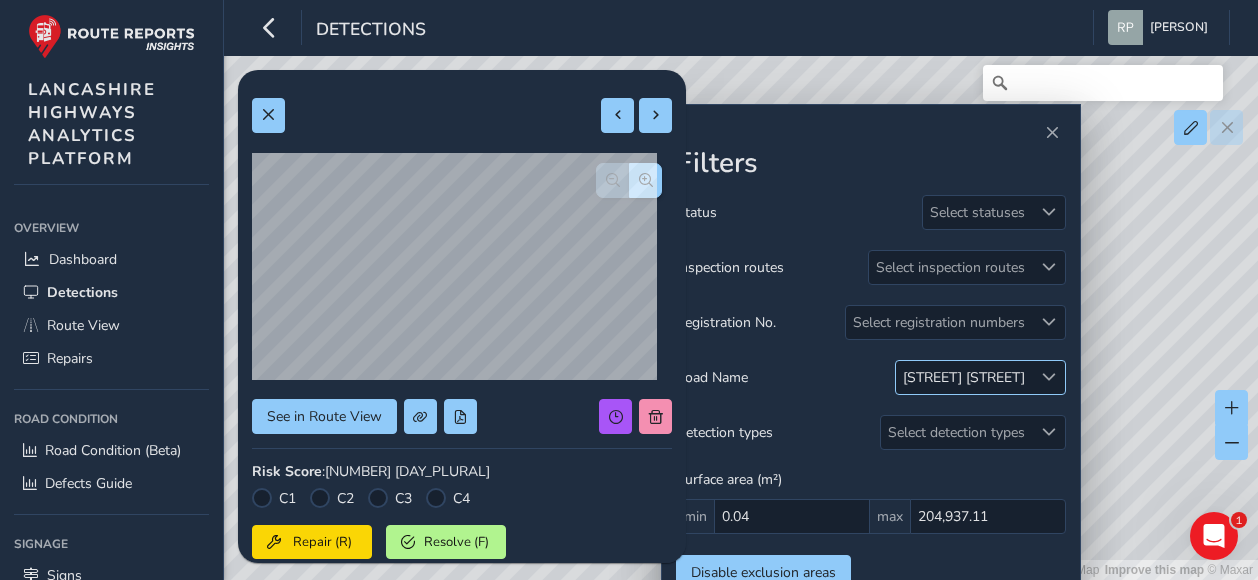 click at bounding box center [1048, 377] 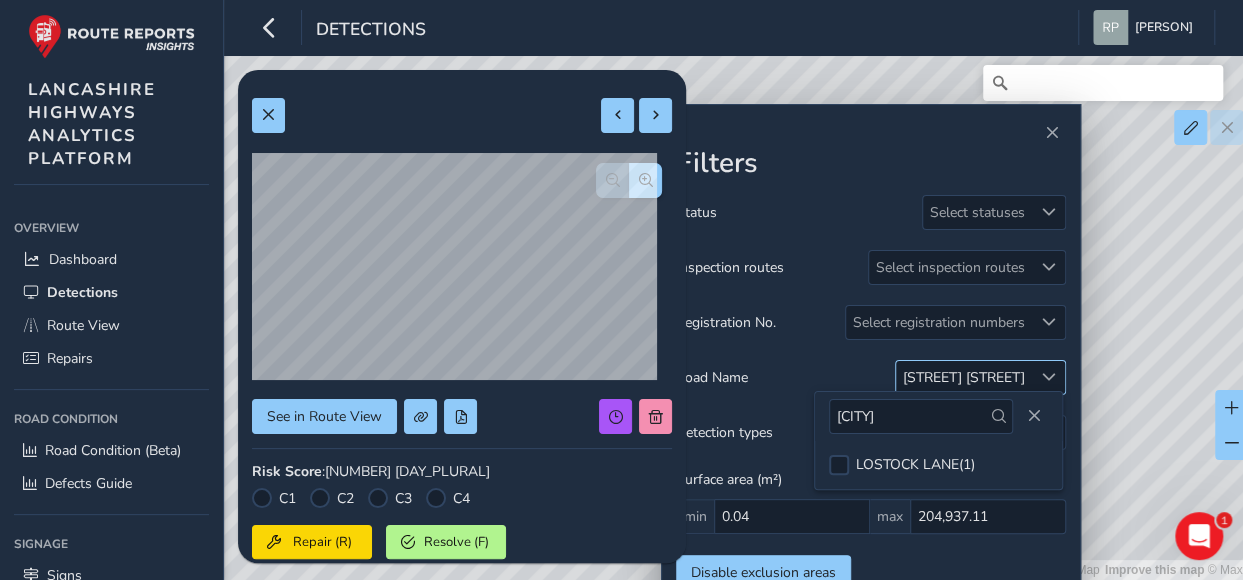 type on "l" 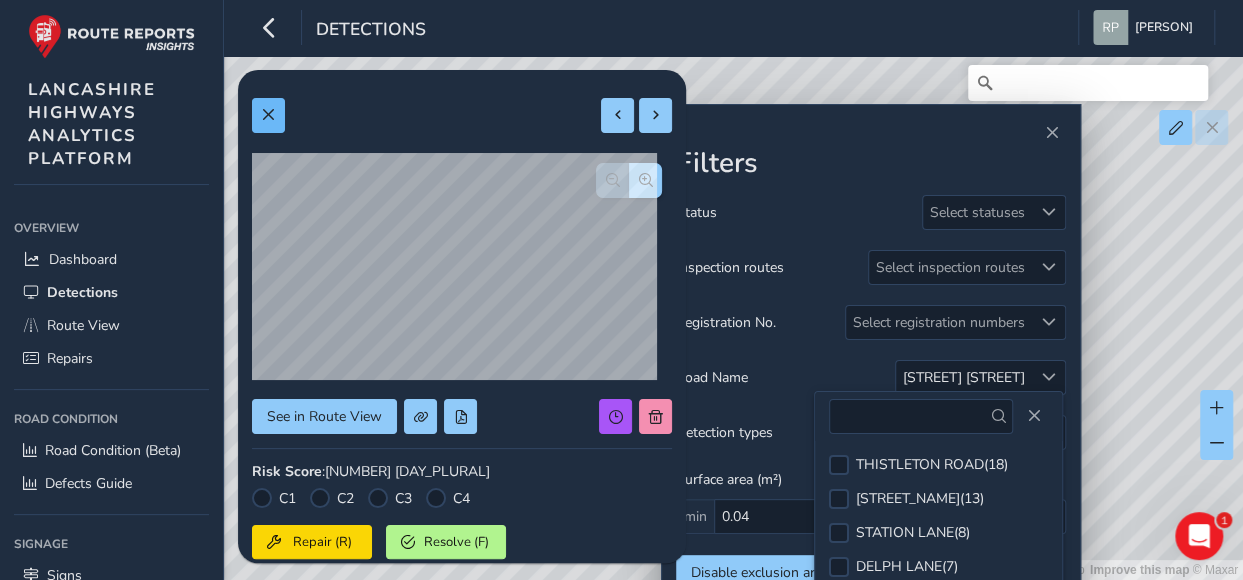type 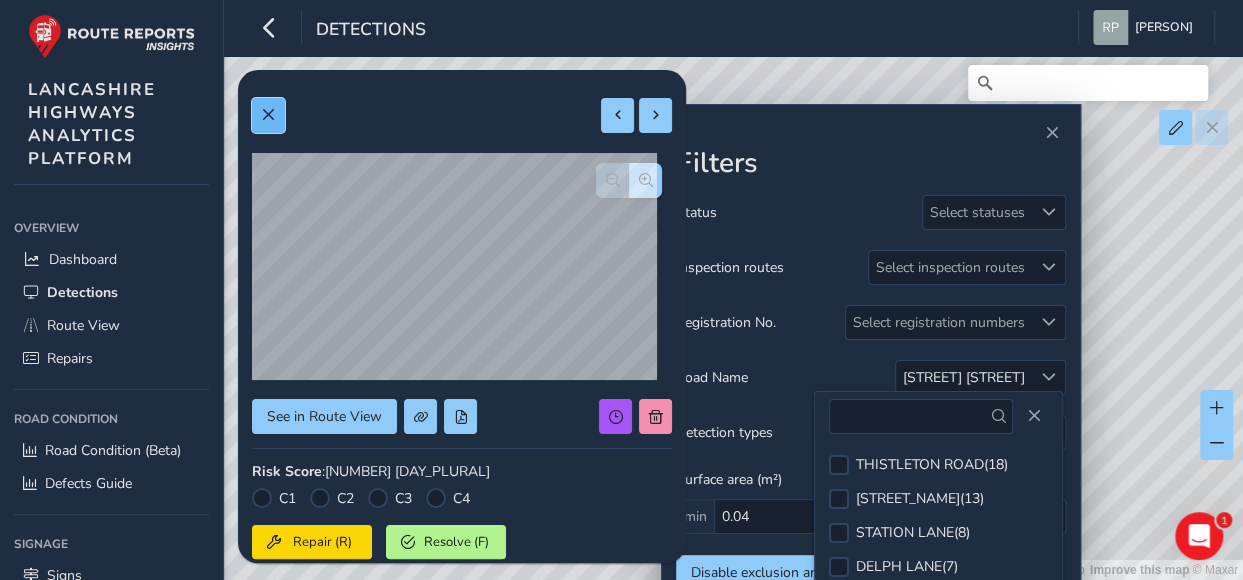 click at bounding box center (268, 115) 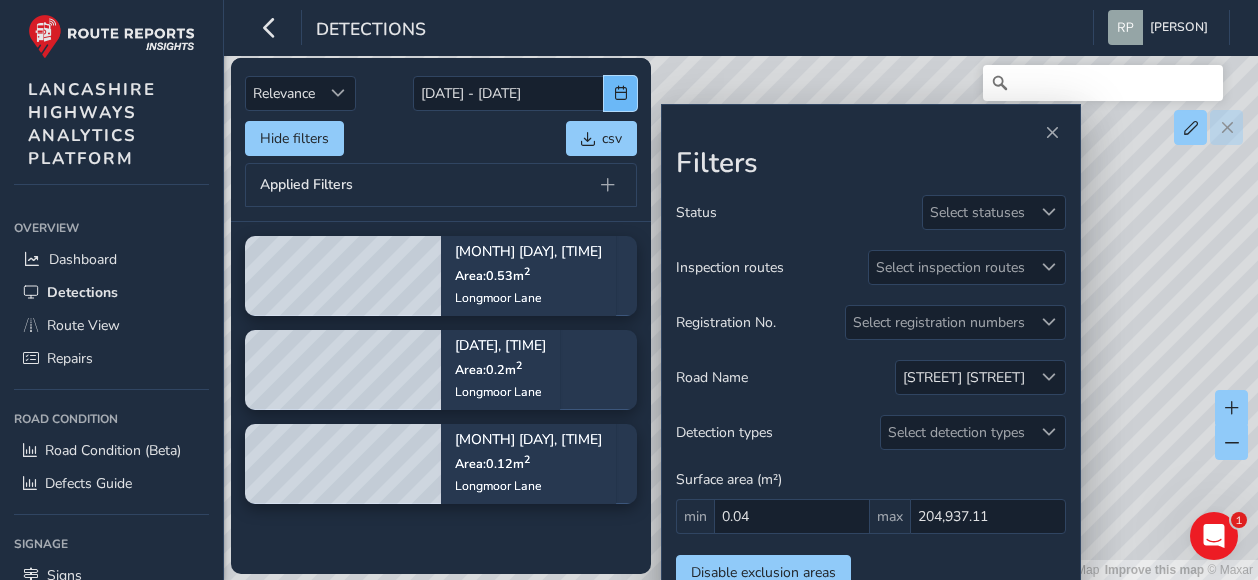 click at bounding box center [621, 93] 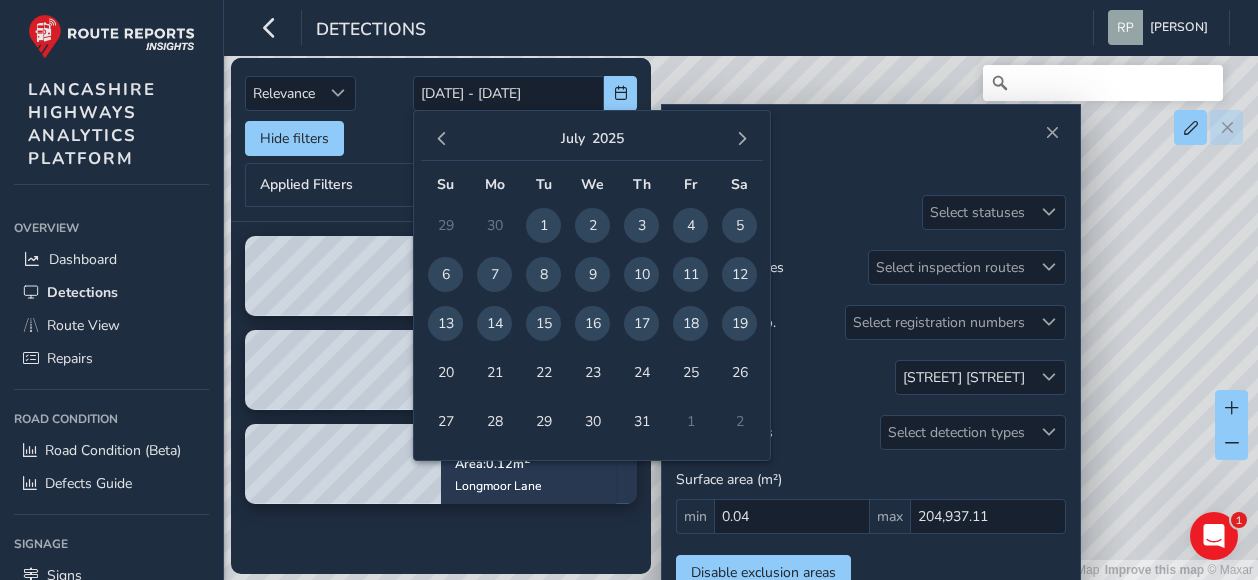 drag, startPoint x: 498, startPoint y: 273, endPoint x: 516, endPoint y: 280, distance: 19.313208 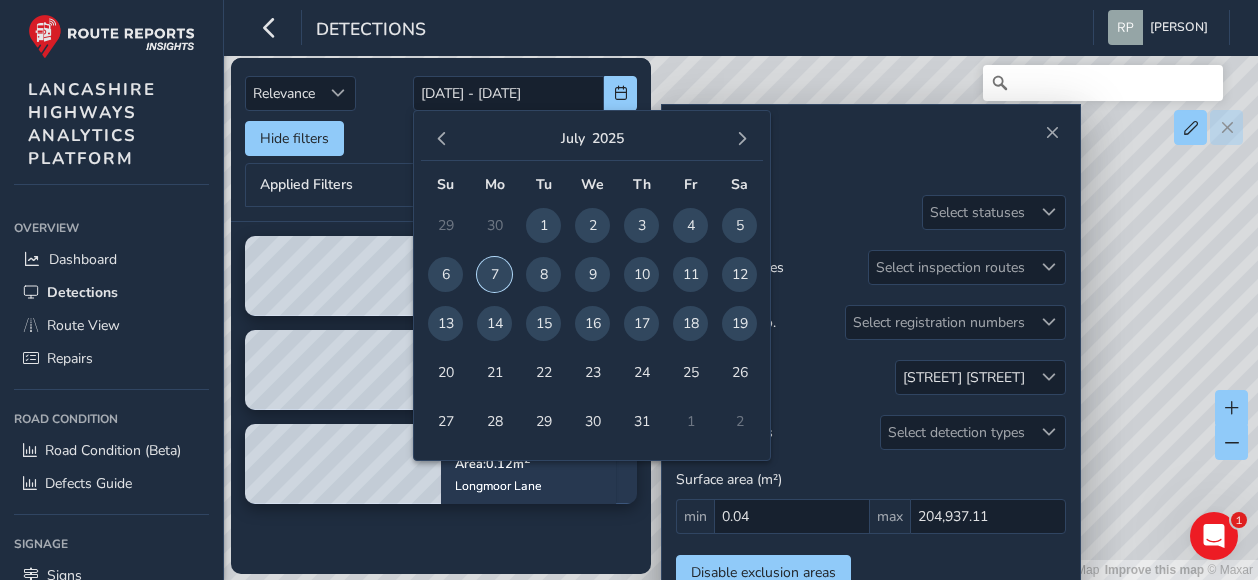 type on "07/07/2025" 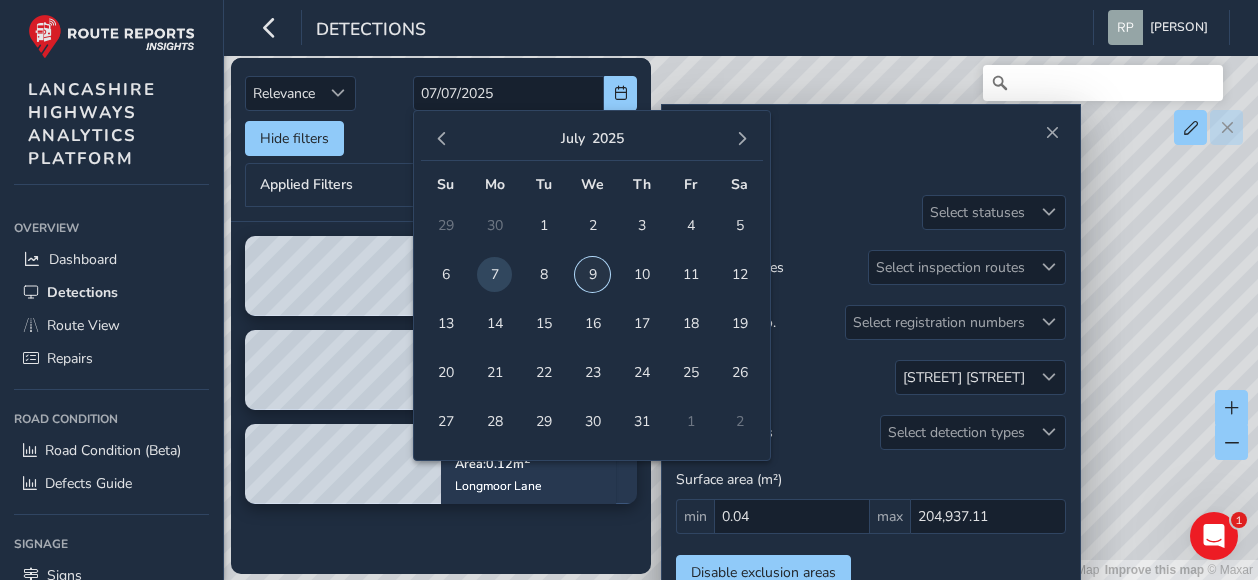 click on "9" at bounding box center (592, 274) 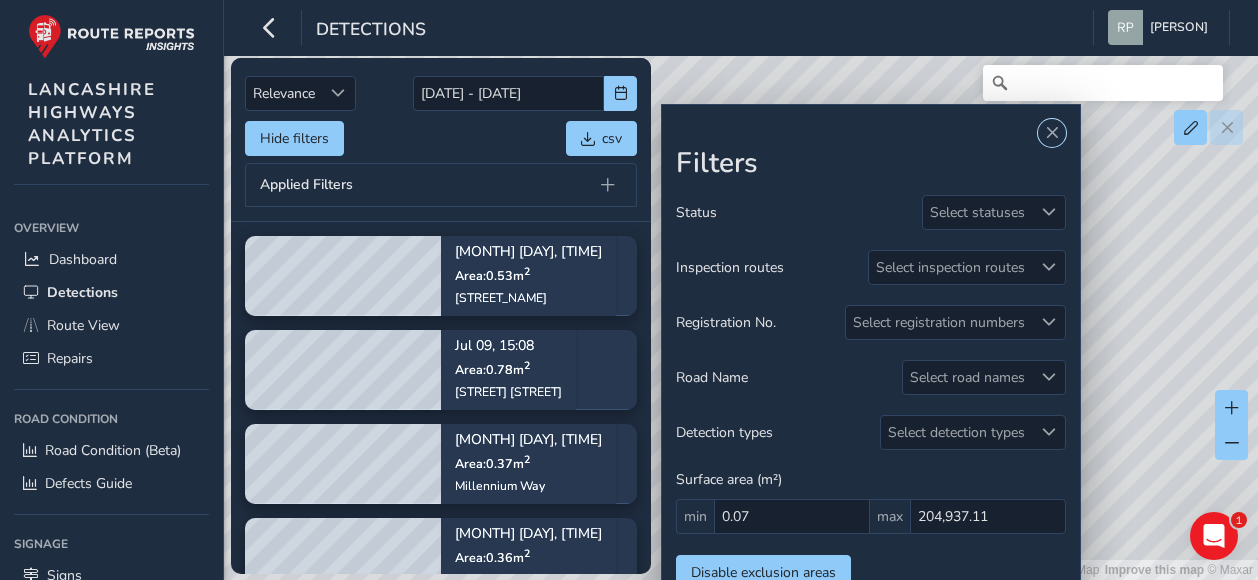 scroll, scrollTop: 0, scrollLeft: 0, axis: both 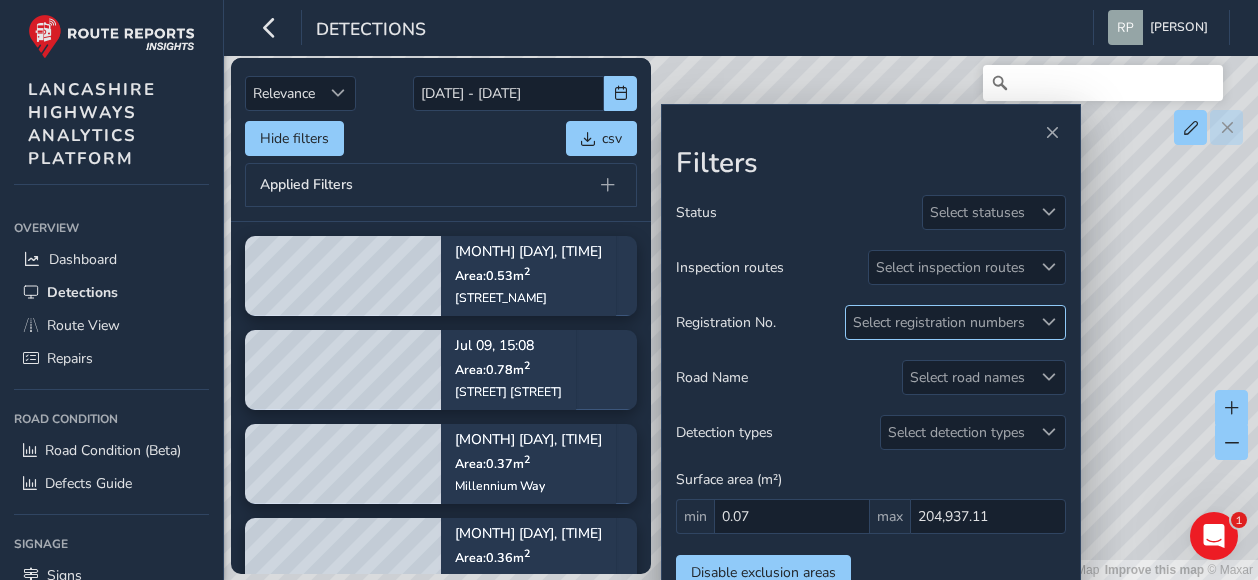 click at bounding box center [1049, 322] 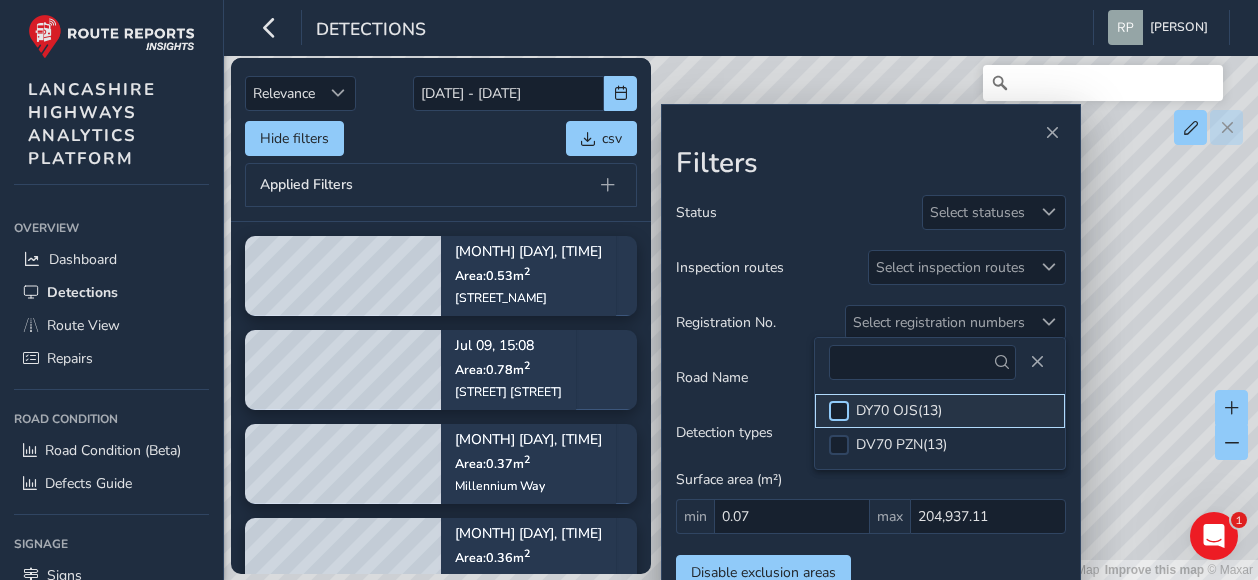 click at bounding box center (839, 411) 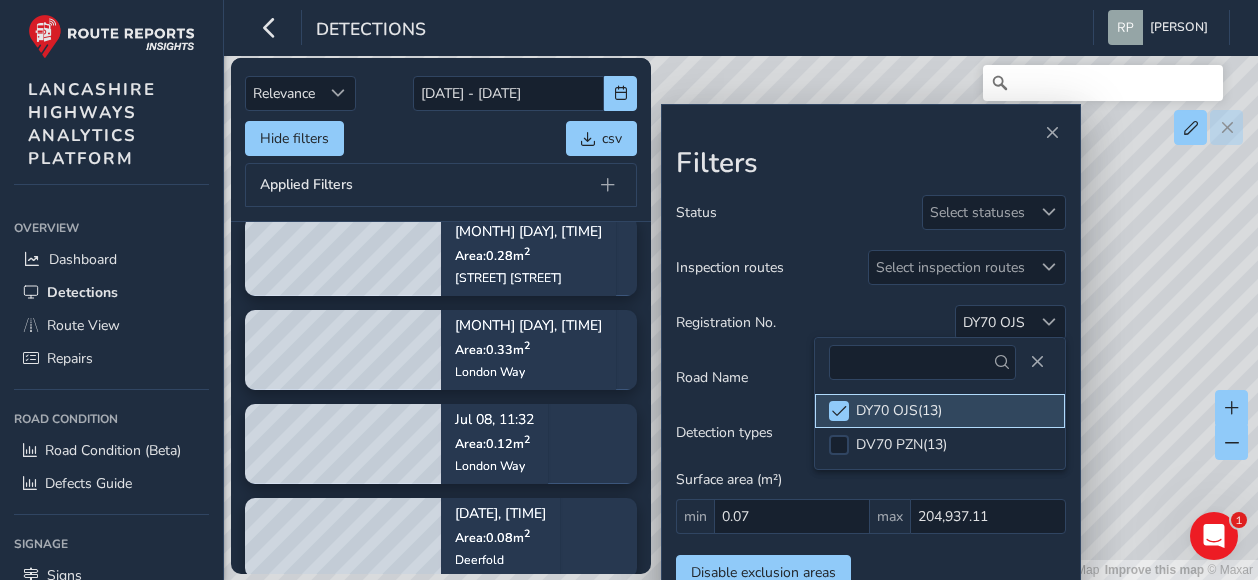 scroll, scrollTop: 0, scrollLeft: 0, axis: both 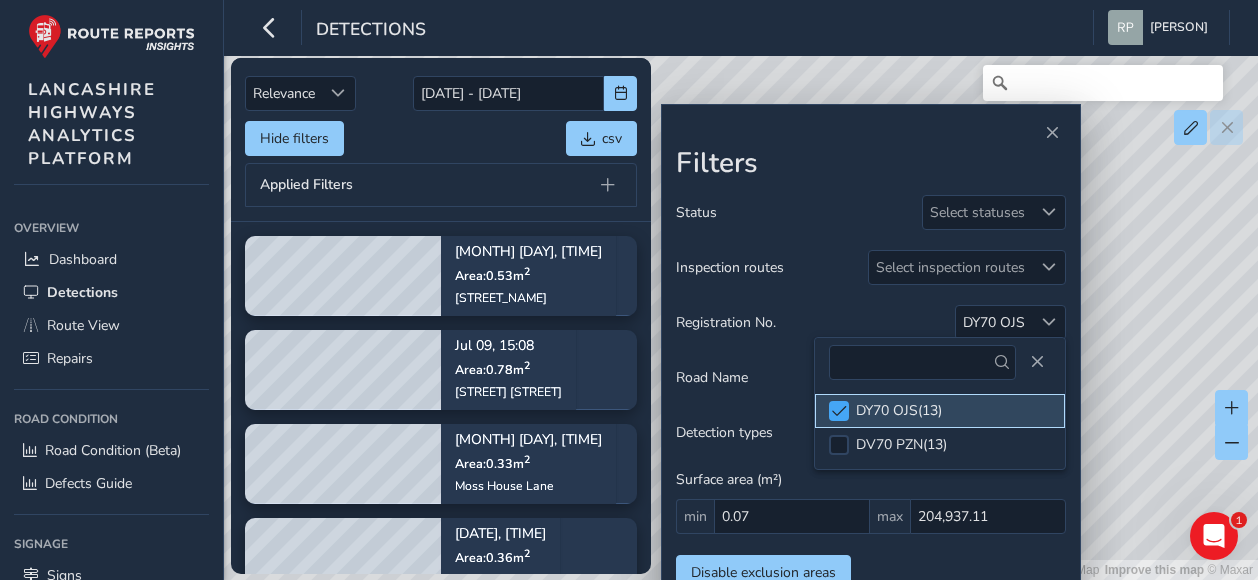 click at bounding box center [839, 411] 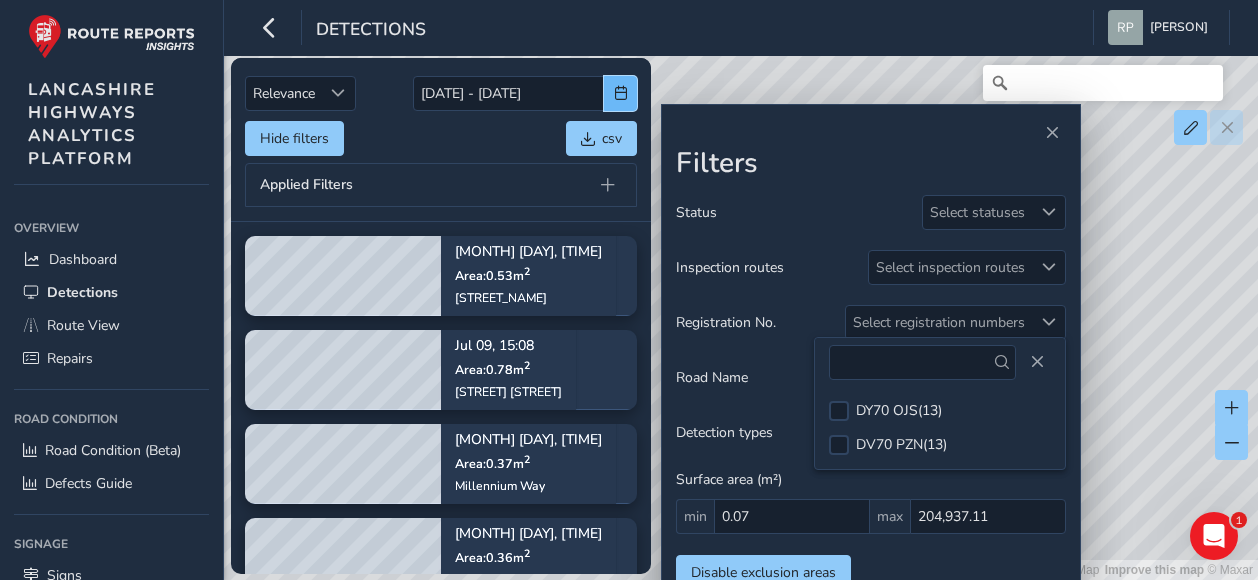 click at bounding box center (620, 93) 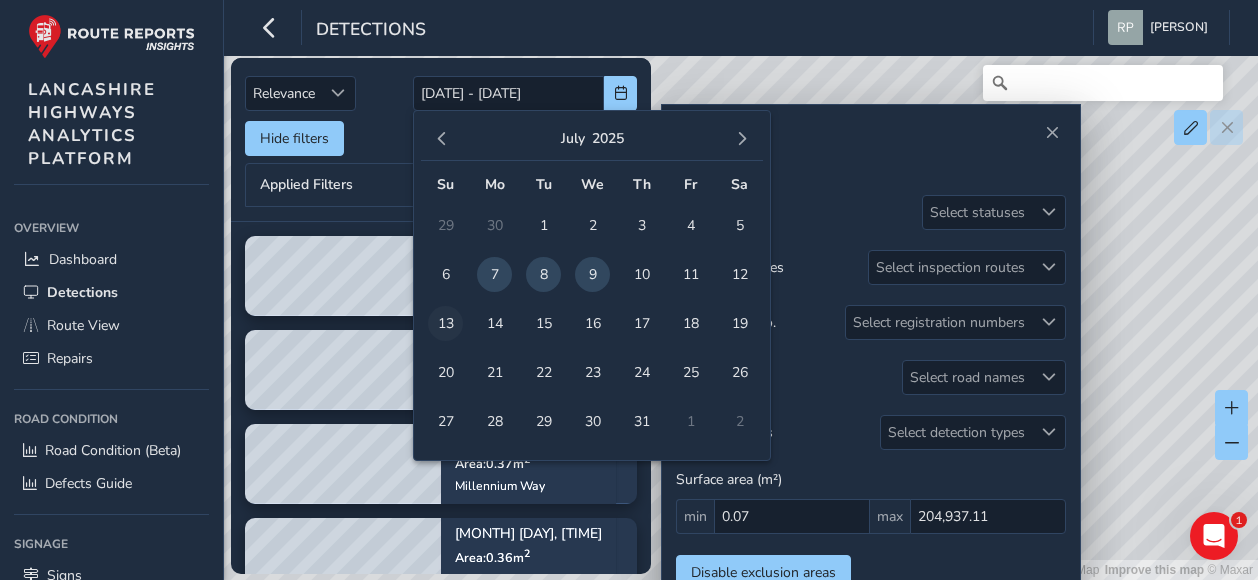 click on "13" at bounding box center [445, 323] 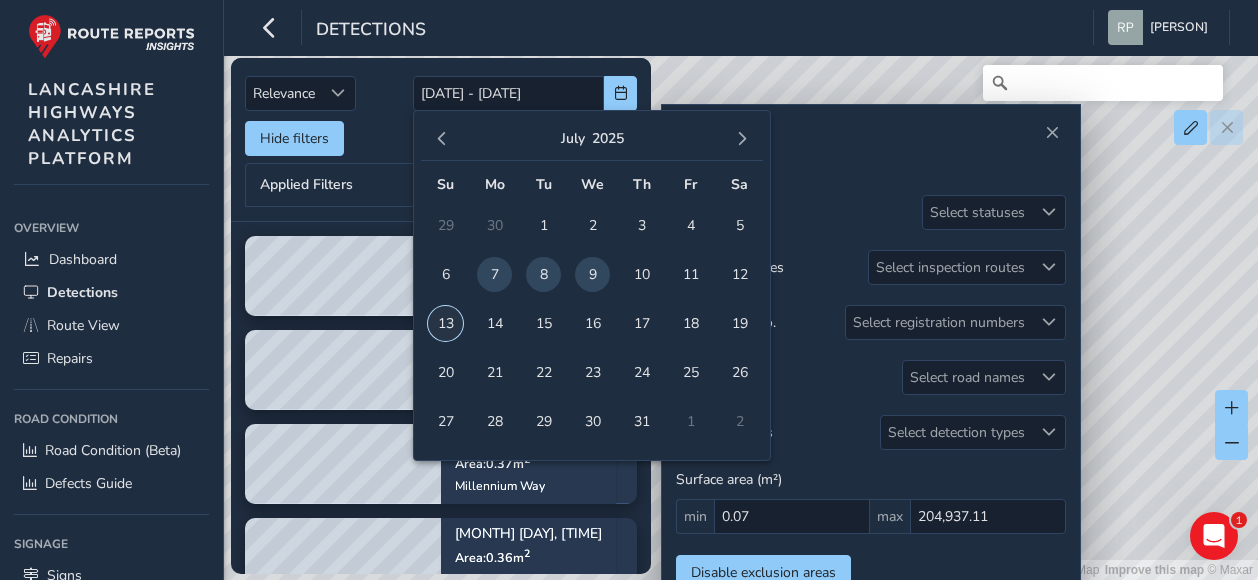 type on "[DATE]" 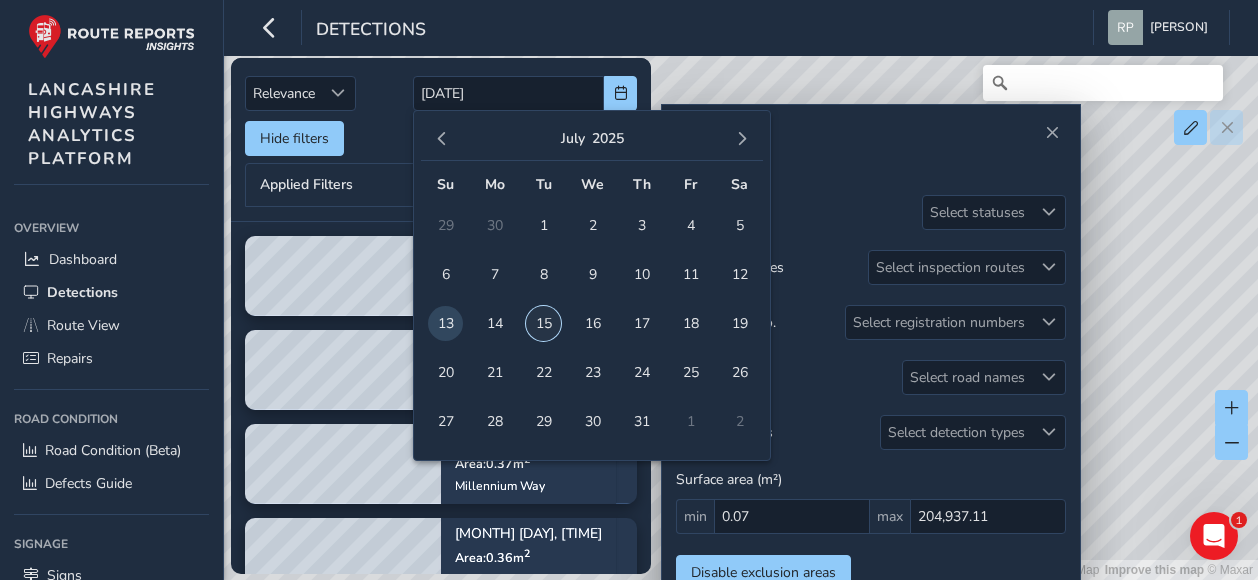 click on "15" at bounding box center [543, 323] 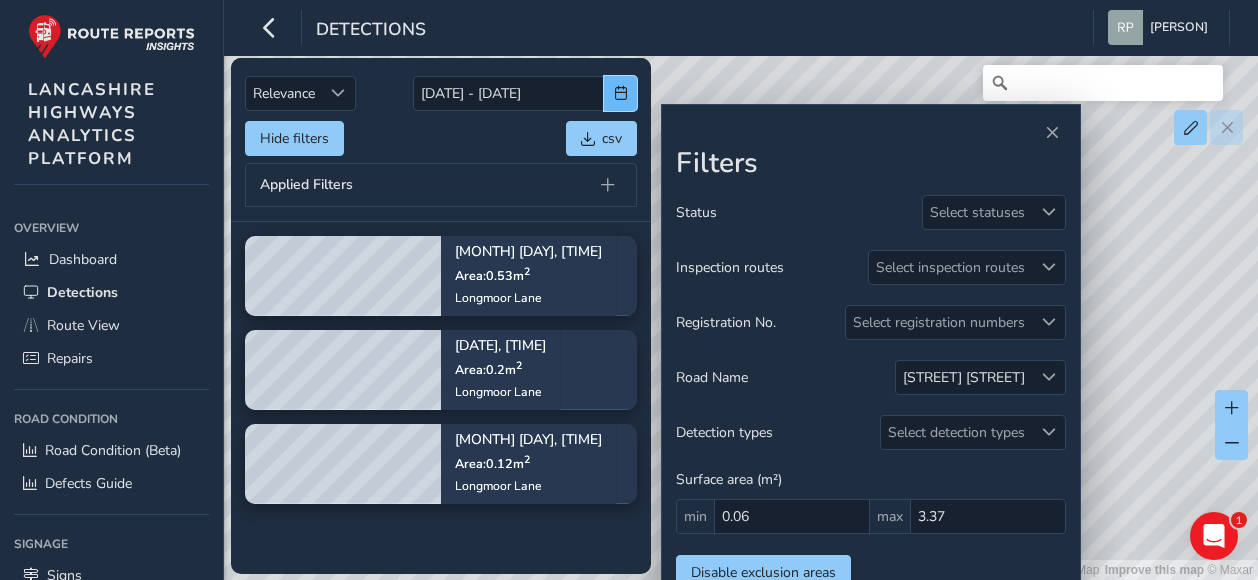 click at bounding box center (620, 93) 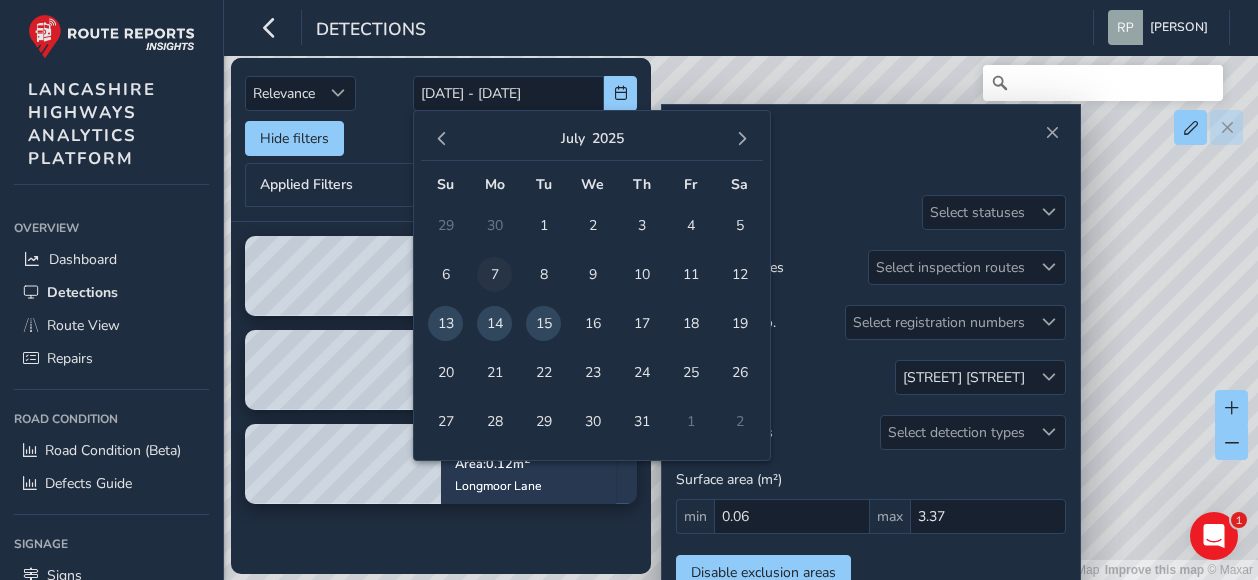 click on "7" at bounding box center [494, 274] 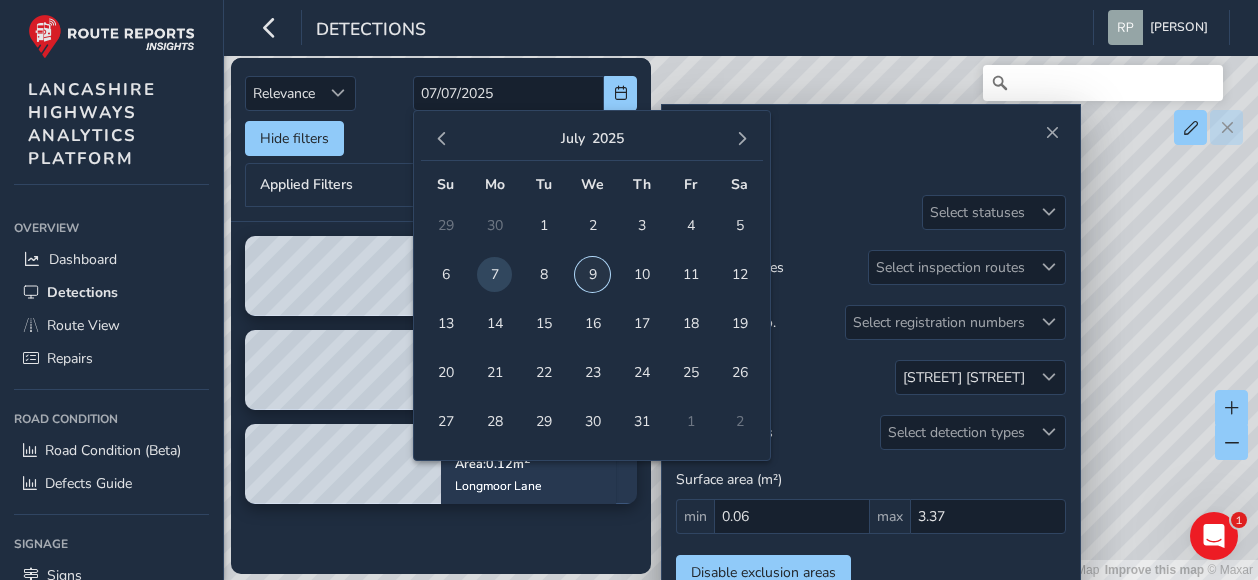 click on "9" at bounding box center (592, 274) 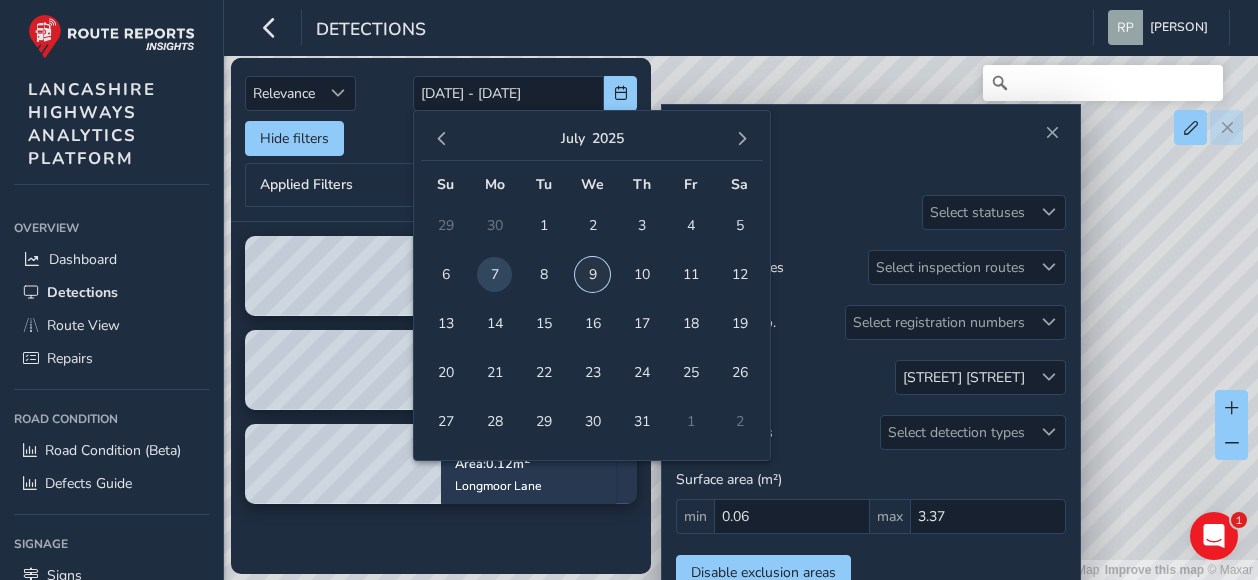 type on "0.07" 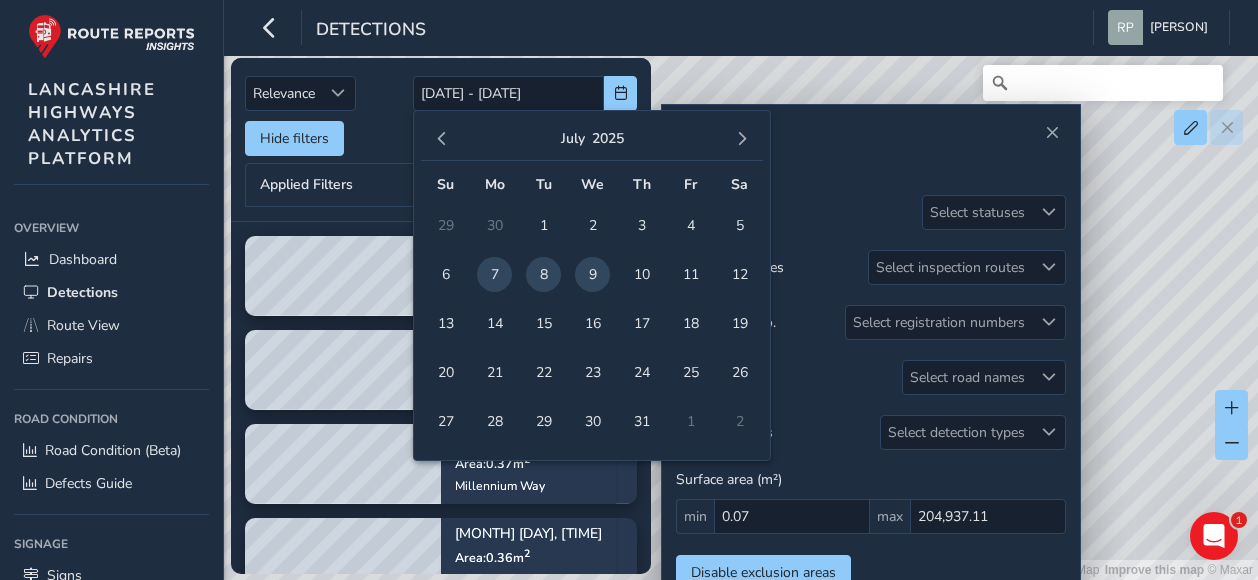 click on "Relevance Relevance [DATE] - [DATE]" at bounding box center [441, 93] 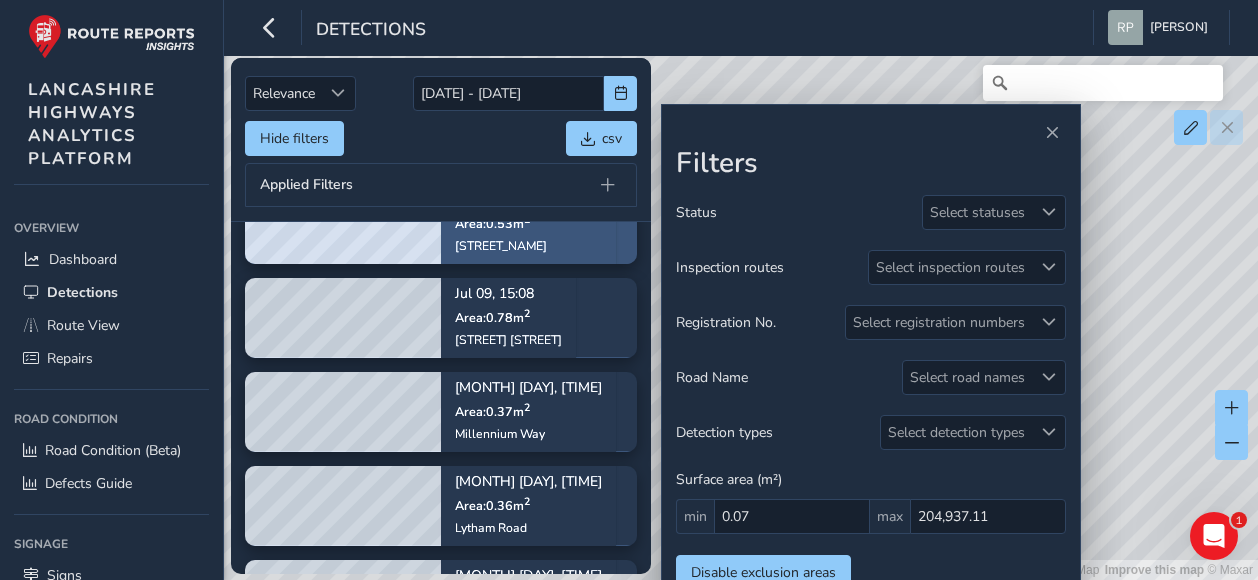 scroll, scrollTop: 0, scrollLeft: 0, axis: both 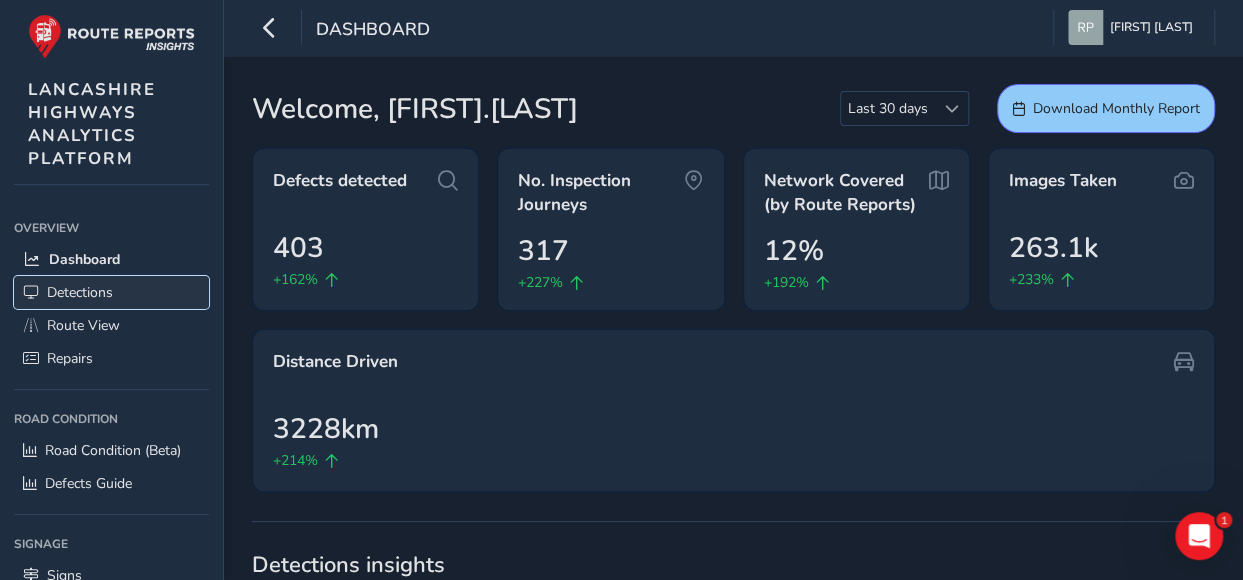 click on "Detections" at bounding box center [80, 292] 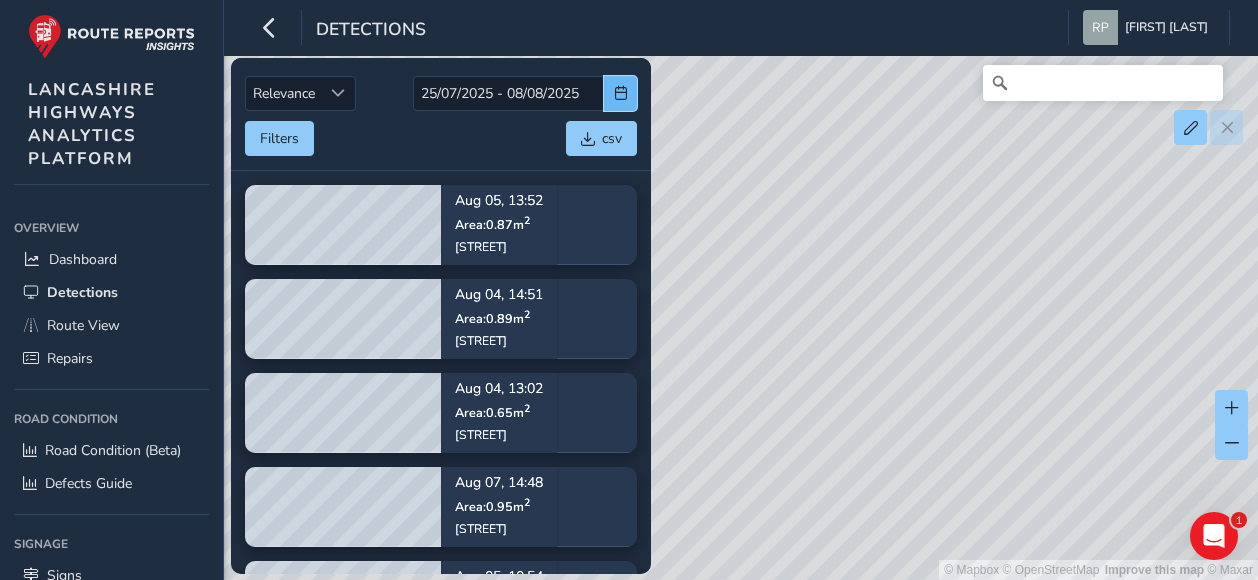 click at bounding box center [621, 93] 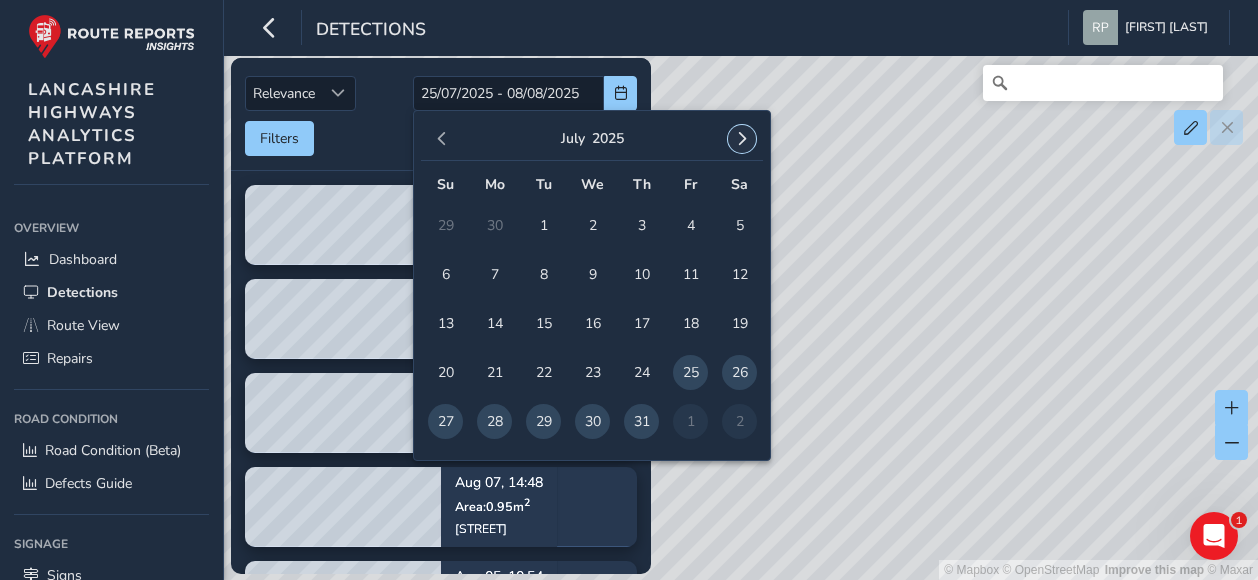 click at bounding box center (742, 139) 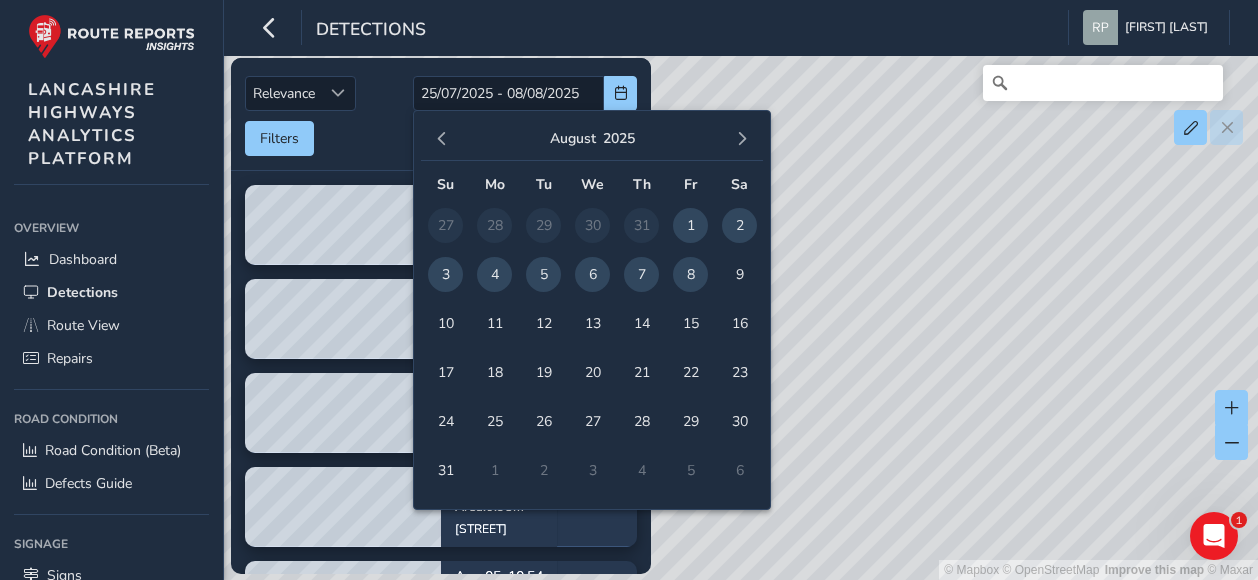 click on "6" at bounding box center (592, 274) 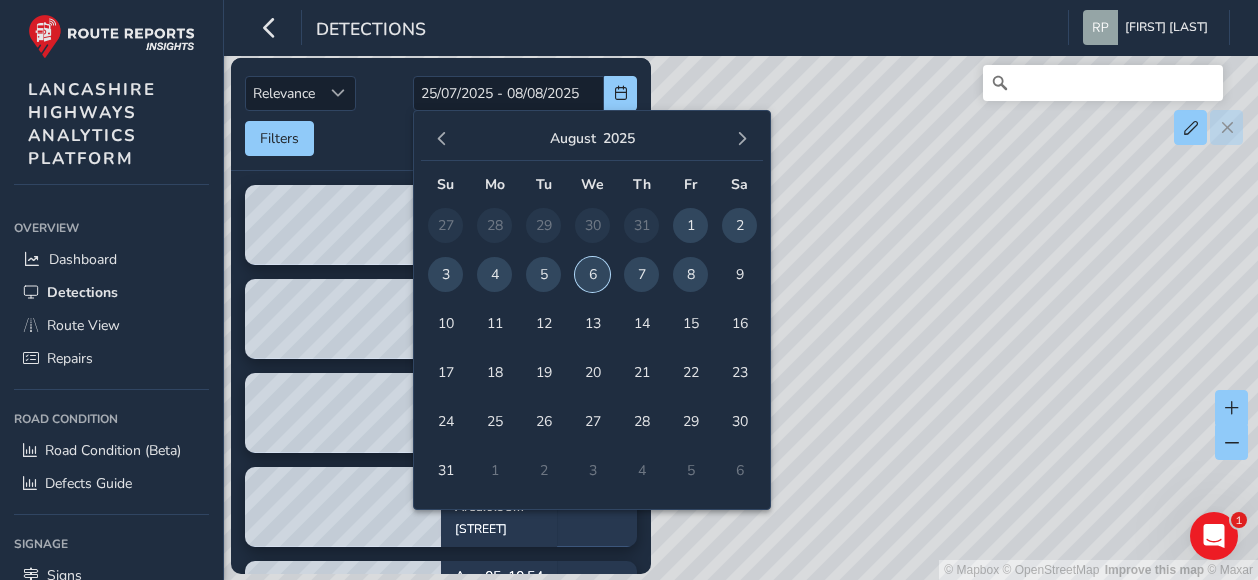 type on "06/08/2025" 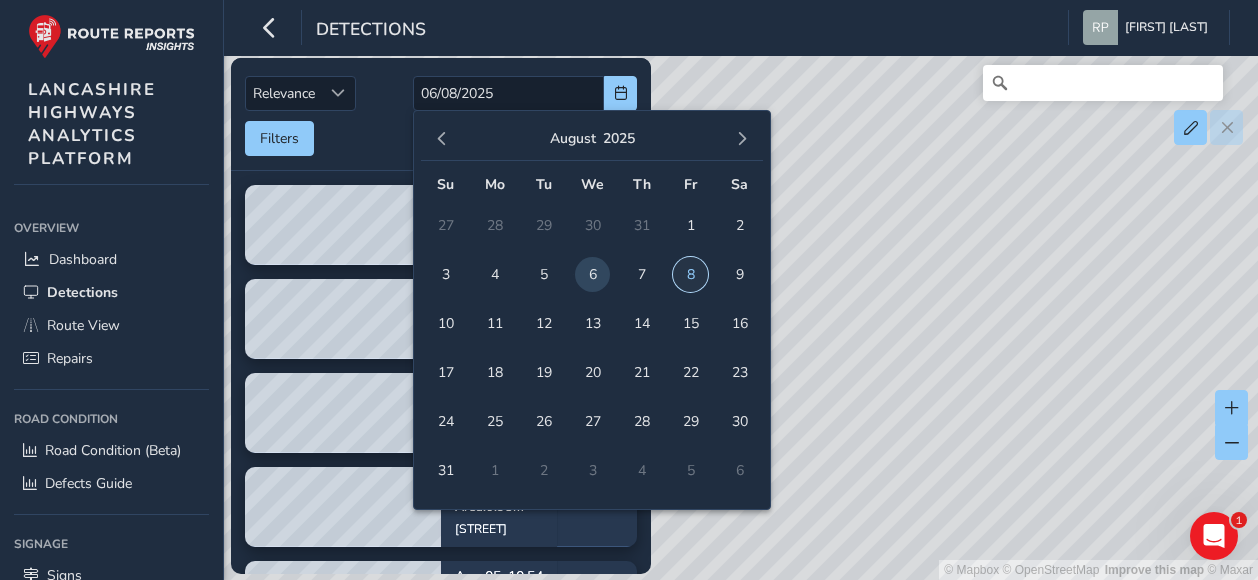 click on "8" at bounding box center [690, 274] 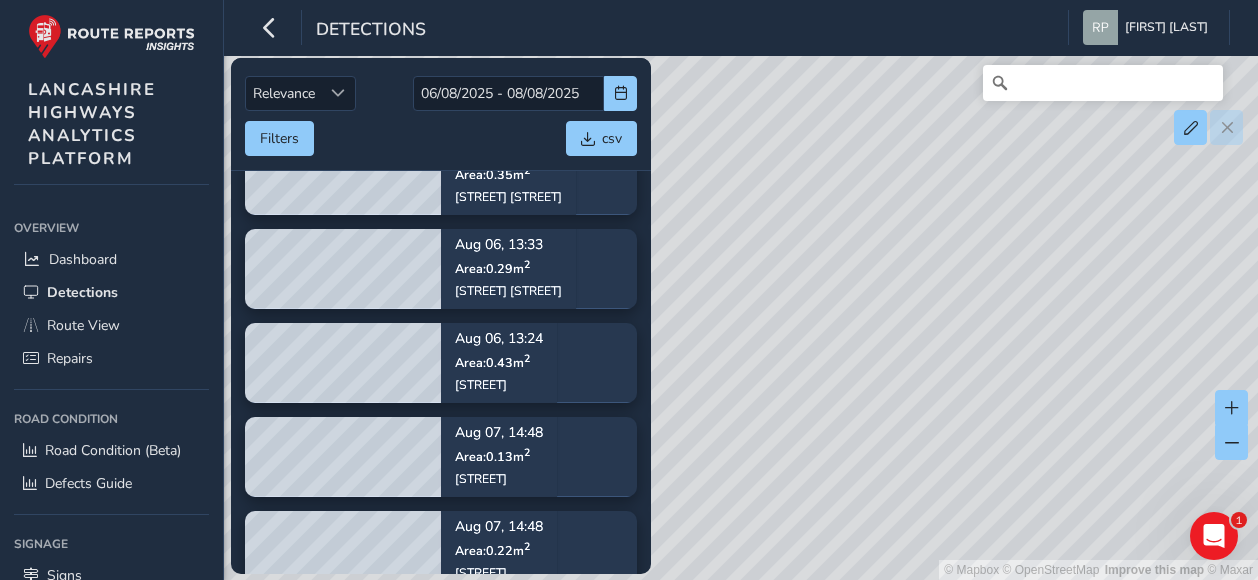scroll, scrollTop: 2000, scrollLeft: 0, axis: vertical 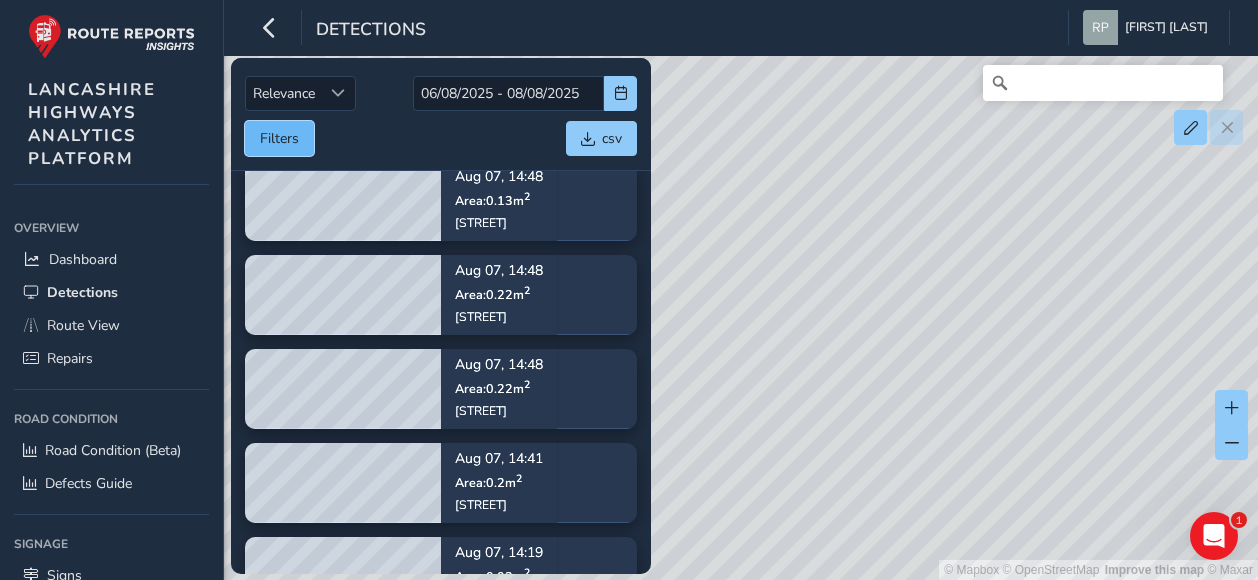 click on "Filters" at bounding box center [279, 138] 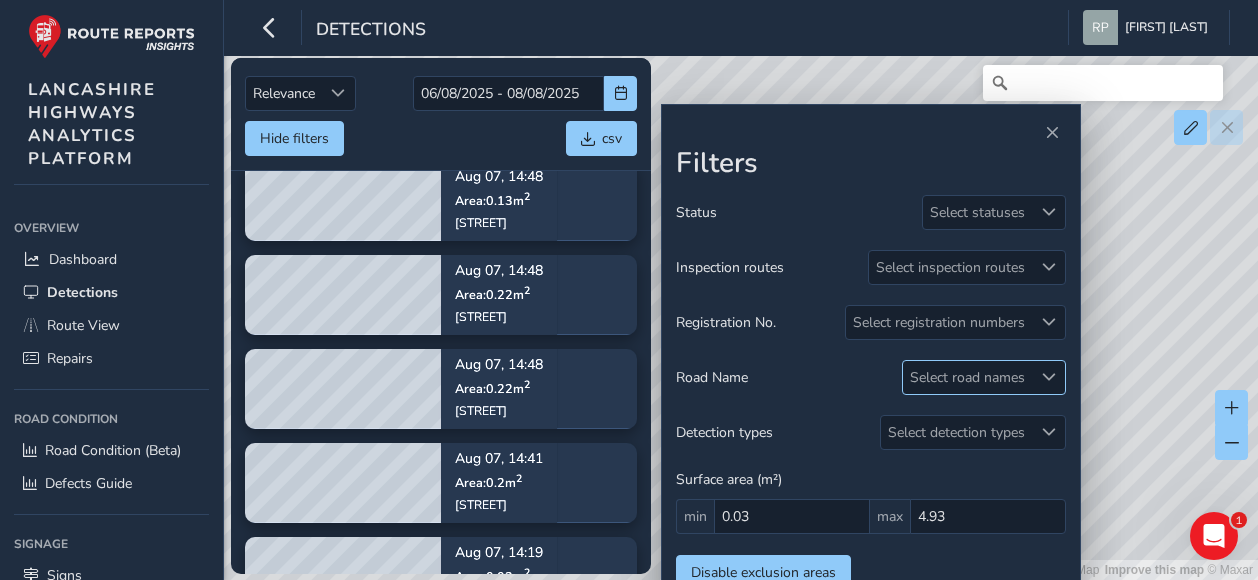 click at bounding box center [1049, 377] 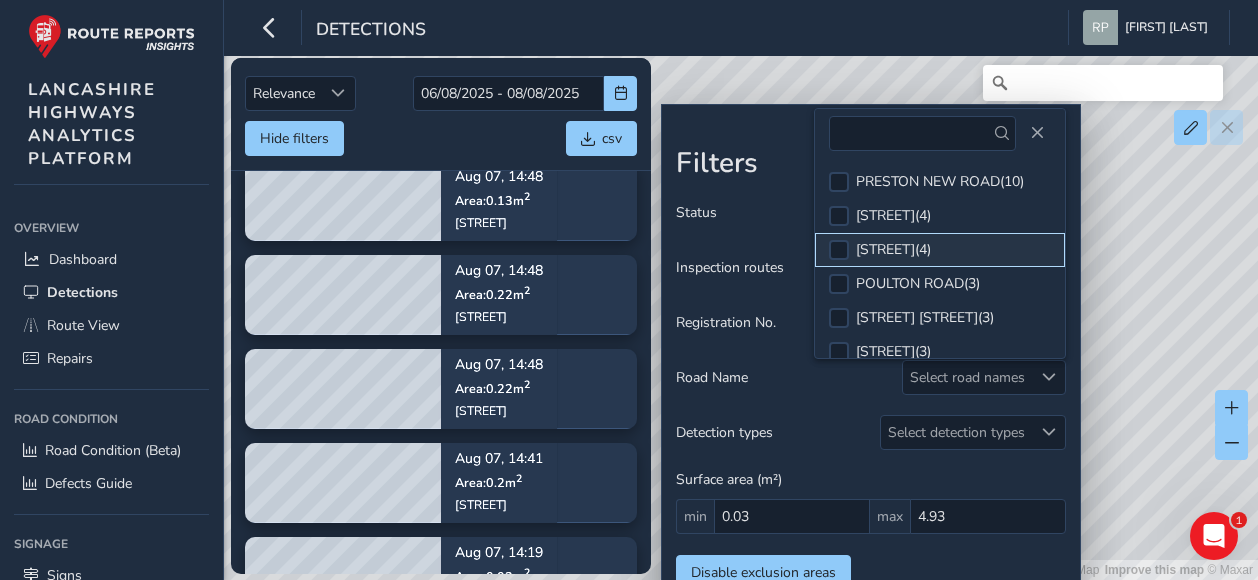 click at bounding box center (839, 250) 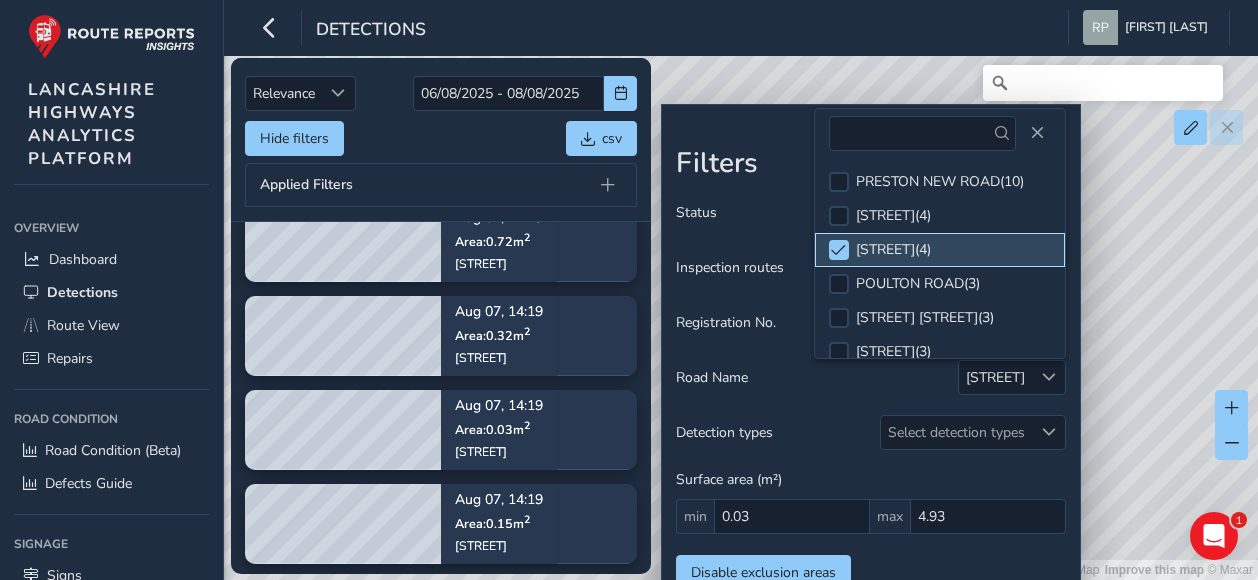 scroll, scrollTop: 0, scrollLeft: 0, axis: both 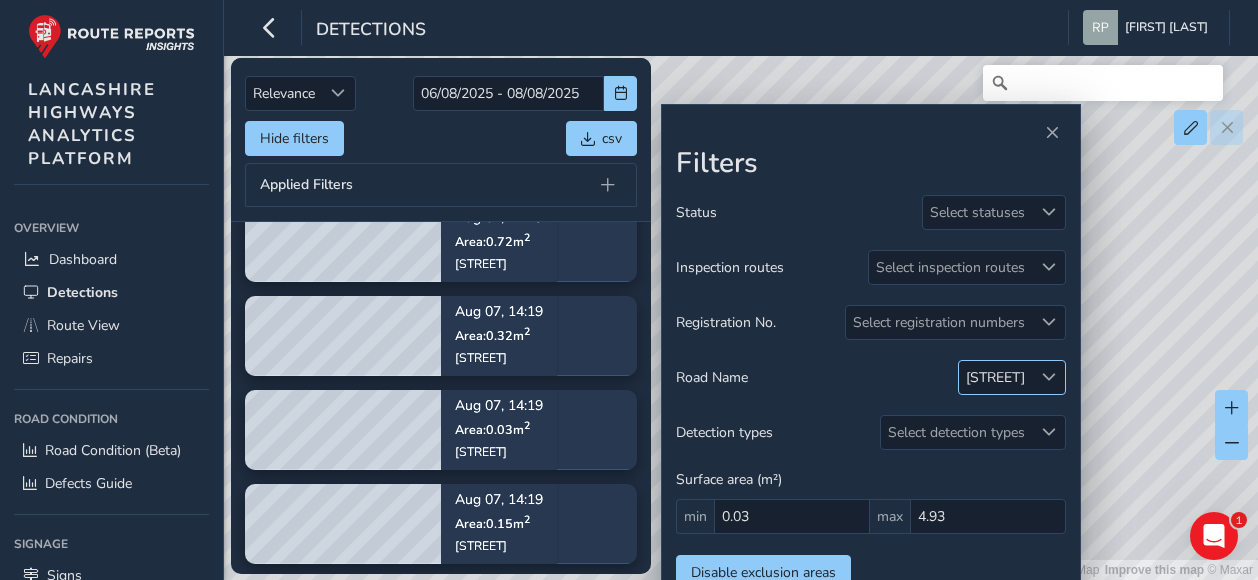 click at bounding box center (1049, 377) 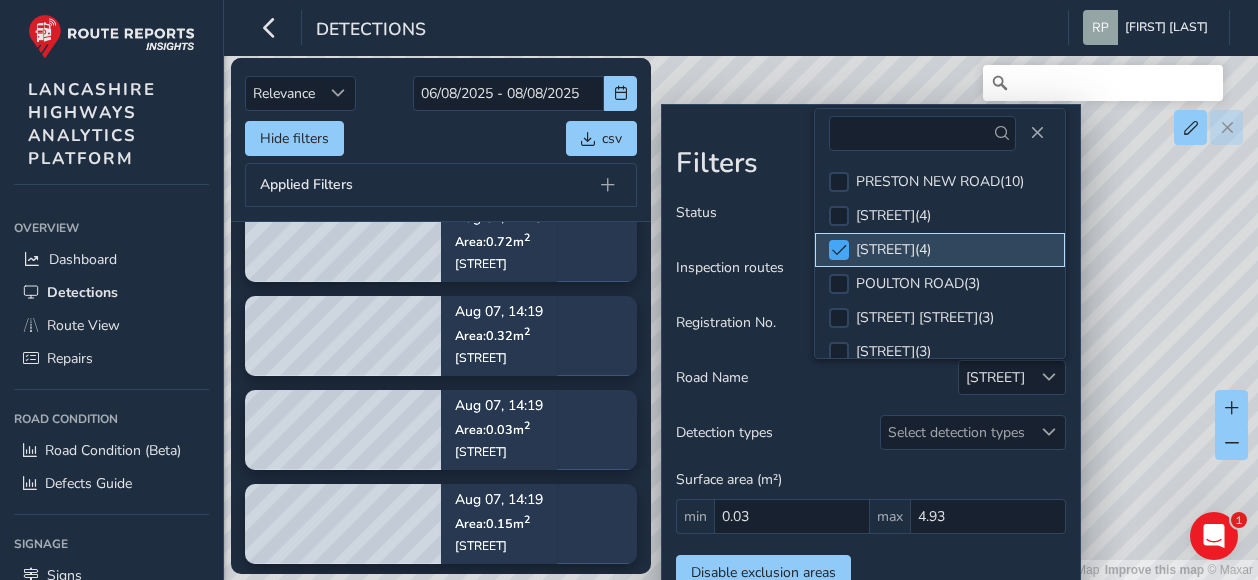 click at bounding box center [839, 250] 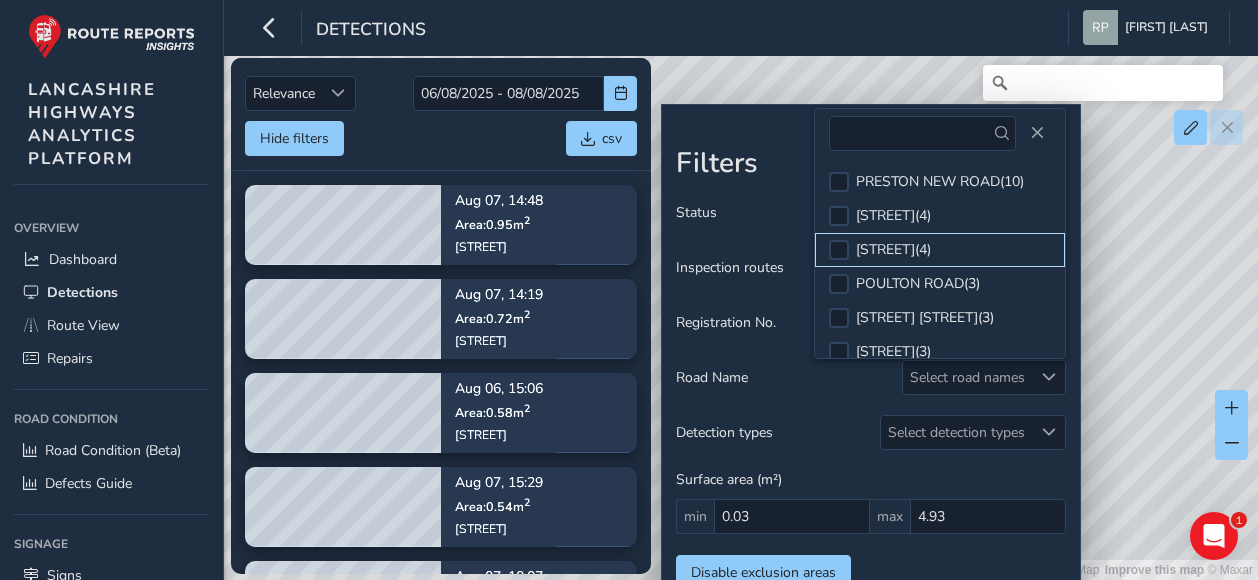 scroll, scrollTop: 174, scrollLeft: 0, axis: vertical 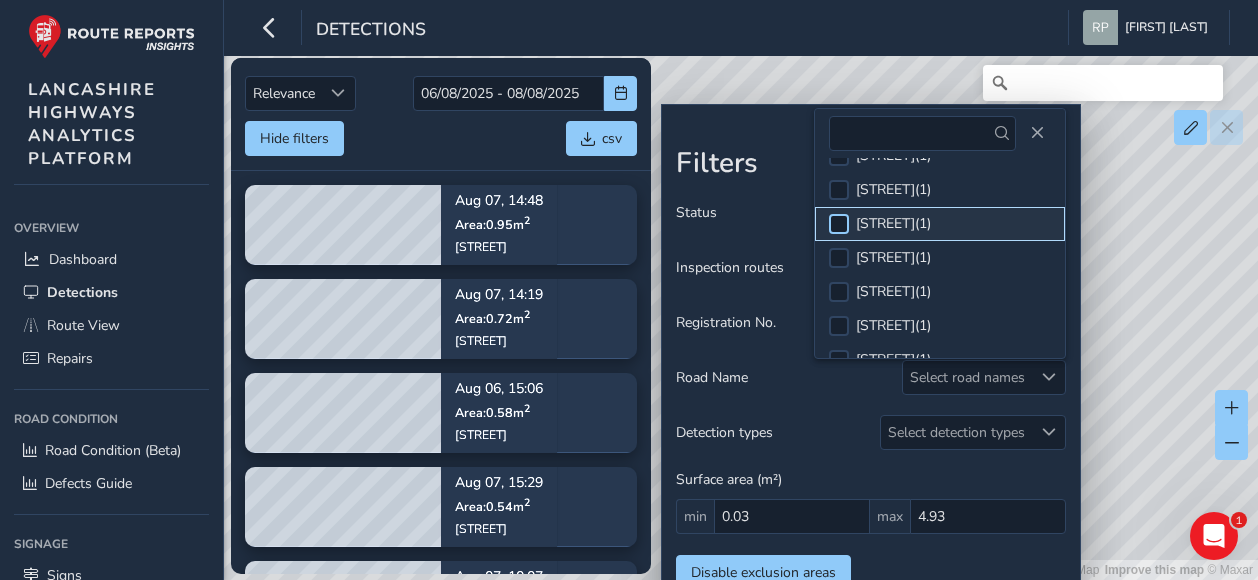 click at bounding box center [839, 224] 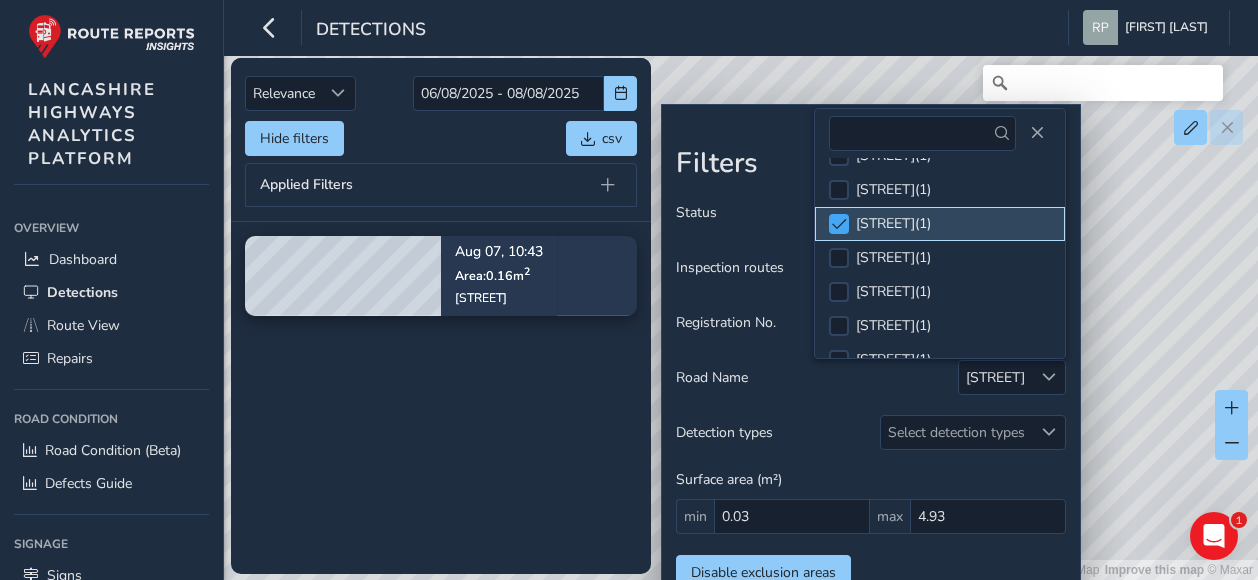 click at bounding box center [839, 224] 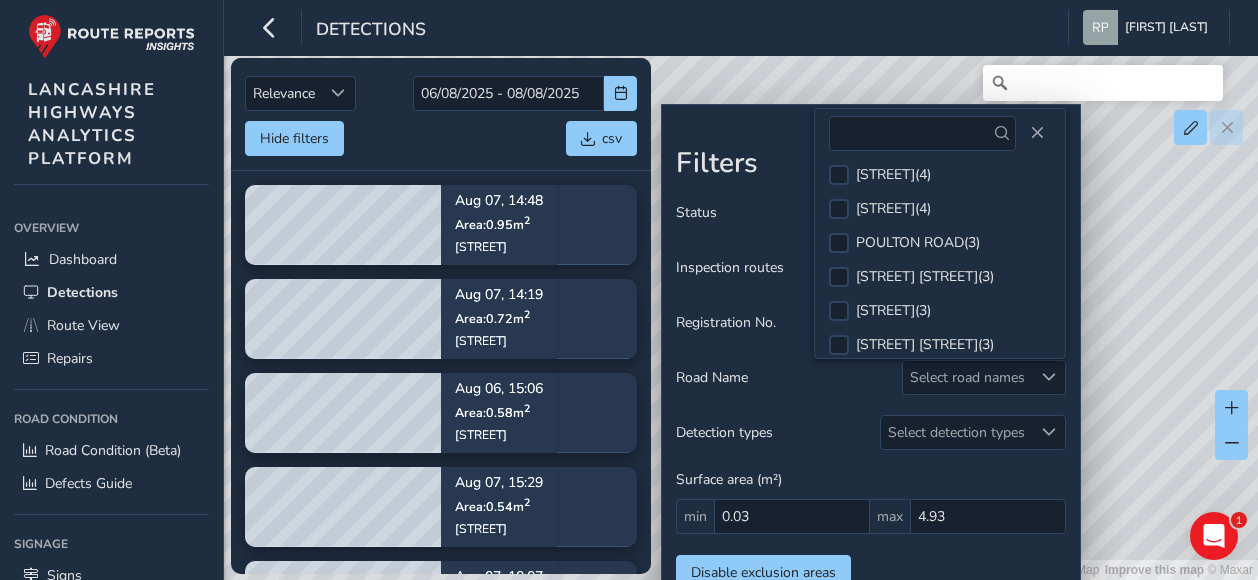 scroll, scrollTop: 40, scrollLeft: 0, axis: vertical 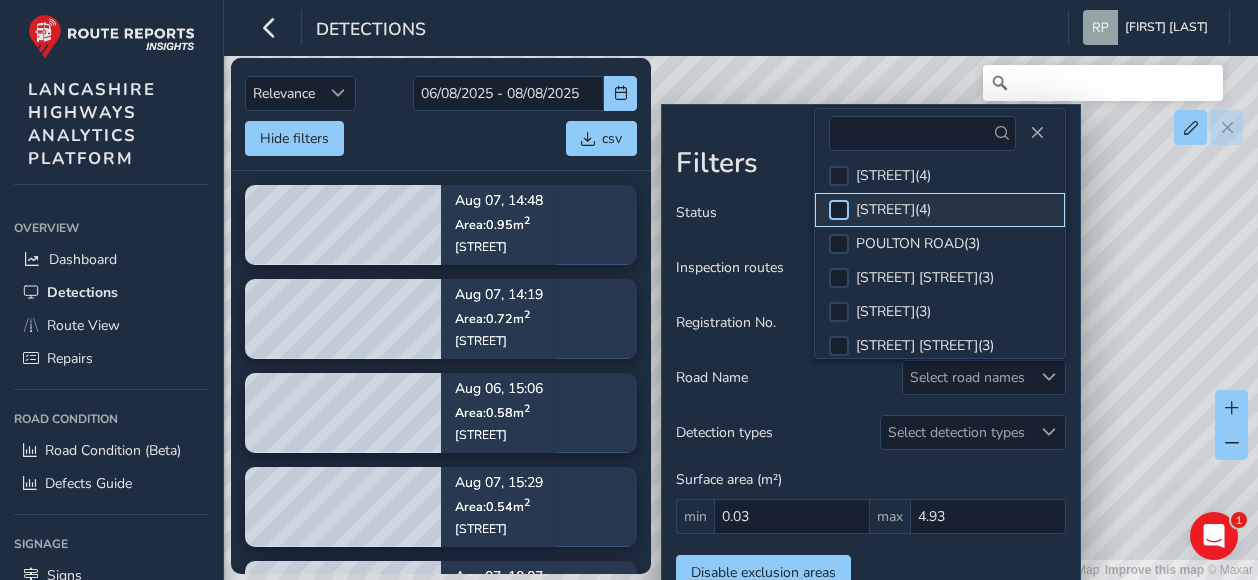 click at bounding box center [839, 210] 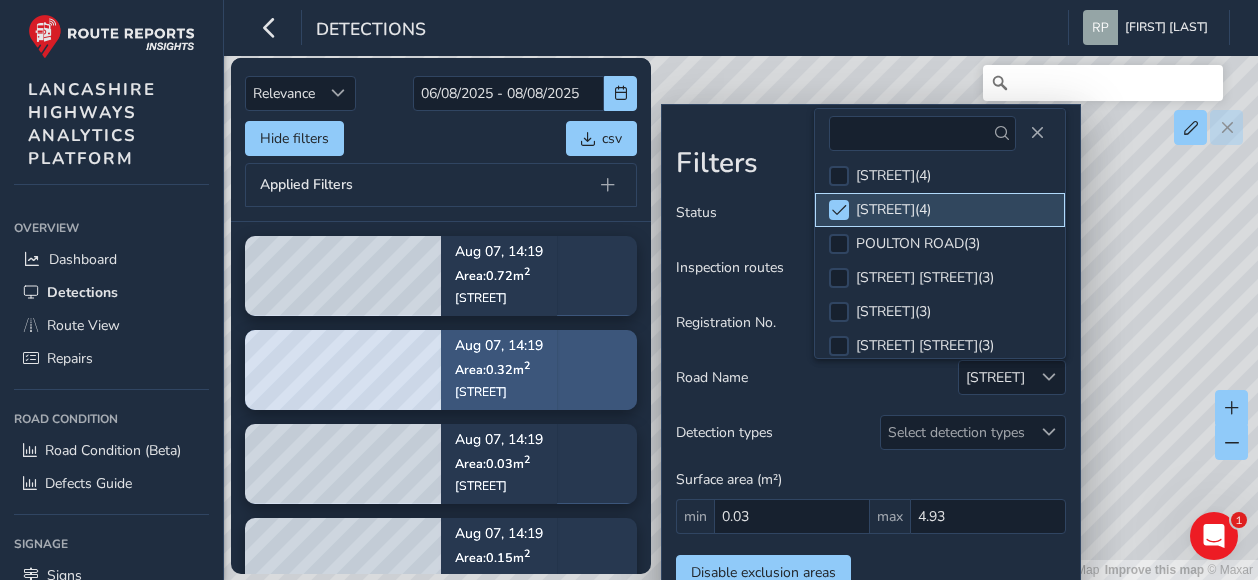 scroll, scrollTop: 34, scrollLeft: 0, axis: vertical 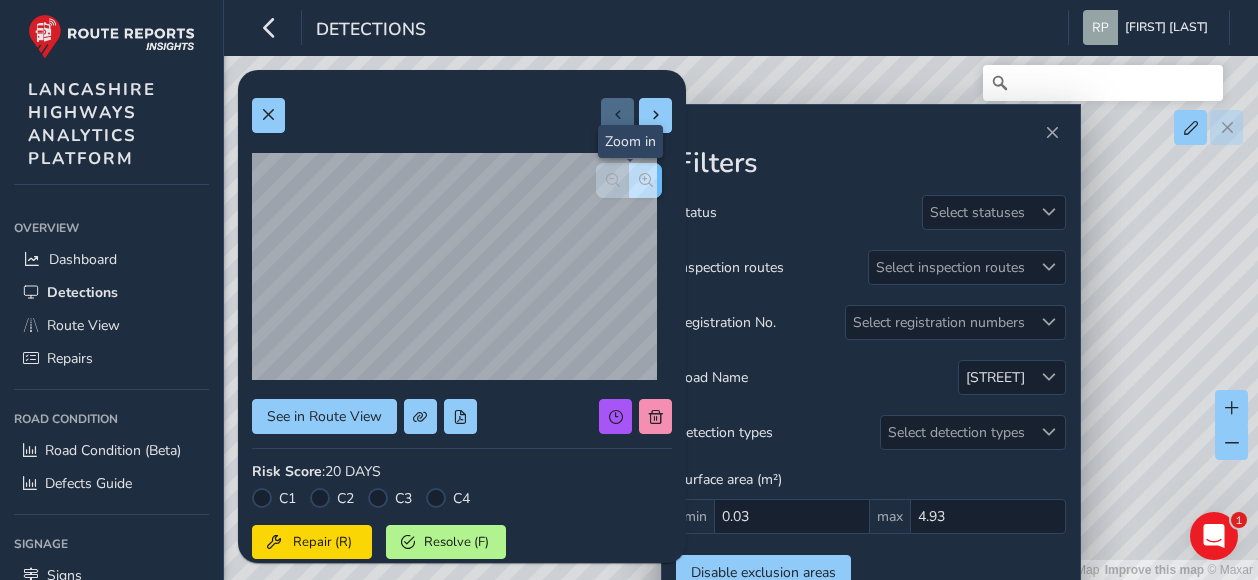 click at bounding box center [646, 180] 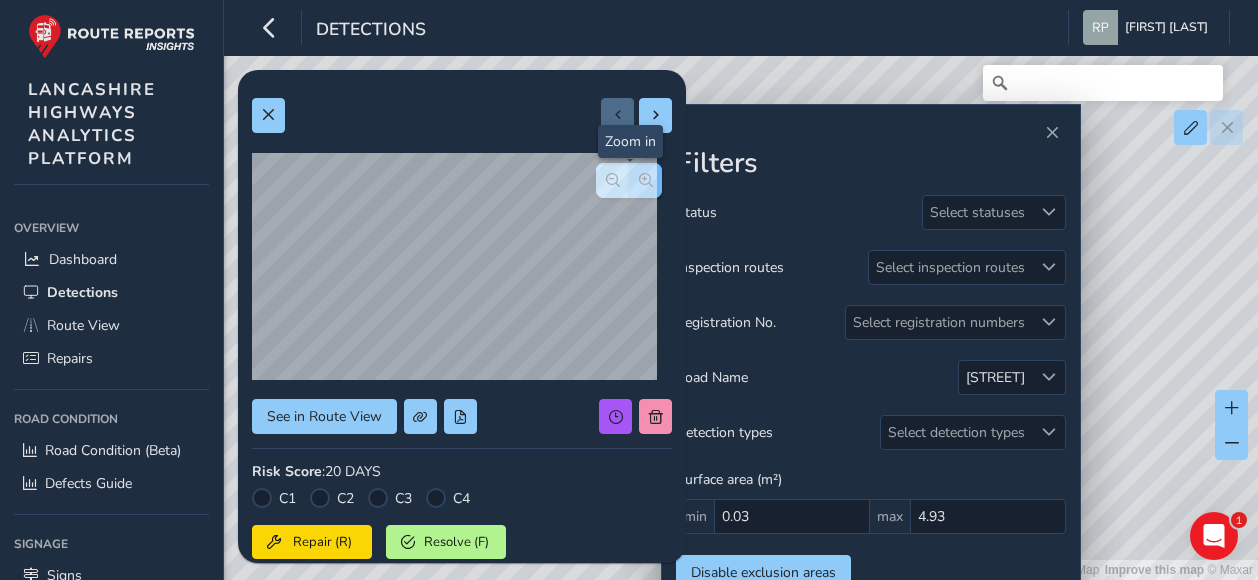 click at bounding box center [646, 180] 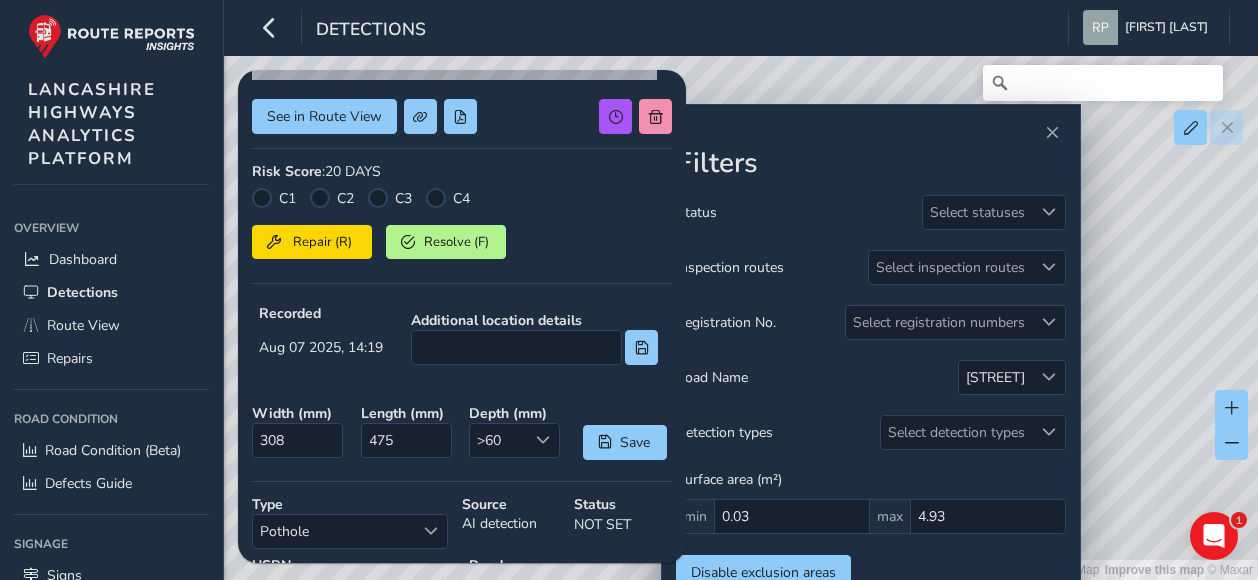 scroll, scrollTop: 0, scrollLeft: 0, axis: both 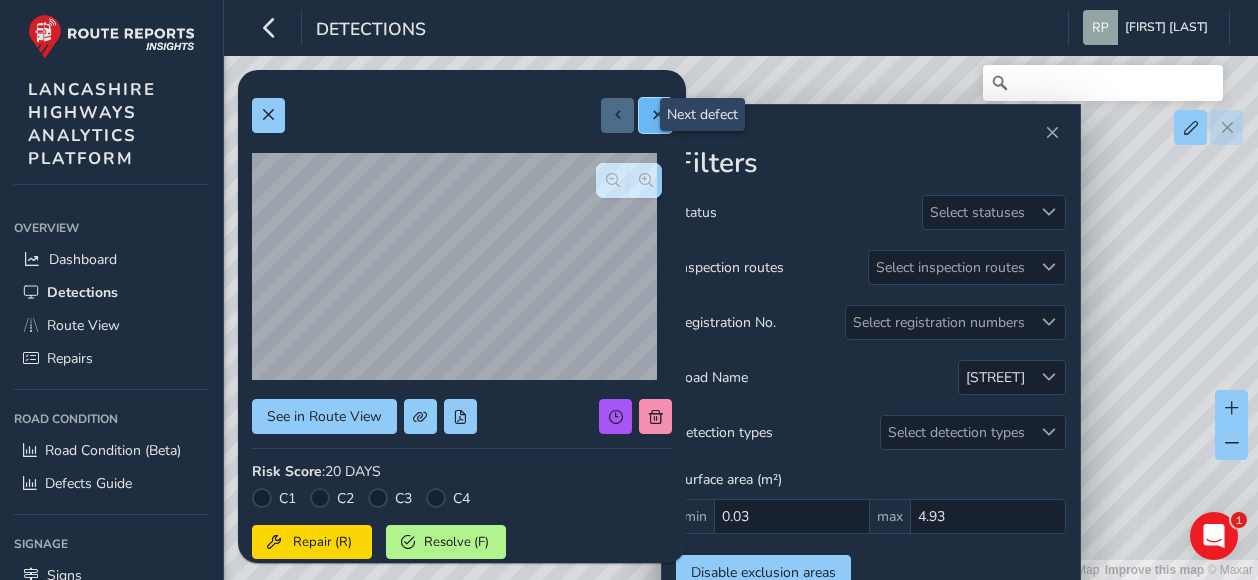 click at bounding box center [656, 115] 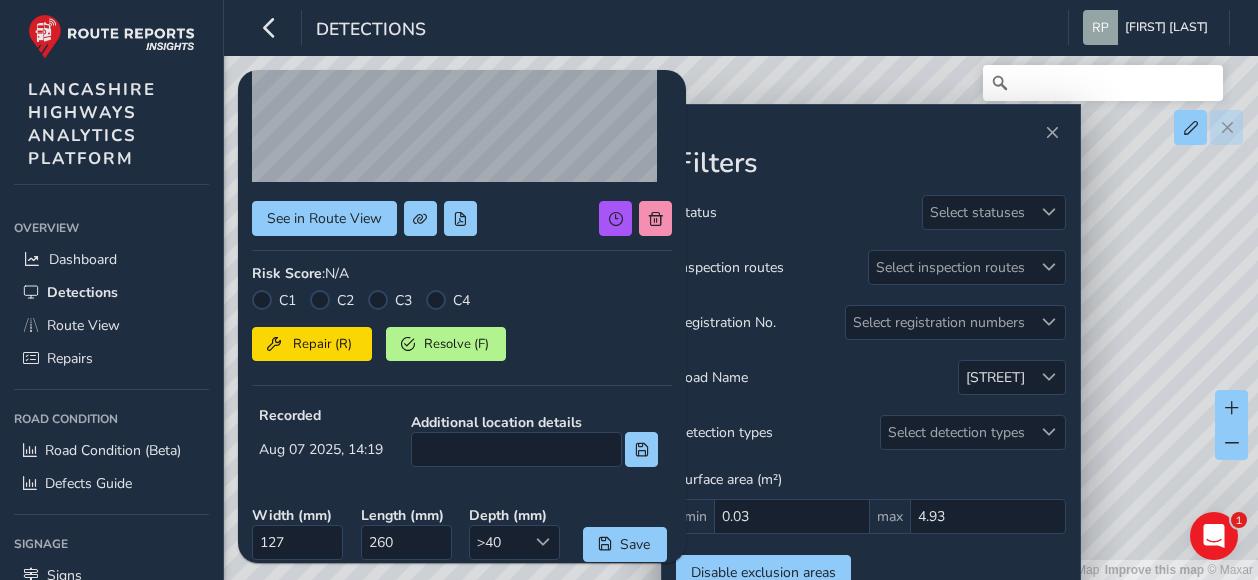 scroll, scrollTop: 0, scrollLeft: 0, axis: both 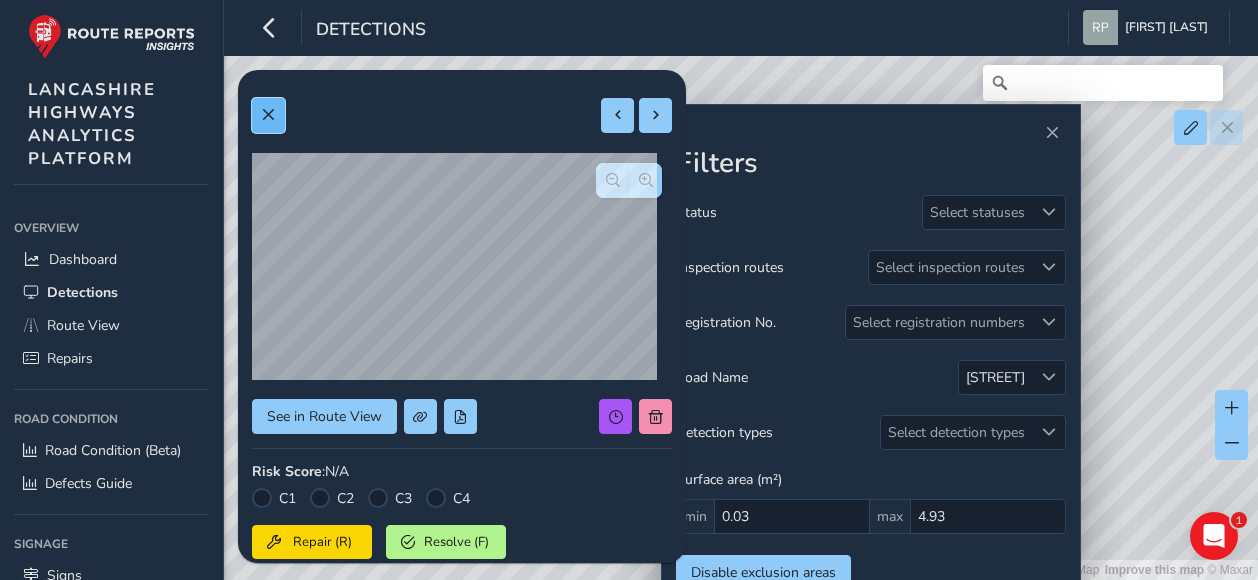 click at bounding box center (268, 115) 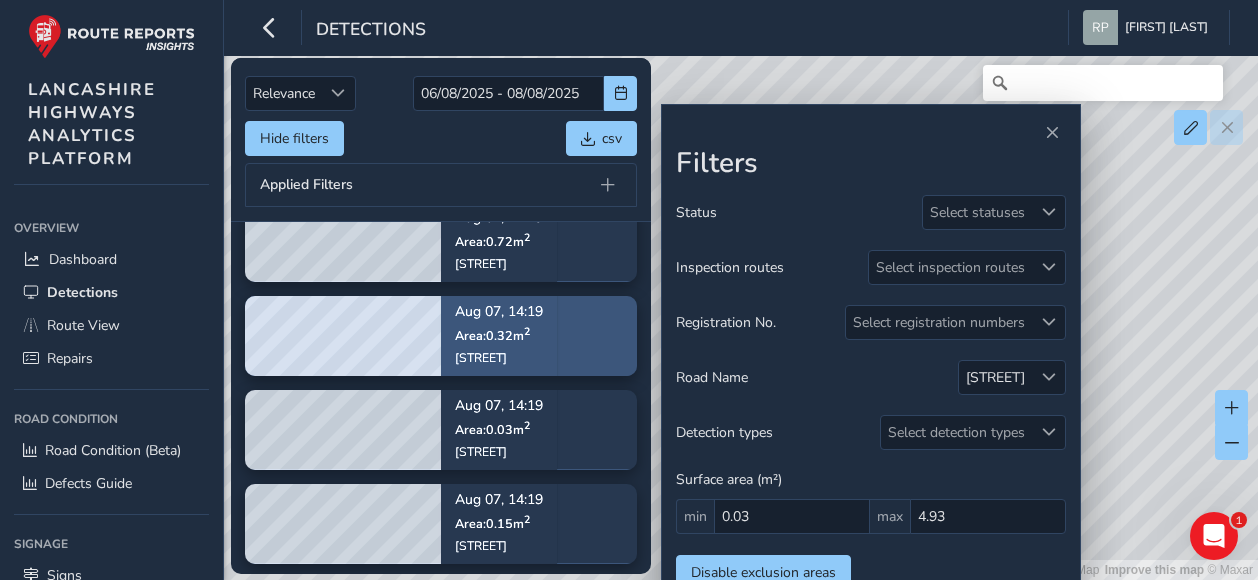 scroll, scrollTop: 0, scrollLeft: 0, axis: both 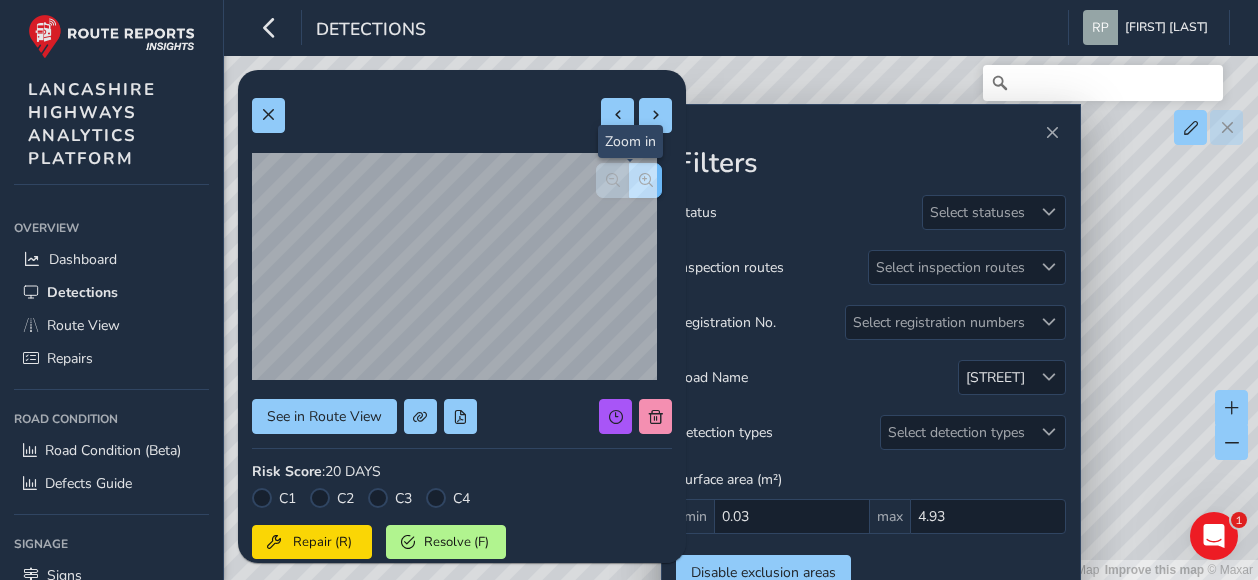 click at bounding box center (646, 180) 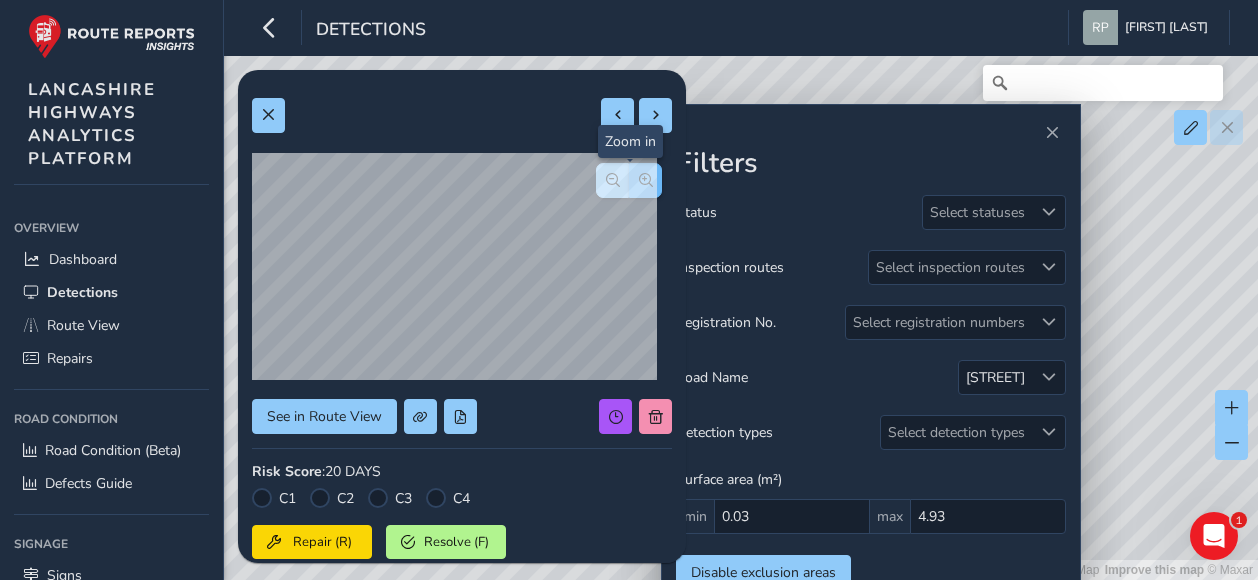 click at bounding box center (646, 180) 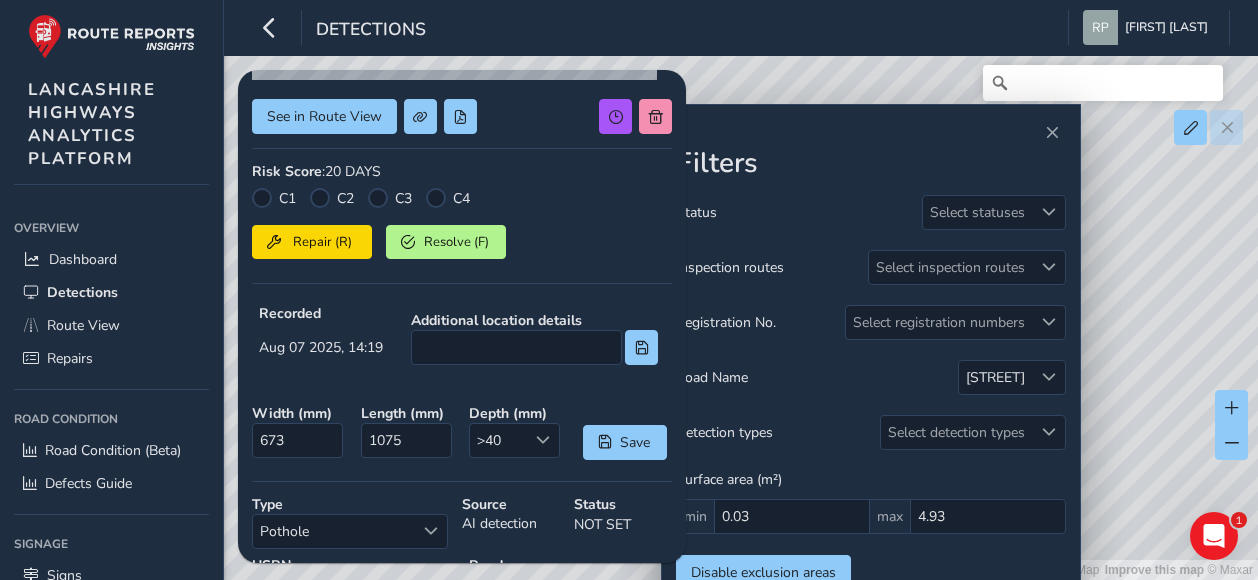 scroll, scrollTop: 0, scrollLeft: 0, axis: both 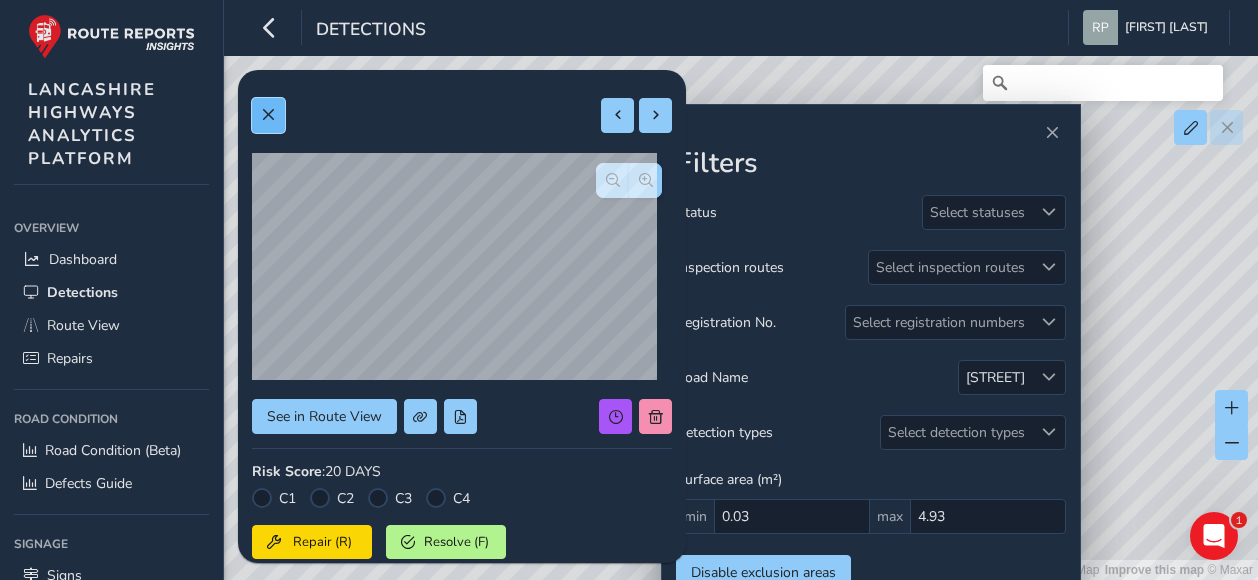 click at bounding box center [268, 115] 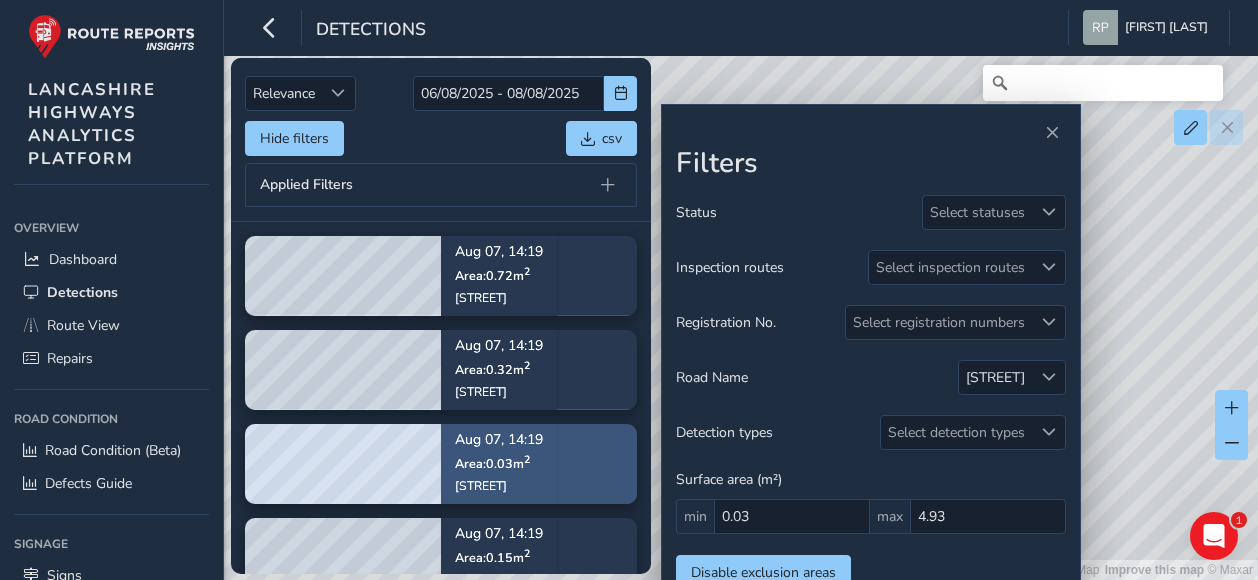 click on "Aug 07, 14:19 Area:  0.03 m 2 Sandy Lane" at bounding box center (499, 463) 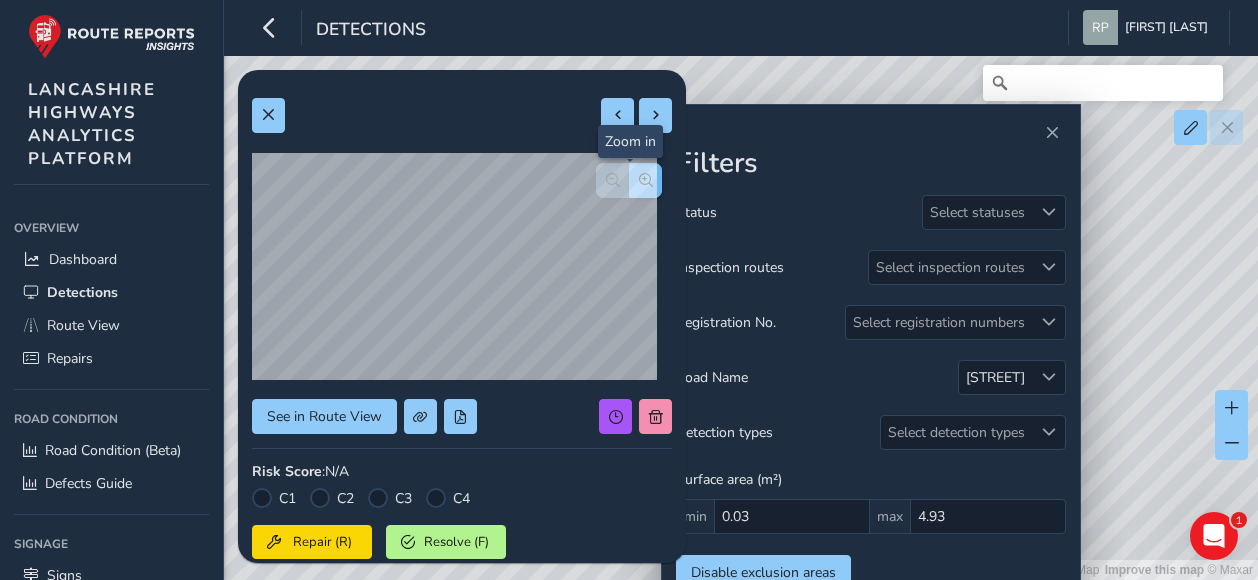 click at bounding box center [646, 180] 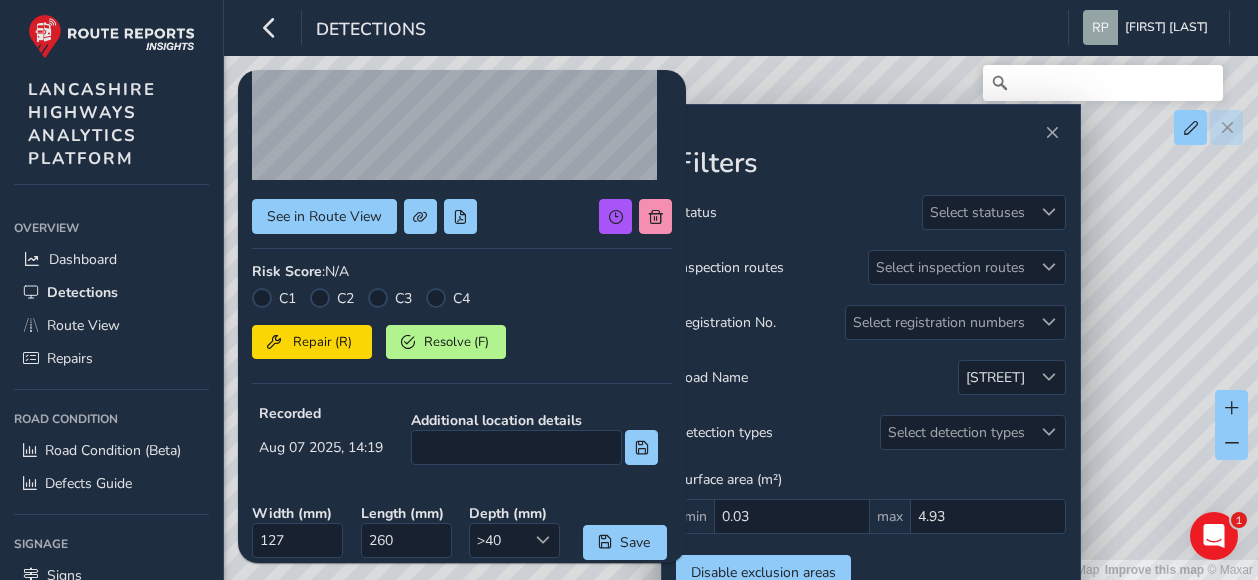 scroll, scrollTop: 0, scrollLeft: 0, axis: both 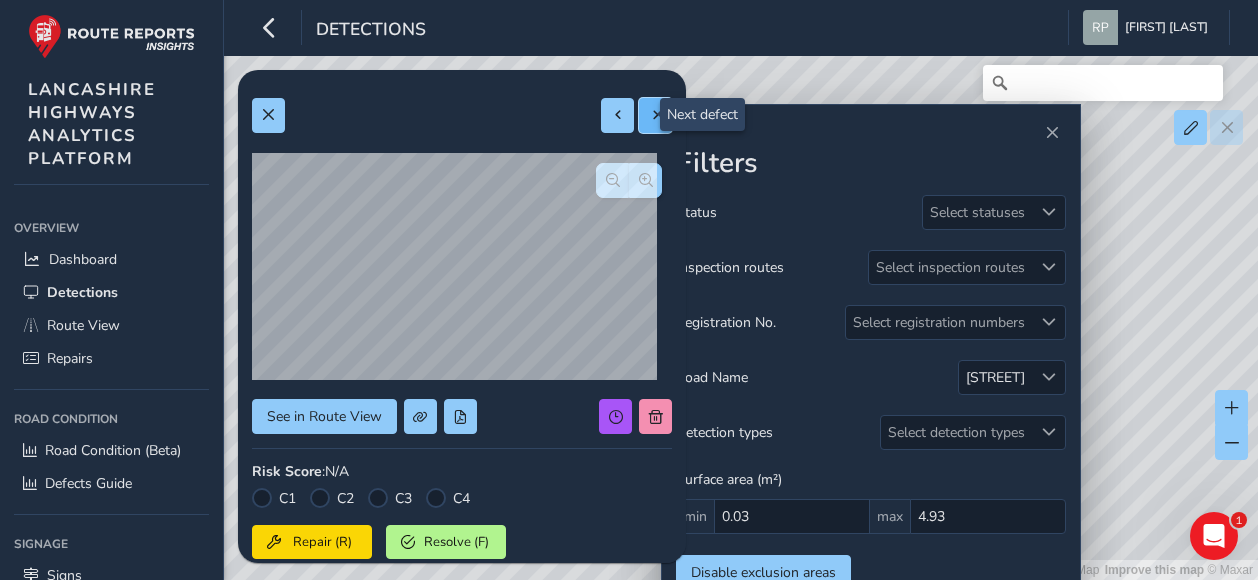click at bounding box center (656, 115) 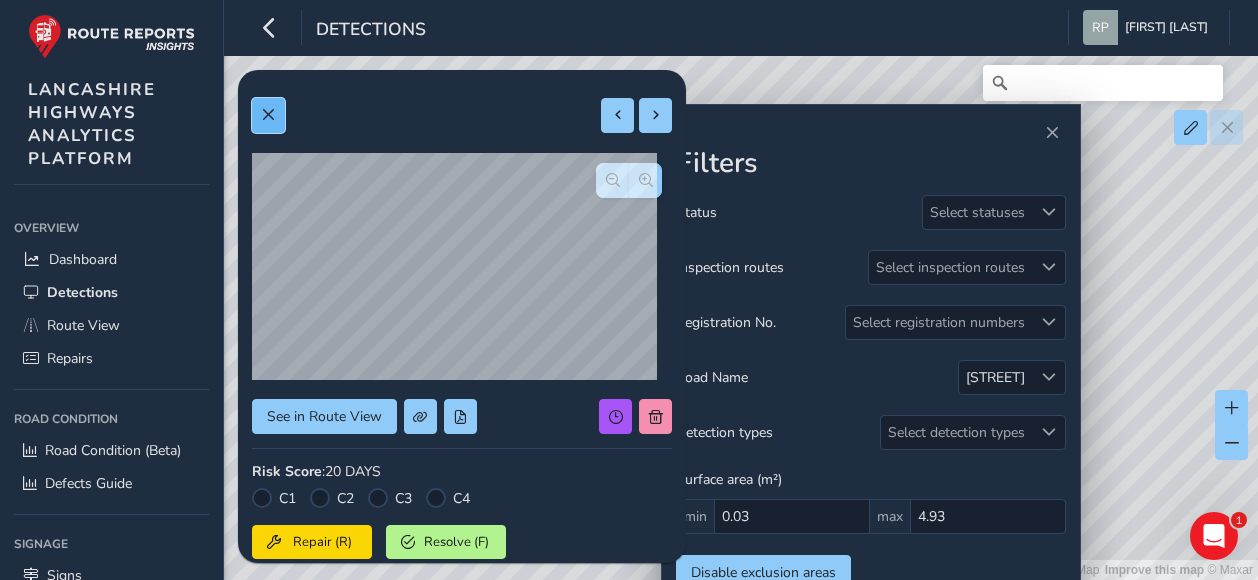 click at bounding box center (268, 115) 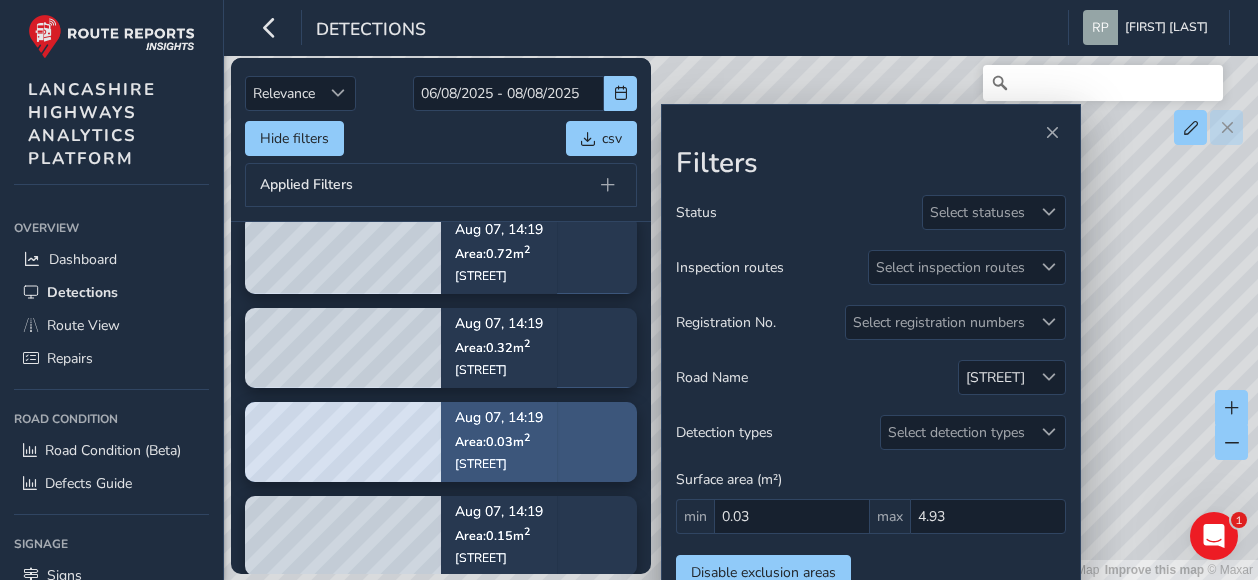 scroll, scrollTop: 34, scrollLeft: 0, axis: vertical 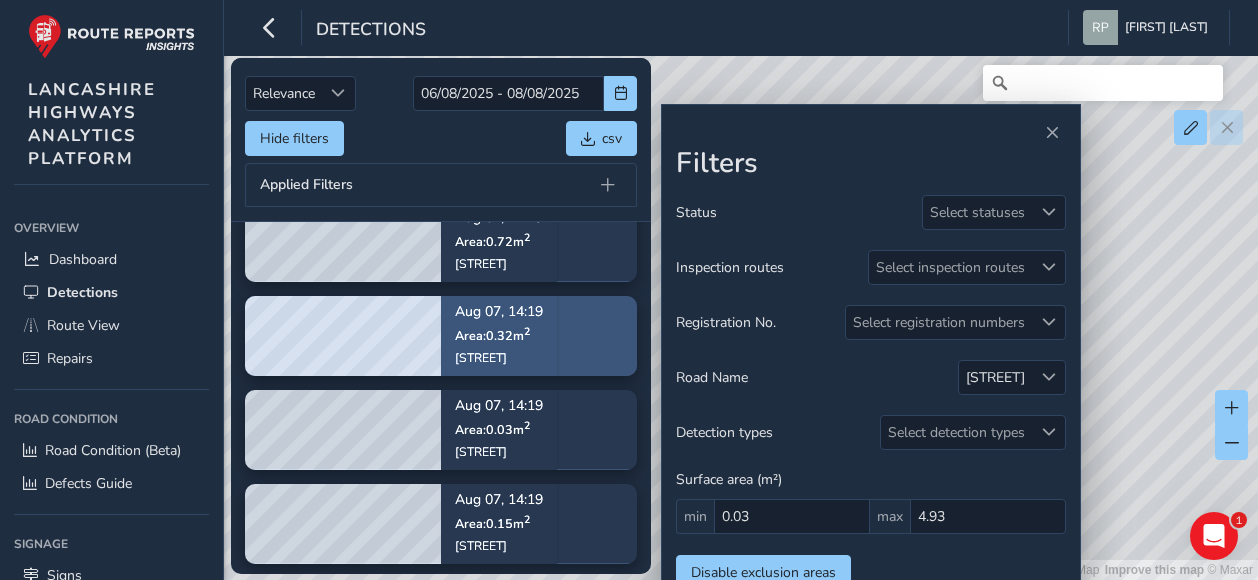 click on "Aug 07, 14:19 Area:  0.32 m 2 Sandy Lane" at bounding box center (499, 335) 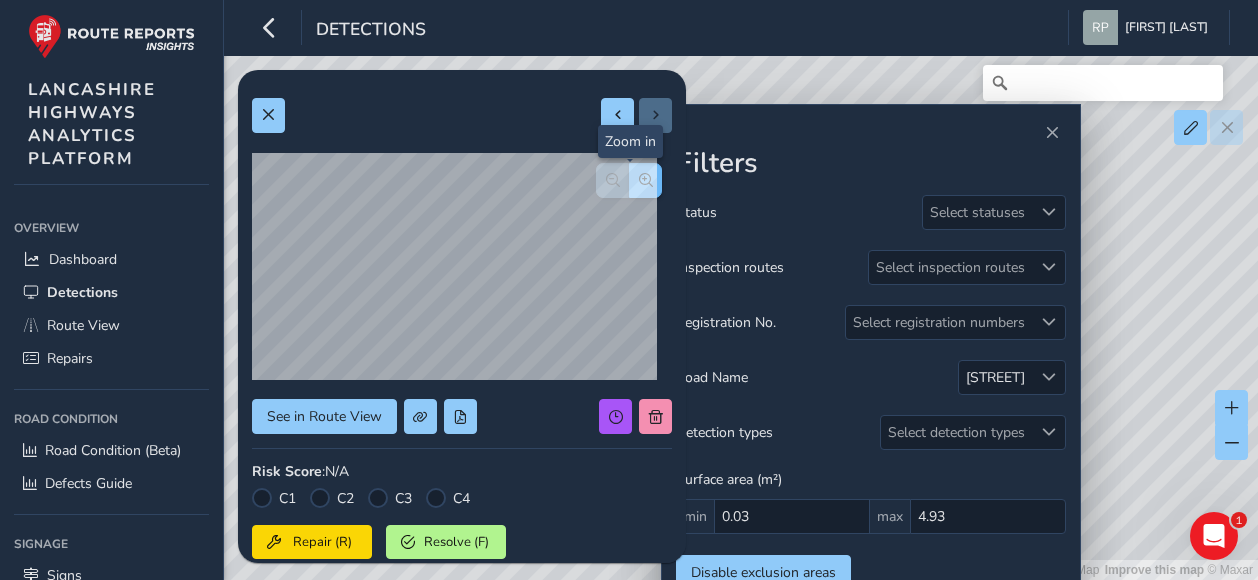 click at bounding box center [646, 180] 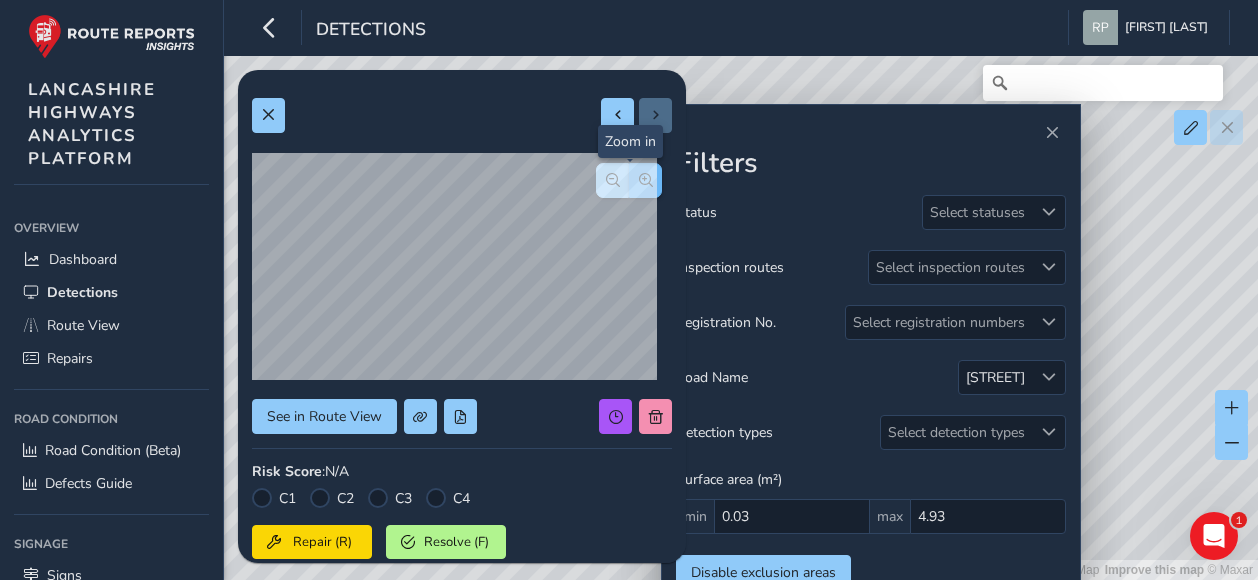 click at bounding box center (646, 180) 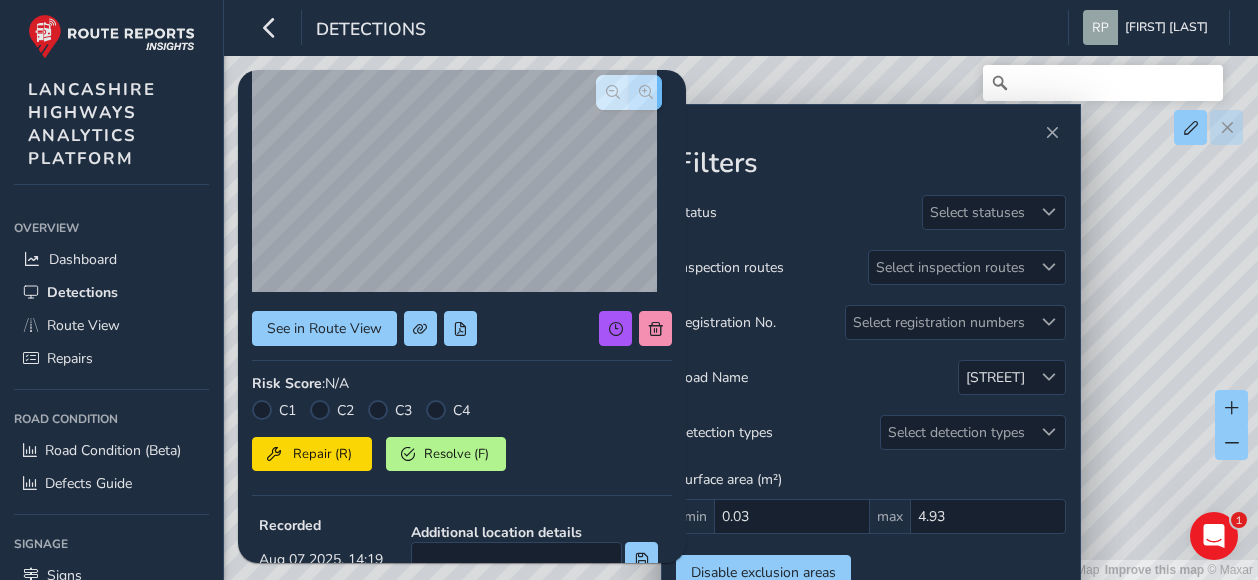 scroll, scrollTop: 0, scrollLeft: 0, axis: both 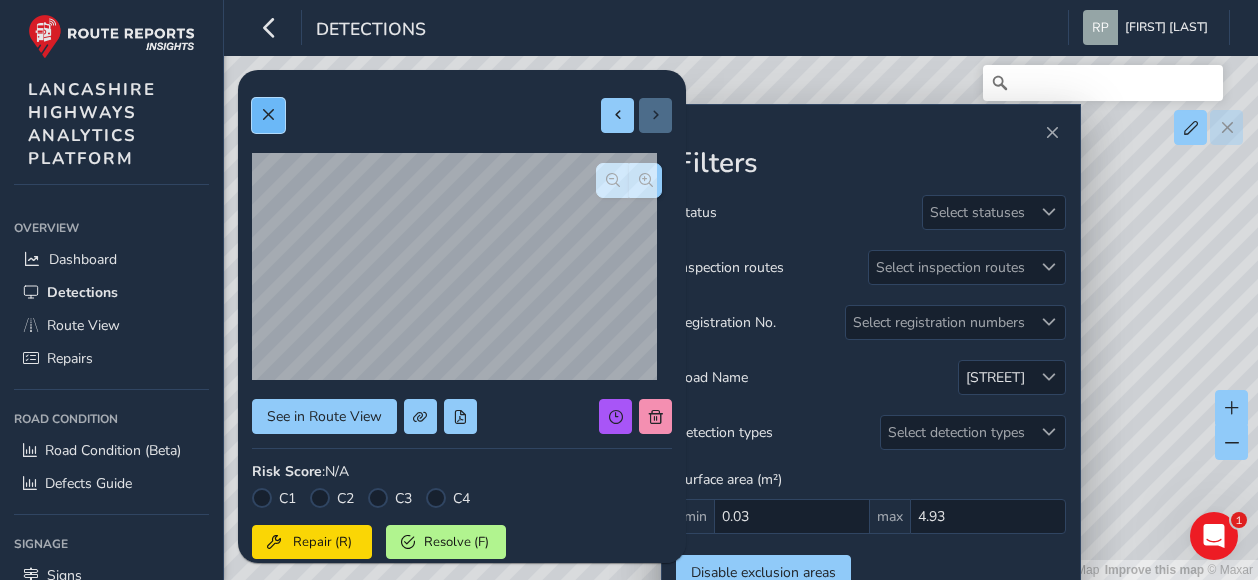 click at bounding box center (268, 115) 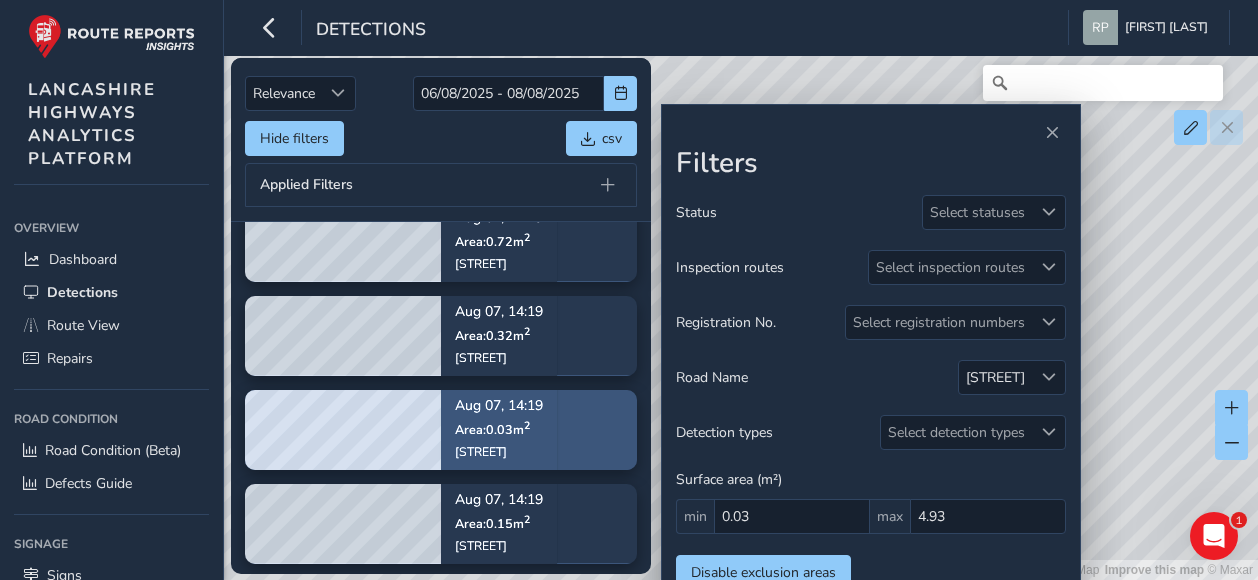 scroll, scrollTop: 0, scrollLeft: 0, axis: both 